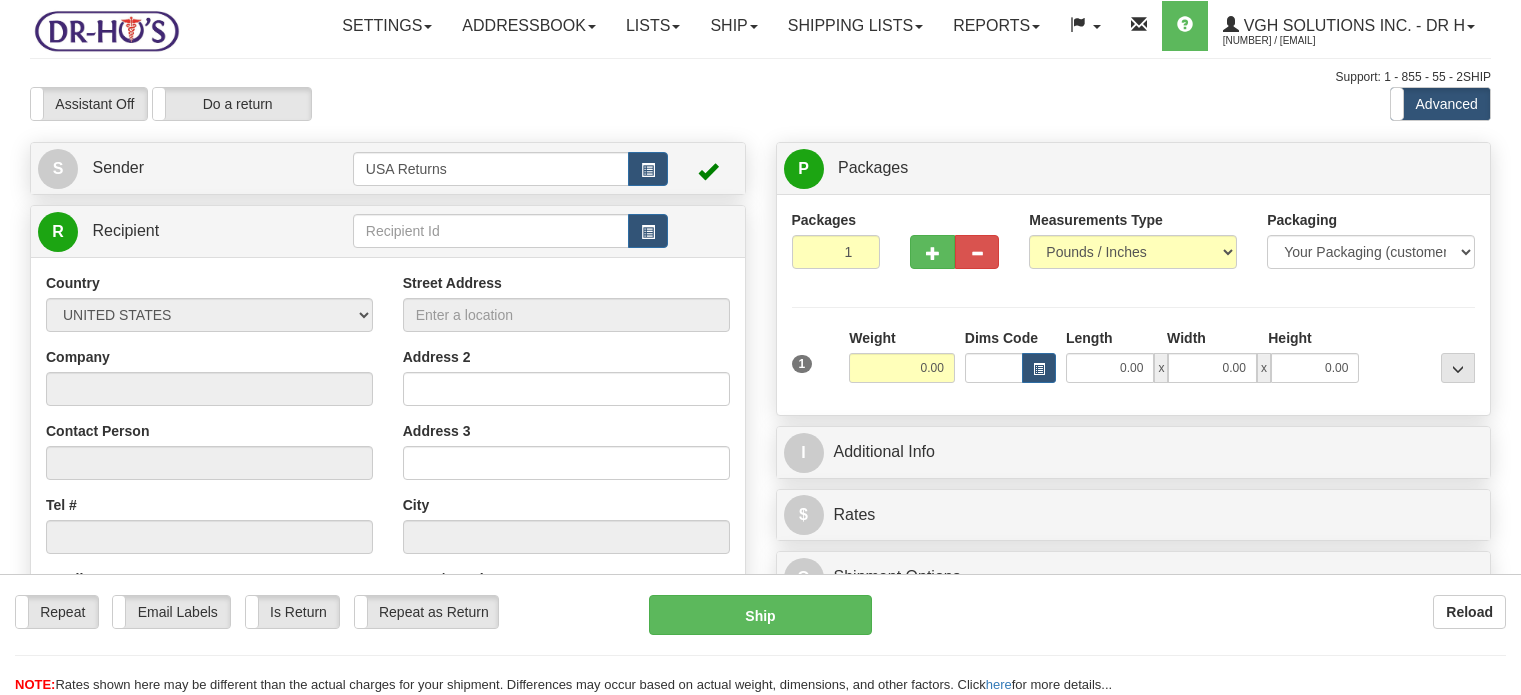 scroll, scrollTop: 0, scrollLeft: 0, axis: both 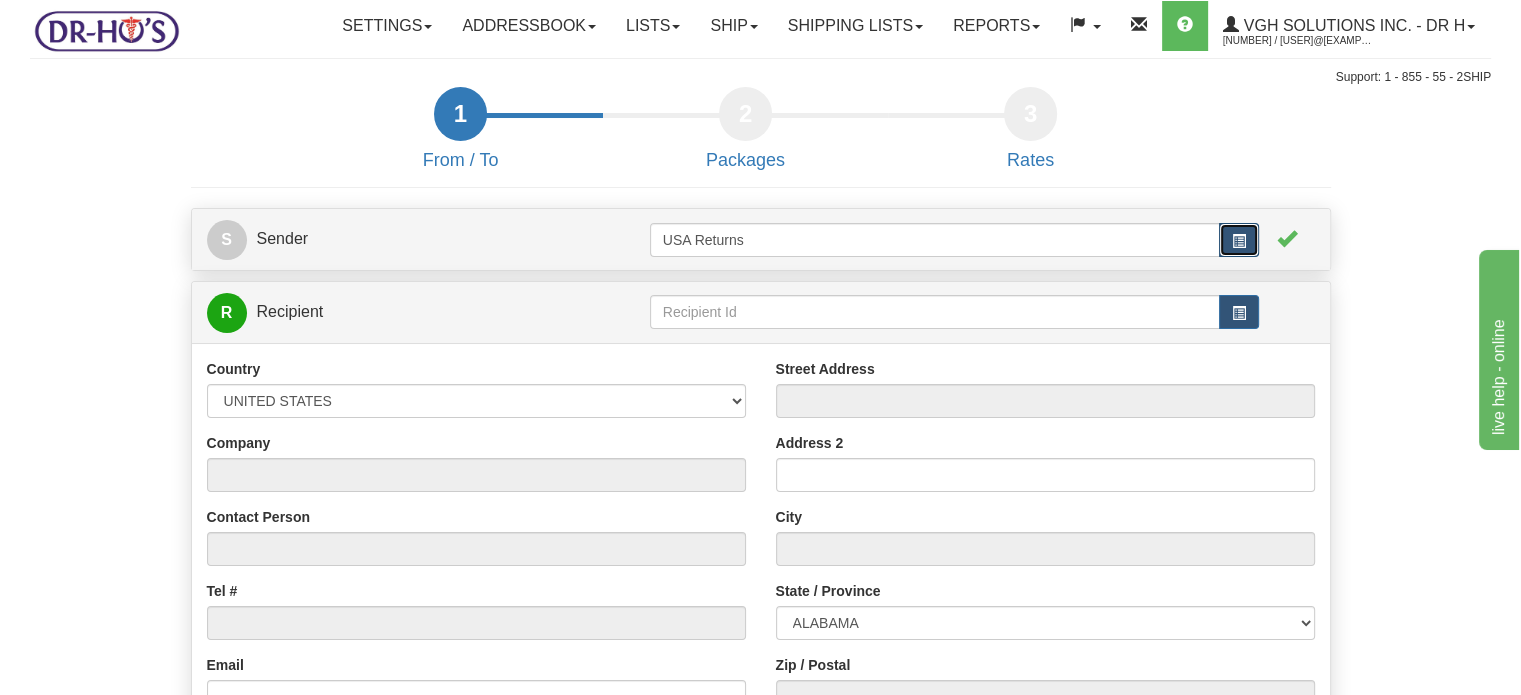 click at bounding box center [1239, 240] 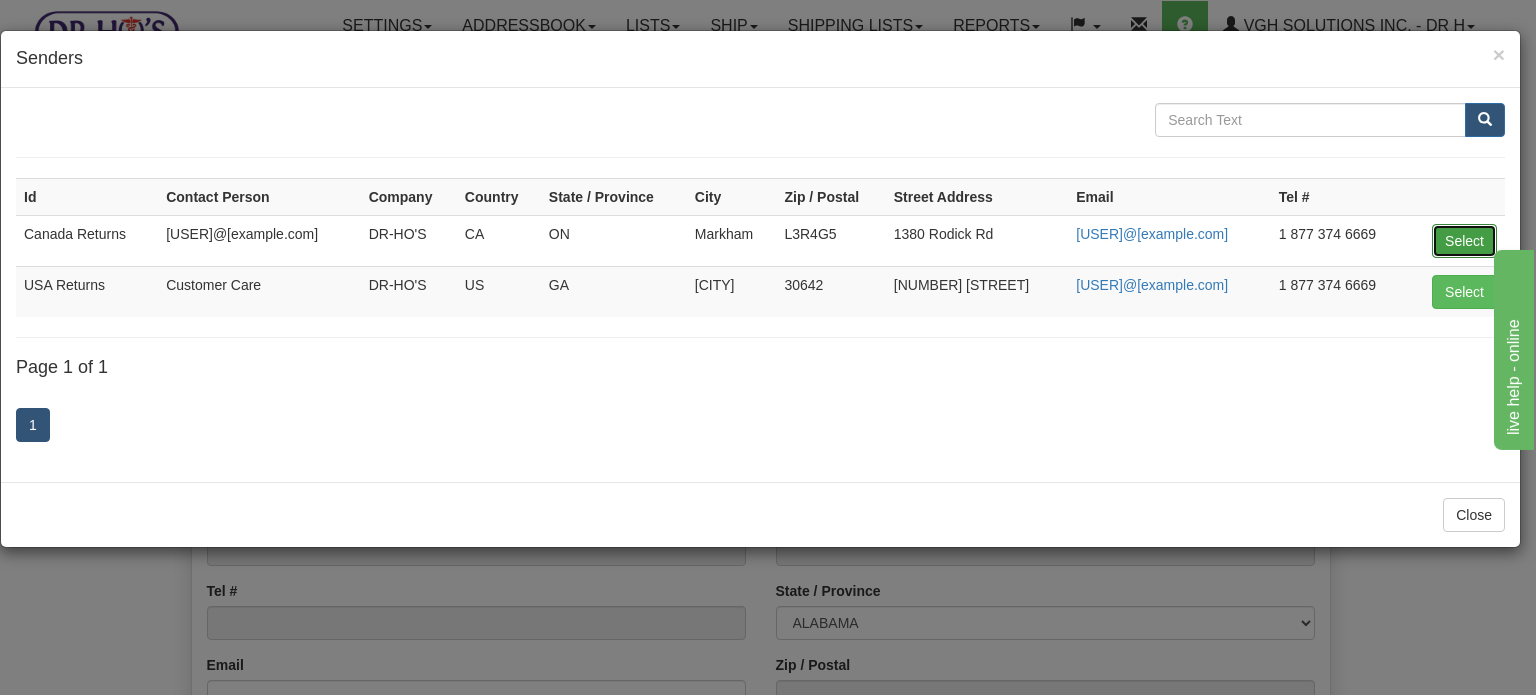 click on "Select" at bounding box center (1464, 241) 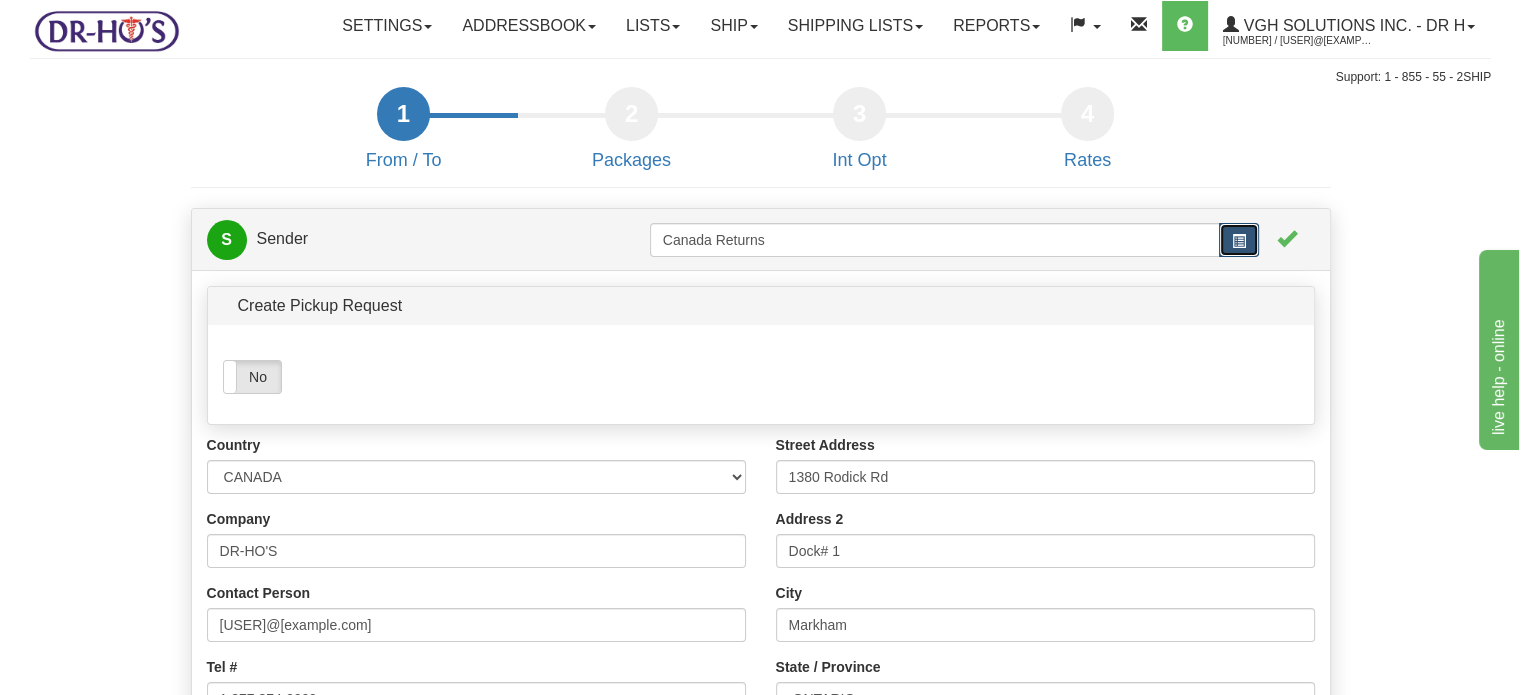 click at bounding box center [1239, 240] 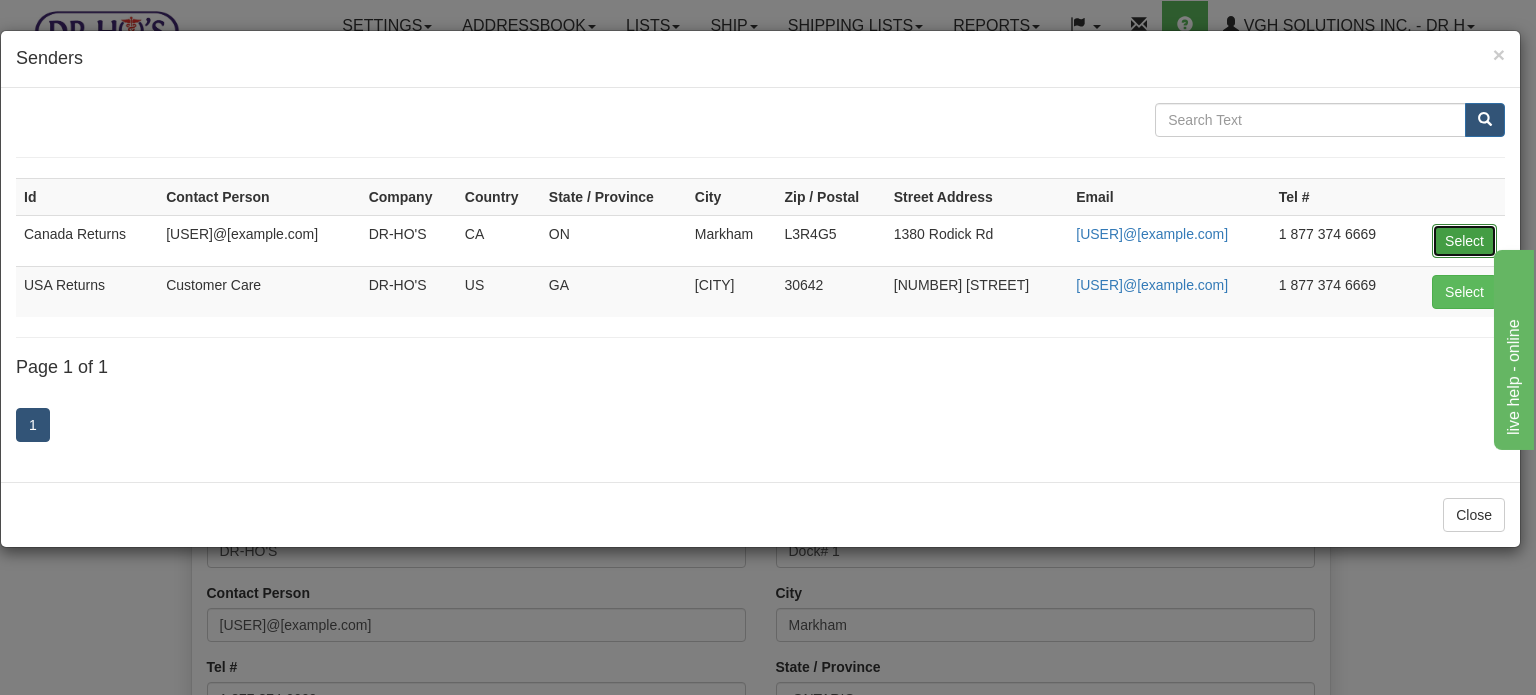 click on "Select" at bounding box center (1464, 241) 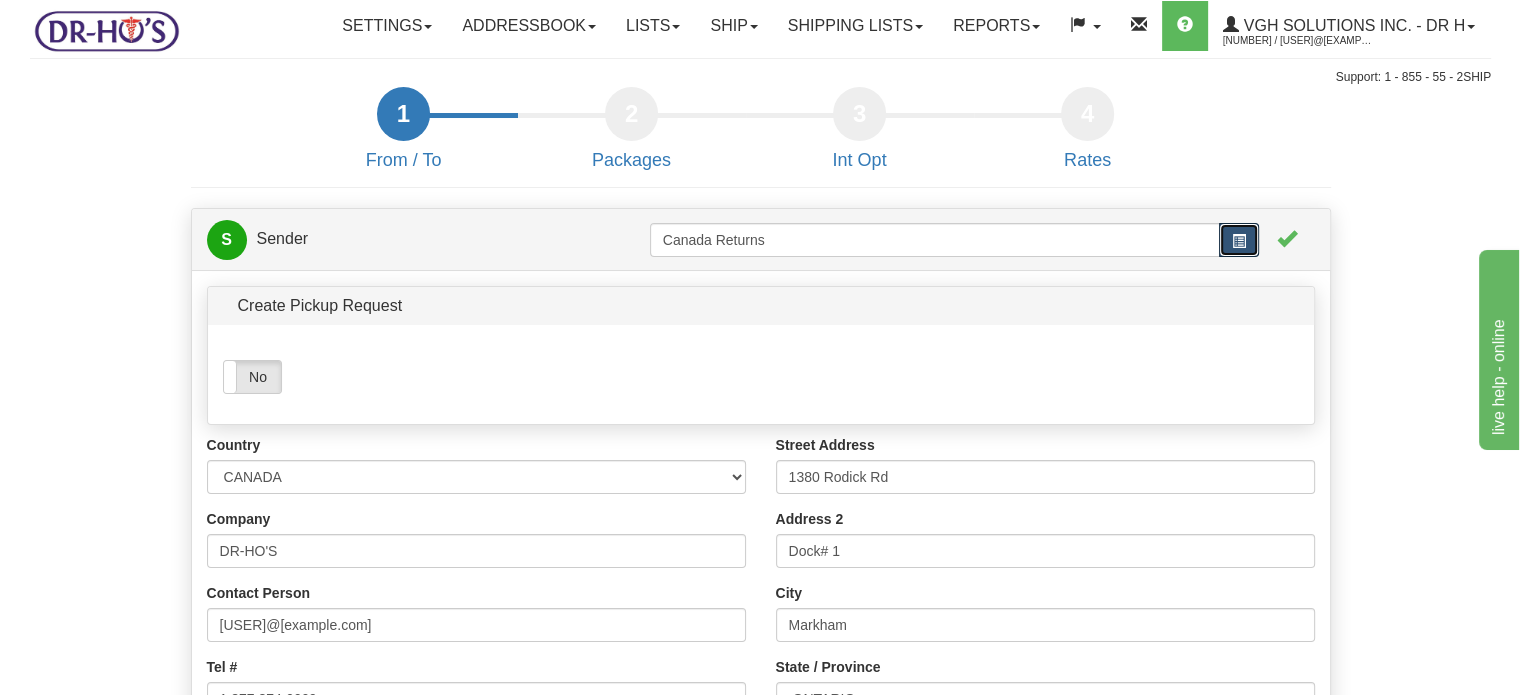 type 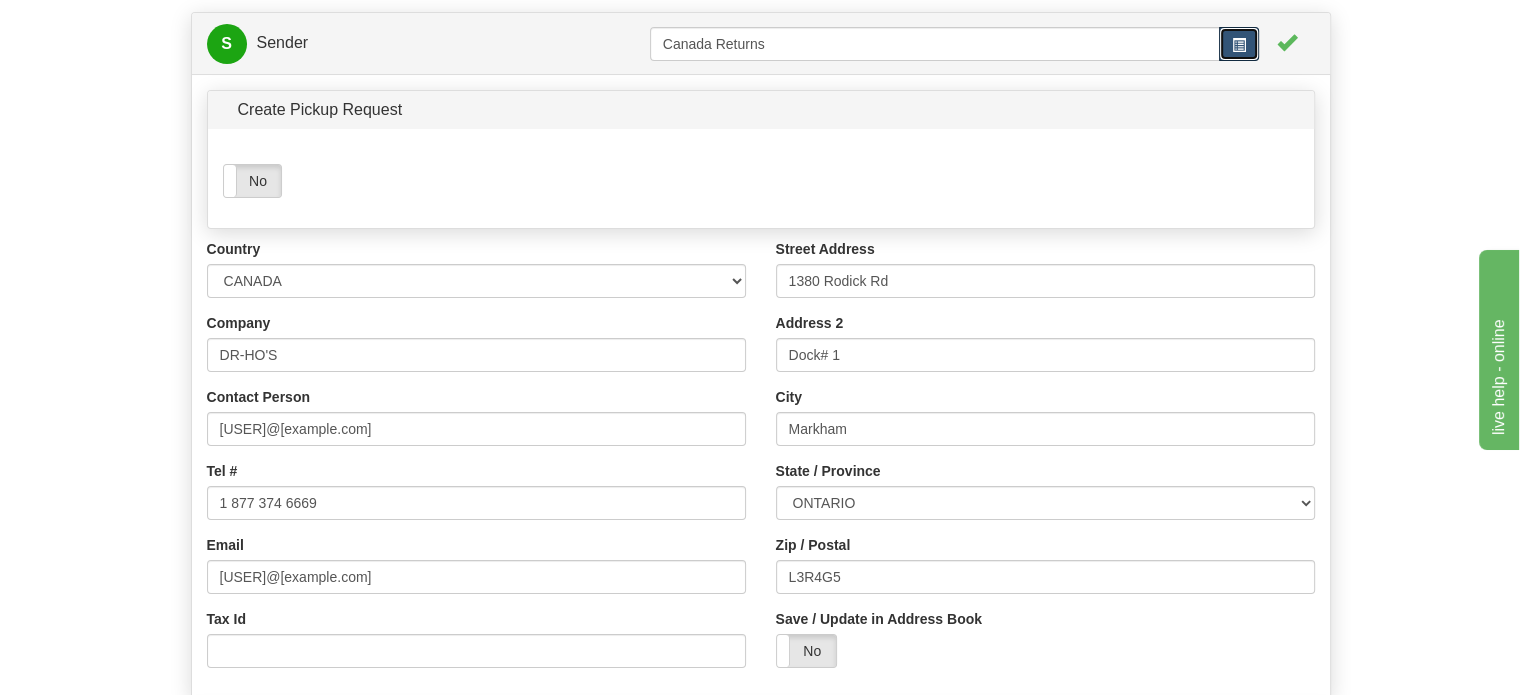 scroll, scrollTop: 200, scrollLeft: 0, axis: vertical 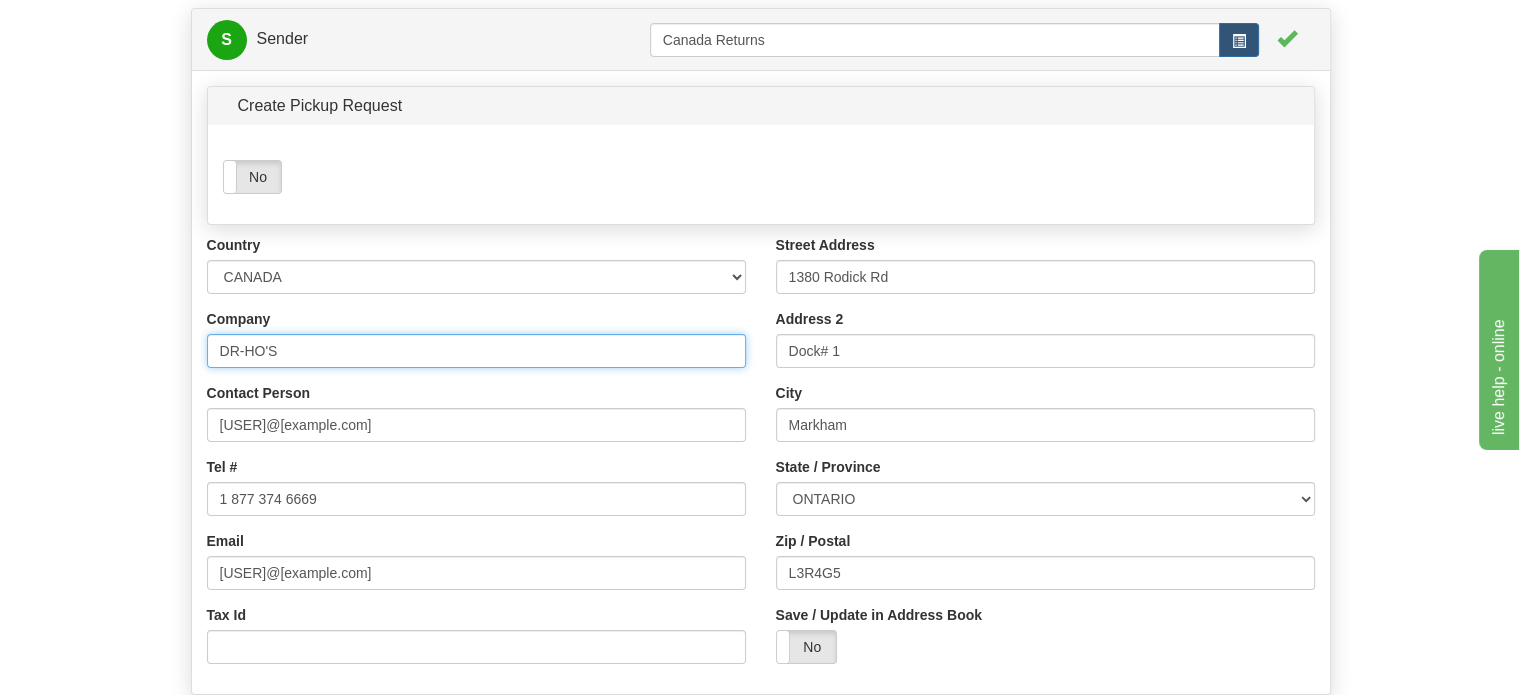 drag, startPoint x: 335, startPoint y: 401, endPoint x: 0, endPoint y: 367, distance: 336.72095 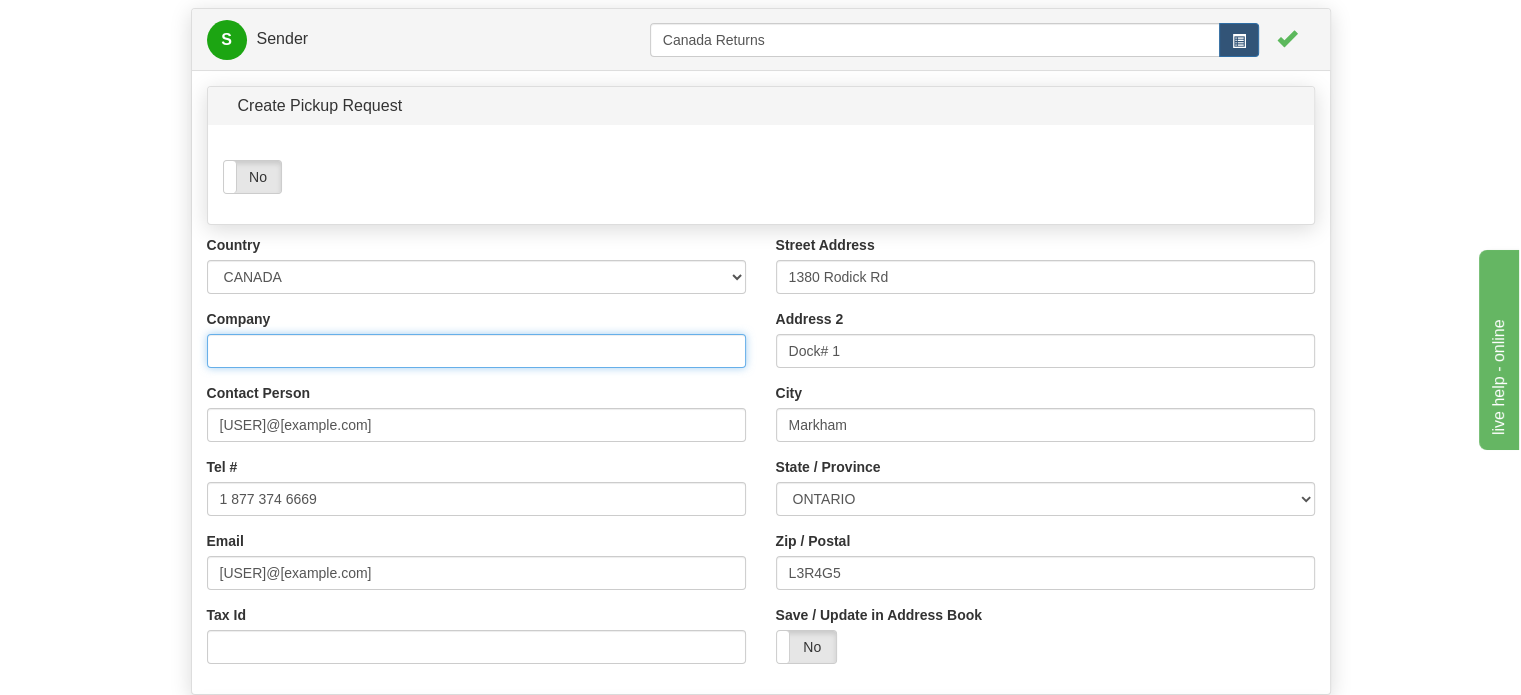 type 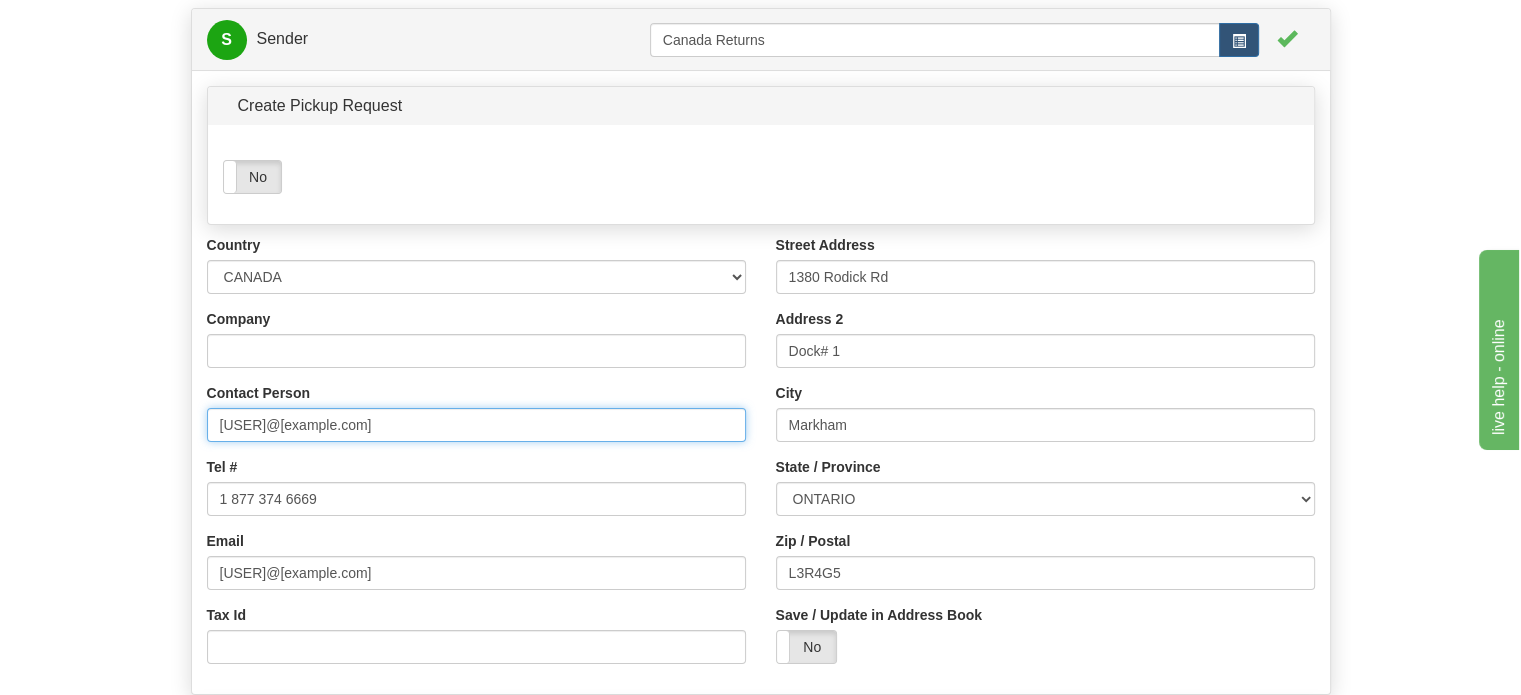 drag, startPoint x: 408, startPoint y: 459, endPoint x: 0, endPoint y: 464, distance: 408.03064 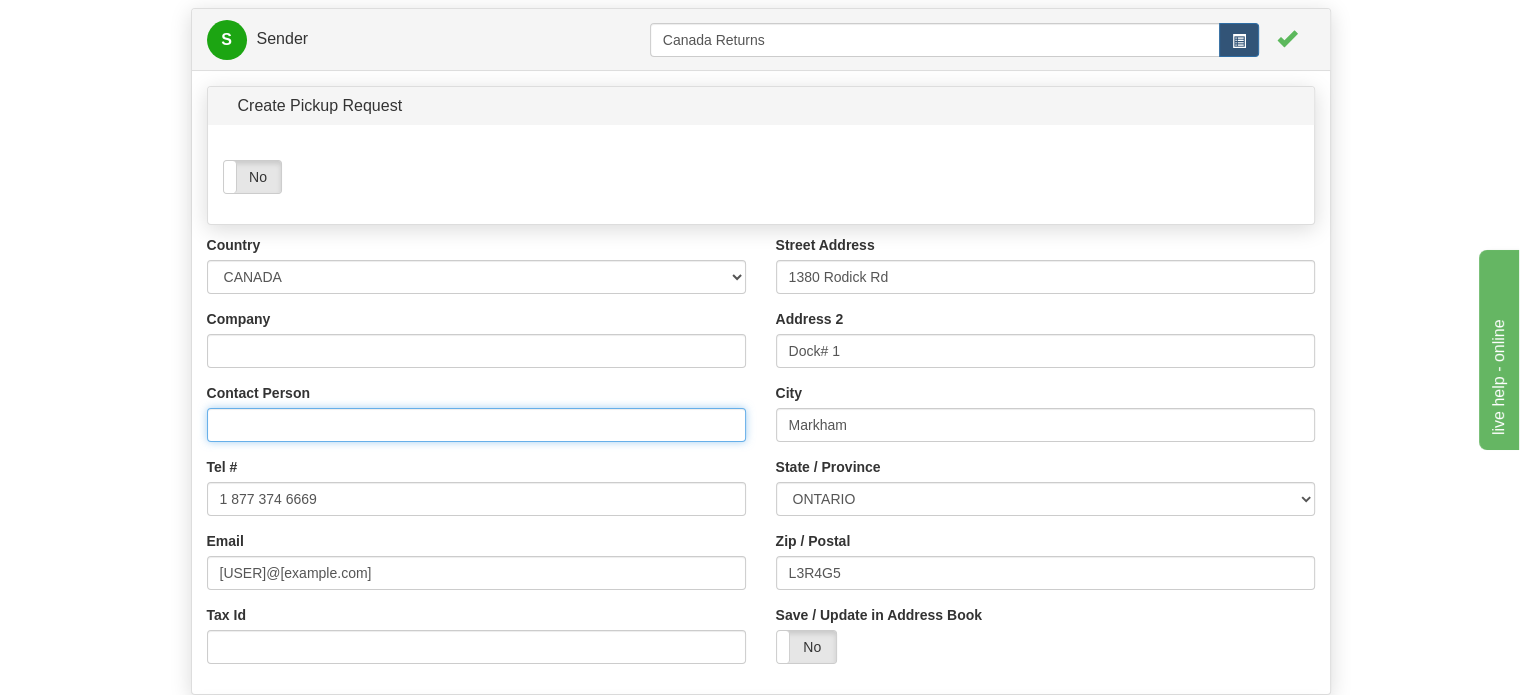 type 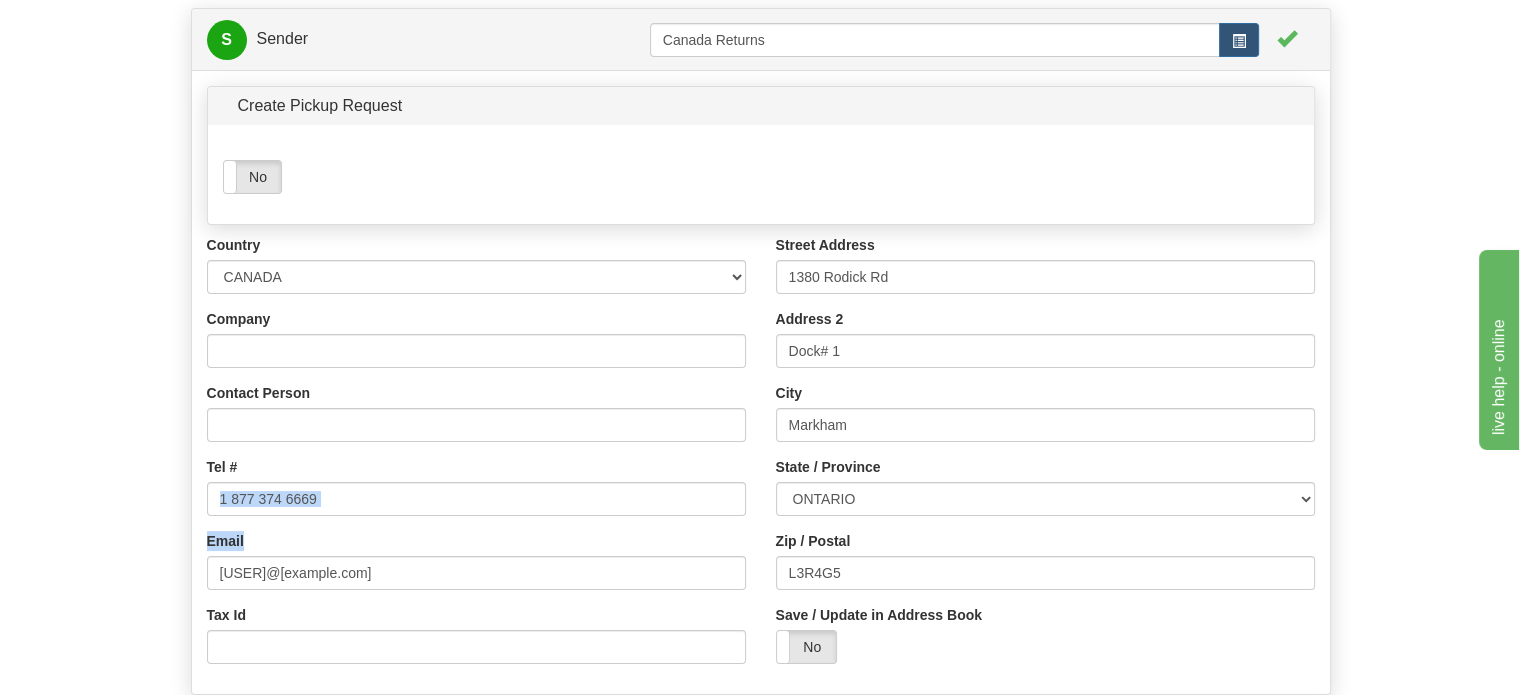drag, startPoint x: 377, startPoint y: 564, endPoint x: 113, endPoint y: 547, distance: 264.54678 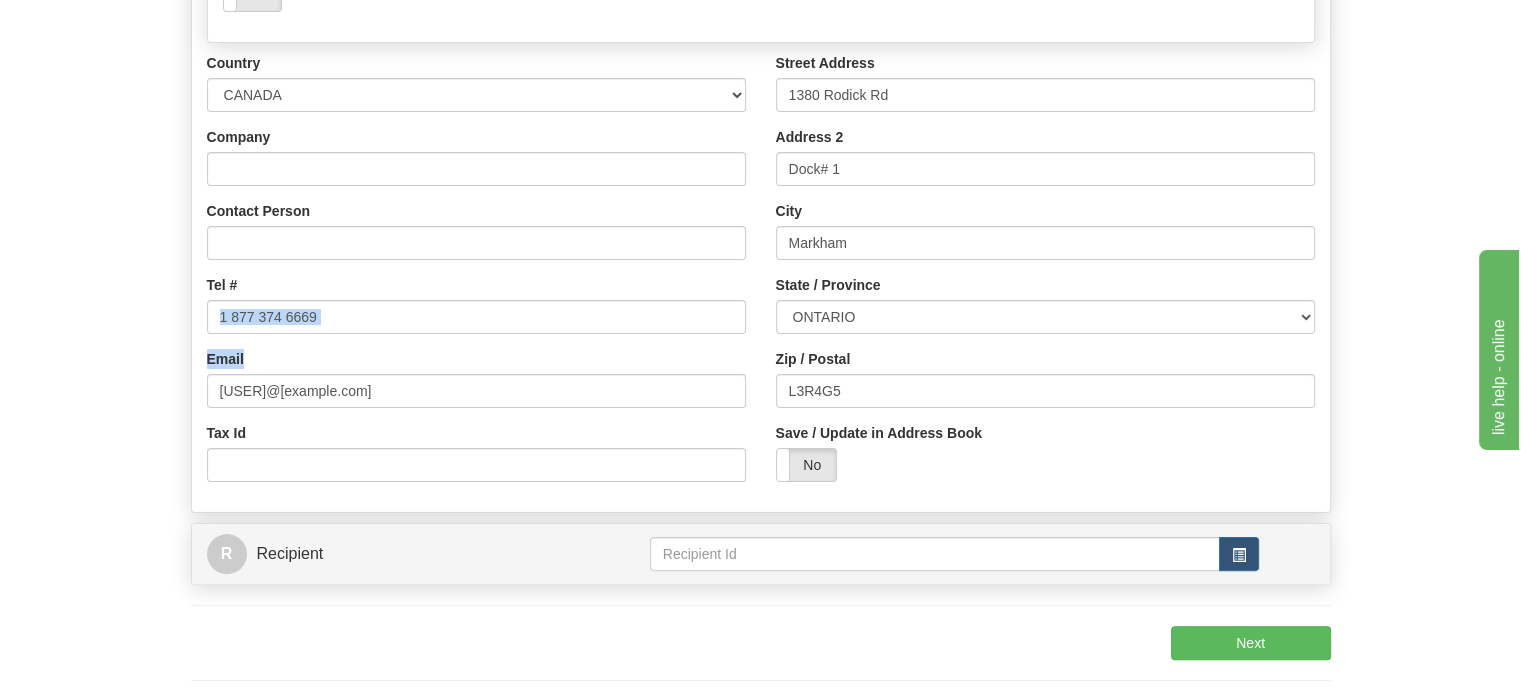scroll, scrollTop: 400, scrollLeft: 0, axis: vertical 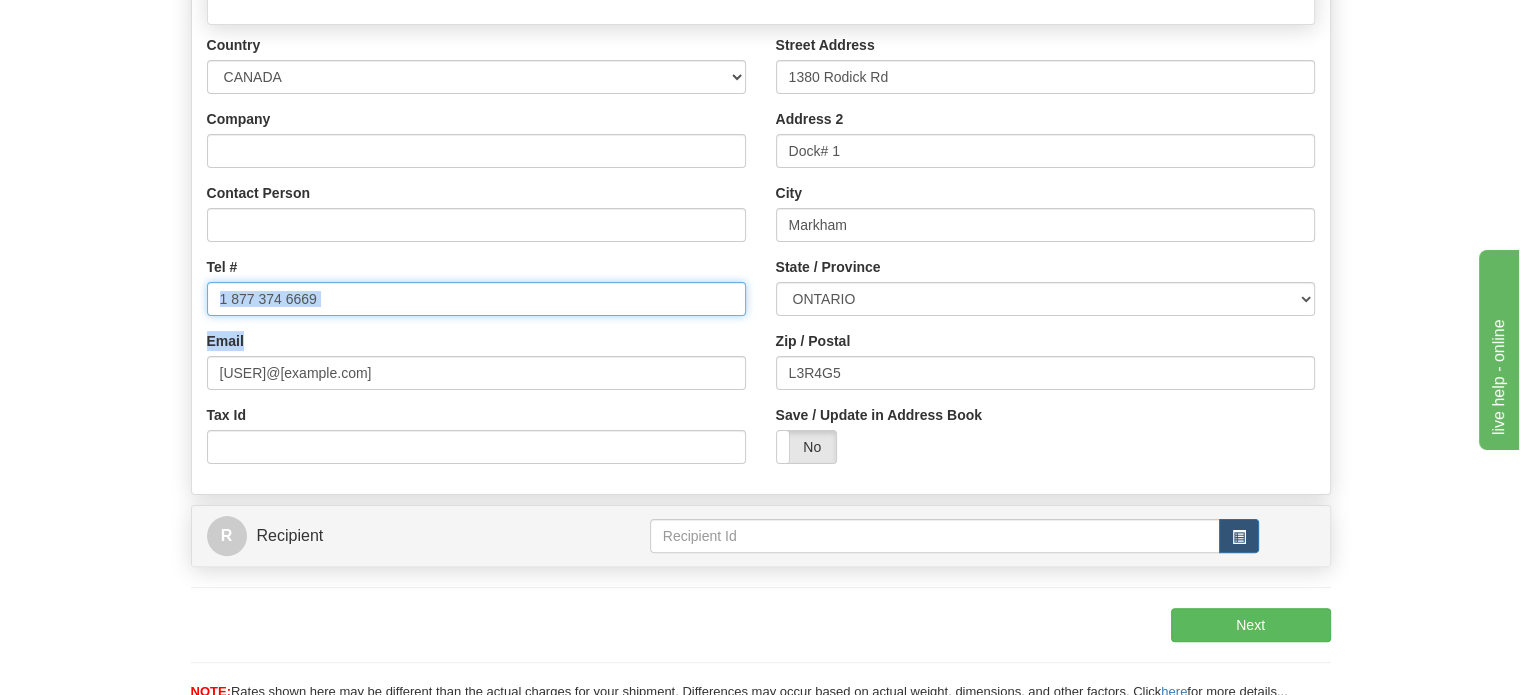 click on "1 877 374 6669" at bounding box center (476, 299) 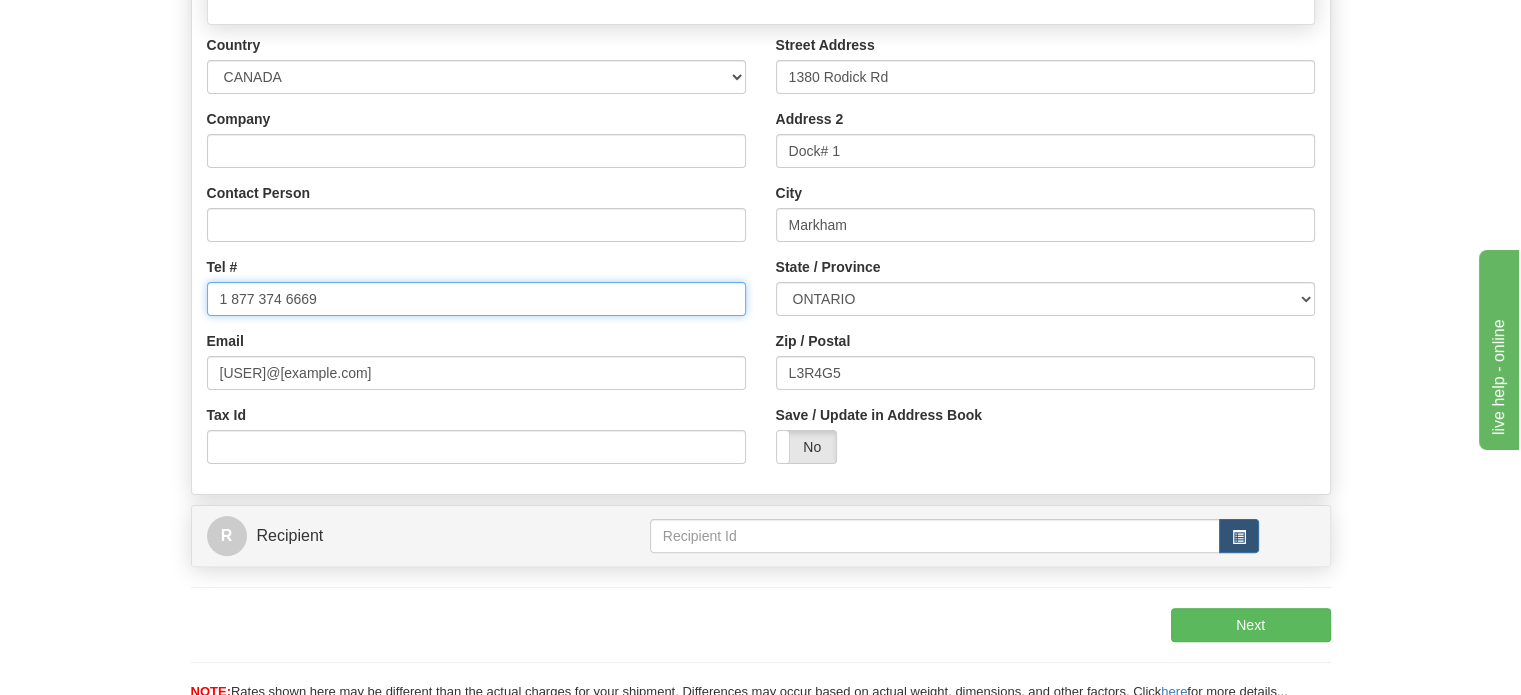 drag, startPoint x: 354, startPoint y: 330, endPoint x: 72, endPoint y: 338, distance: 282.11346 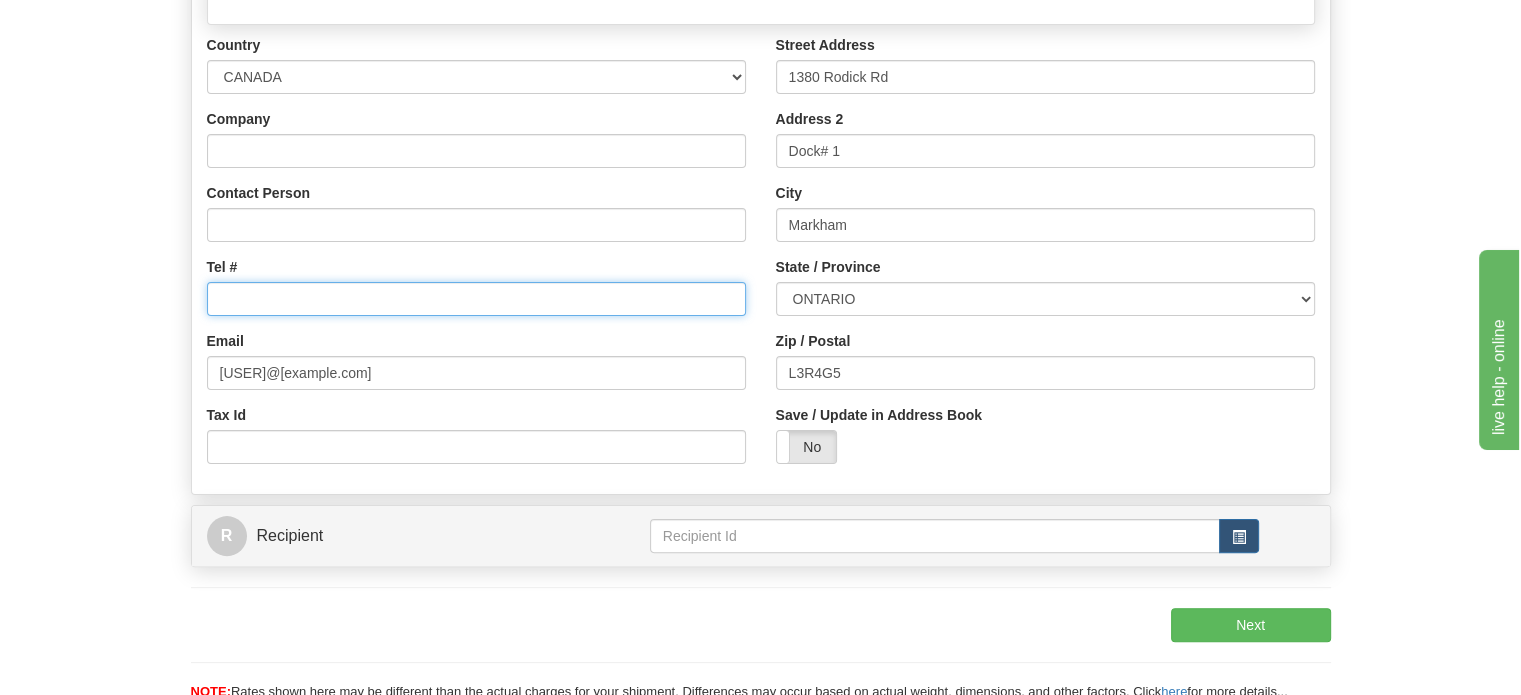 type 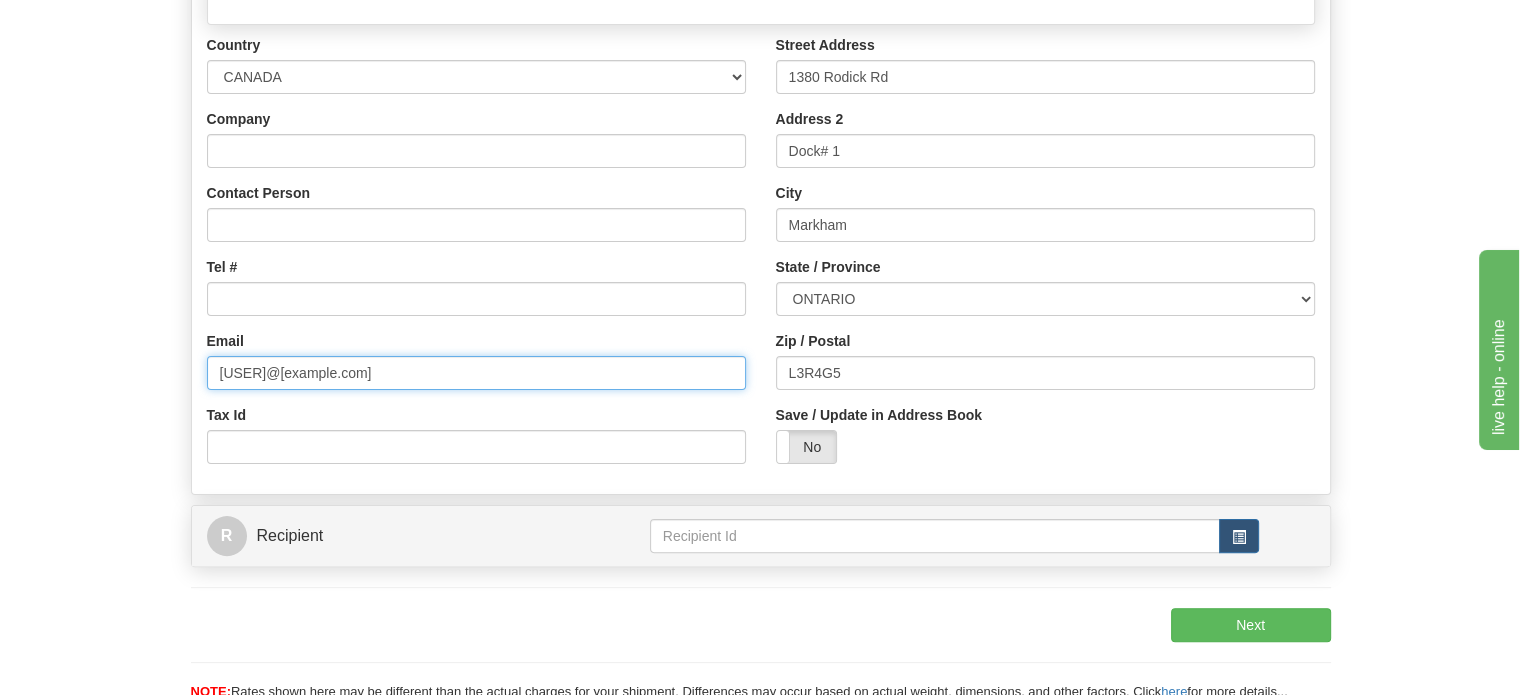 drag, startPoint x: 372, startPoint y: 425, endPoint x: 175, endPoint y: 402, distance: 198.33809 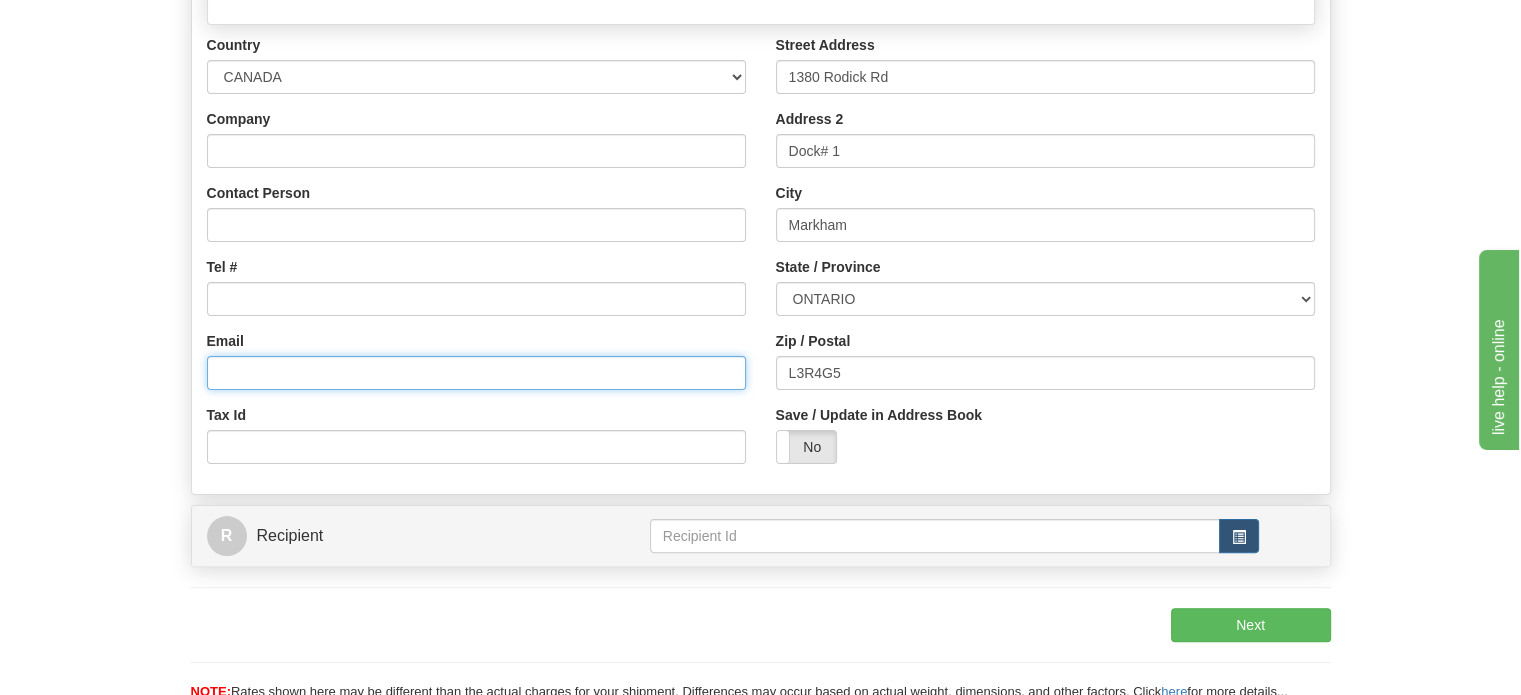 type 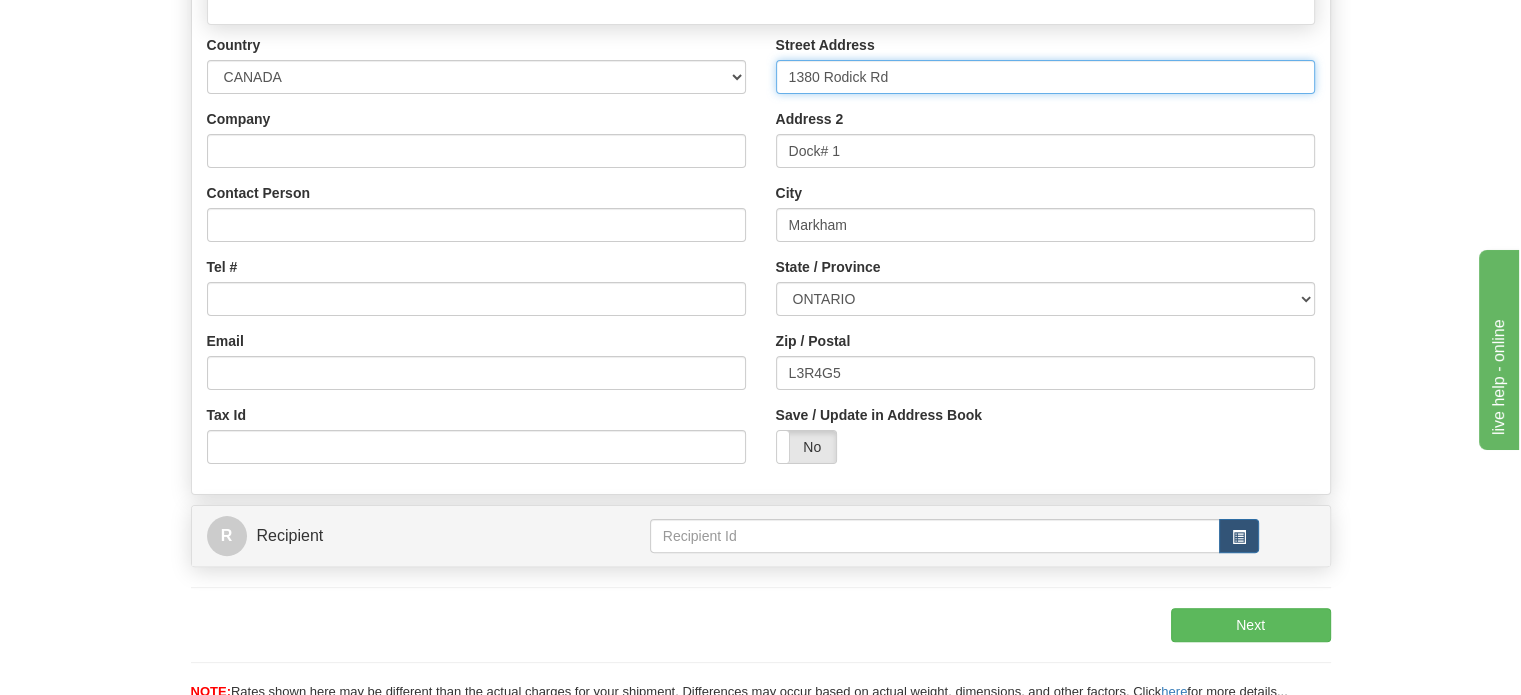 drag, startPoint x: 893, startPoint y: 127, endPoint x: 596, endPoint y: 127, distance: 297 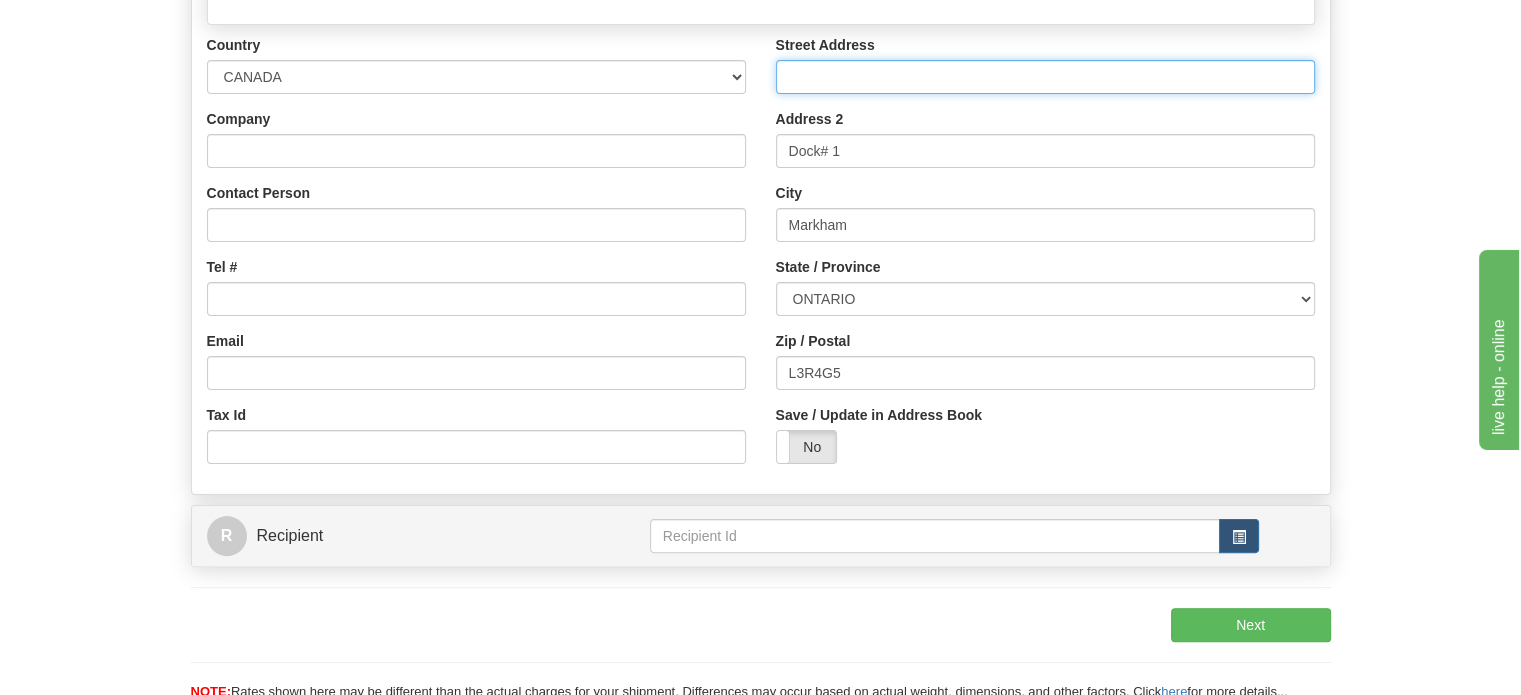 type 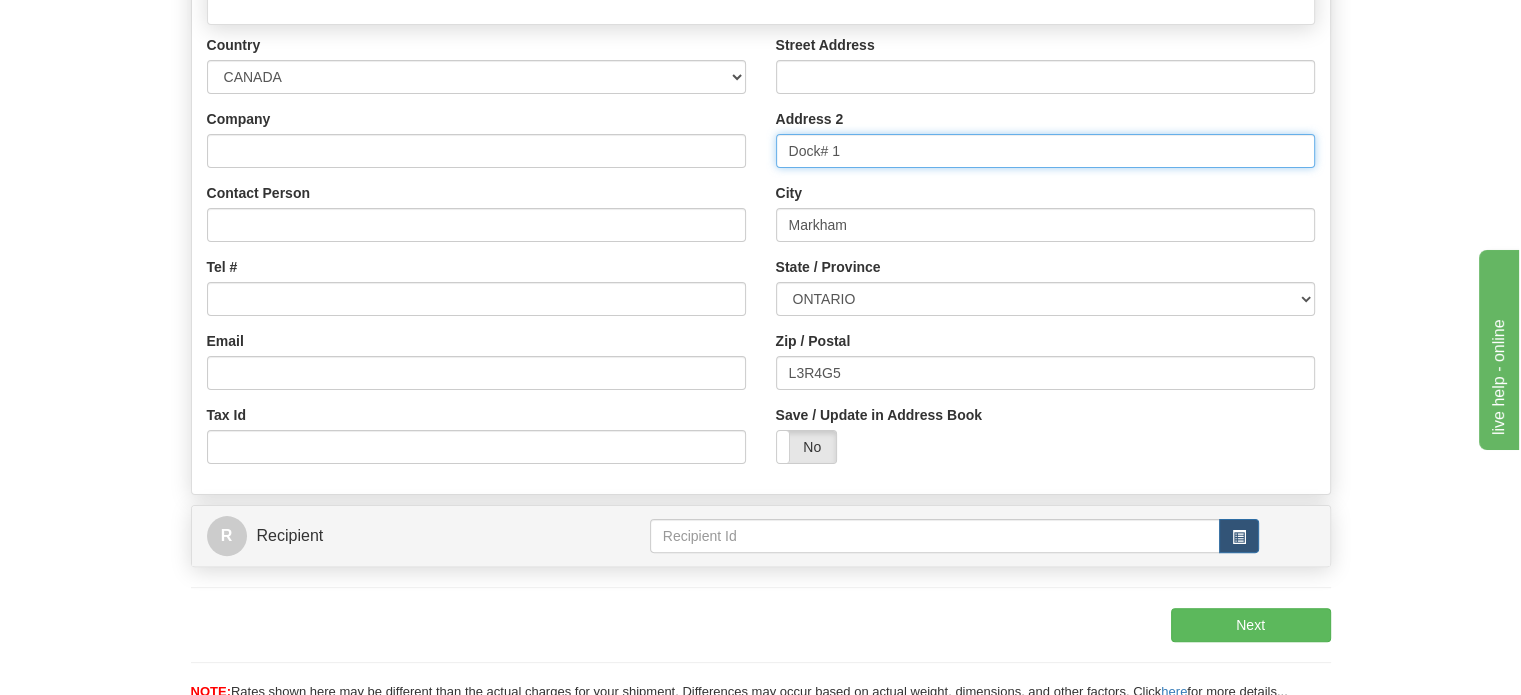 drag, startPoint x: 878, startPoint y: 204, endPoint x: 616, endPoint y: 235, distance: 263.8276 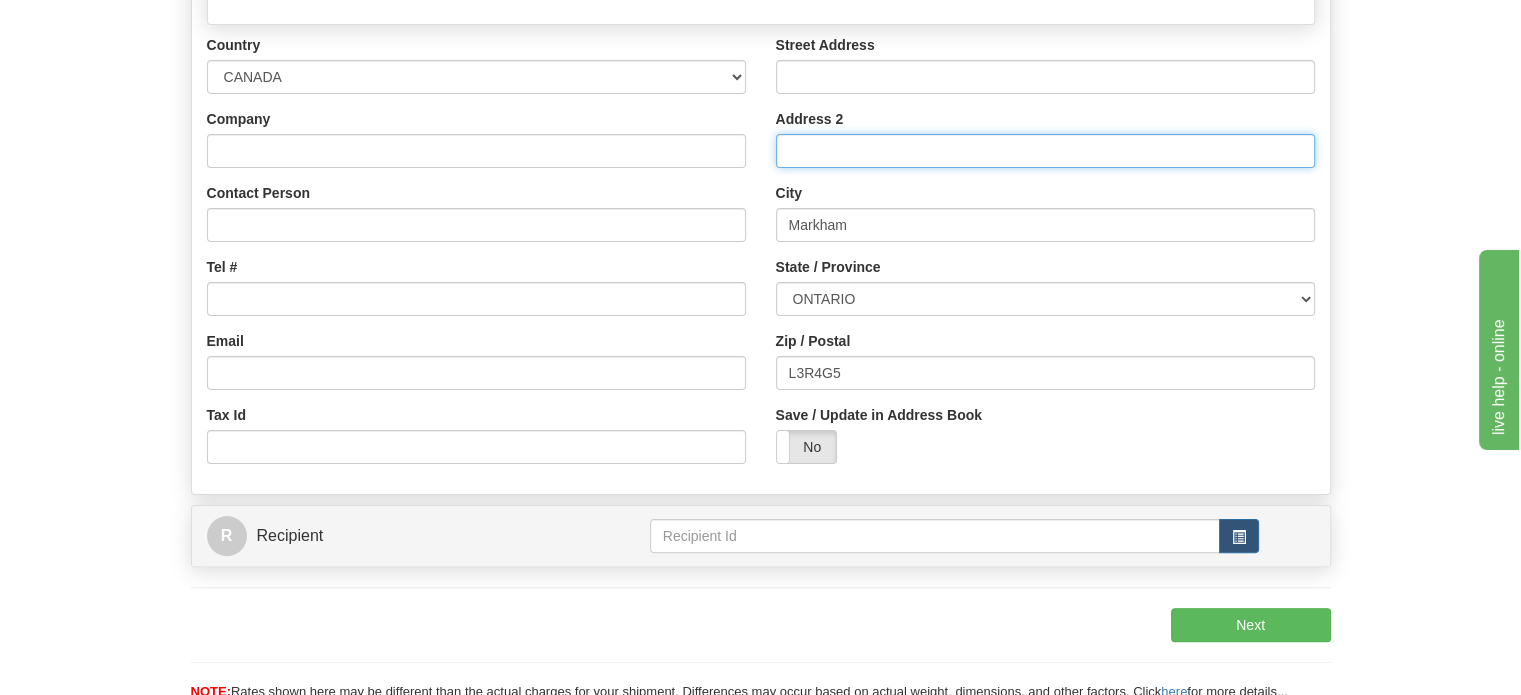 type 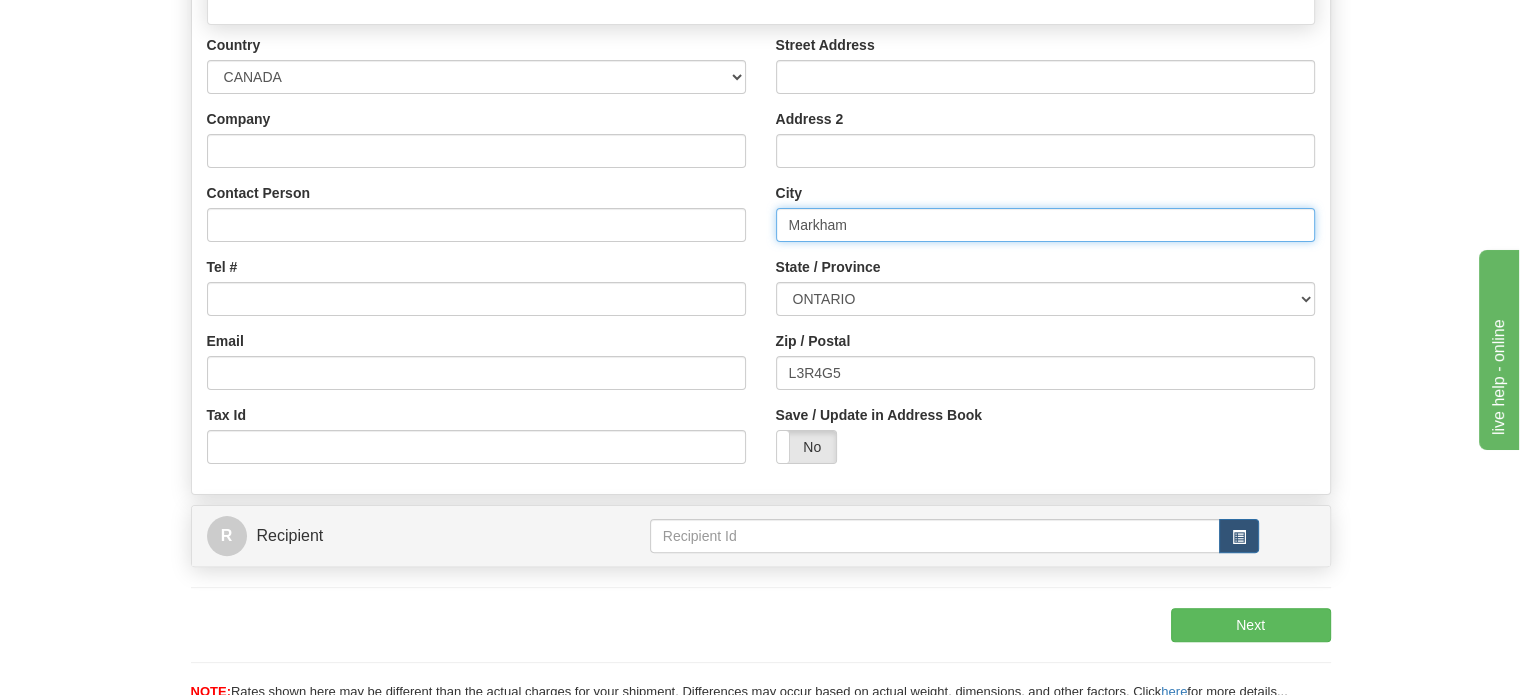 drag, startPoint x: 952, startPoint y: 278, endPoint x: 624, endPoint y: 286, distance: 328.09753 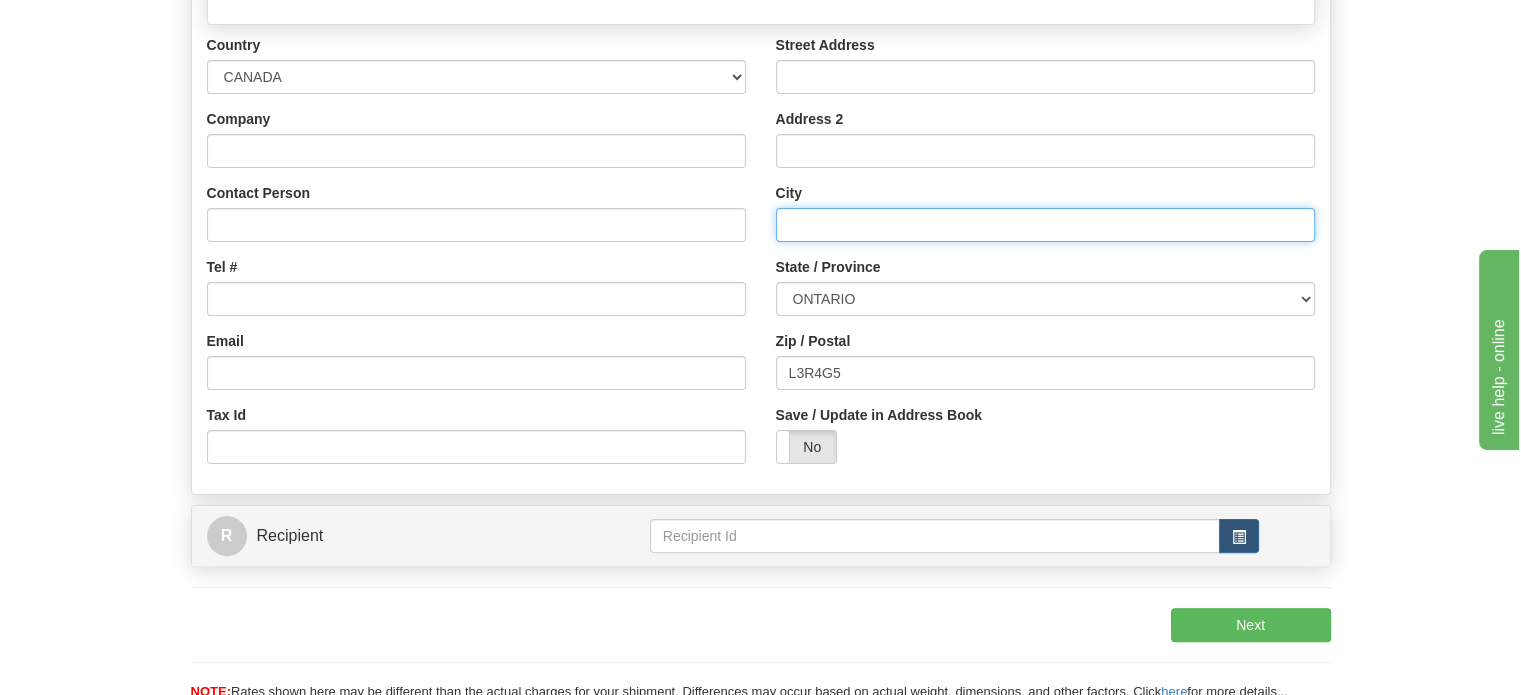 type 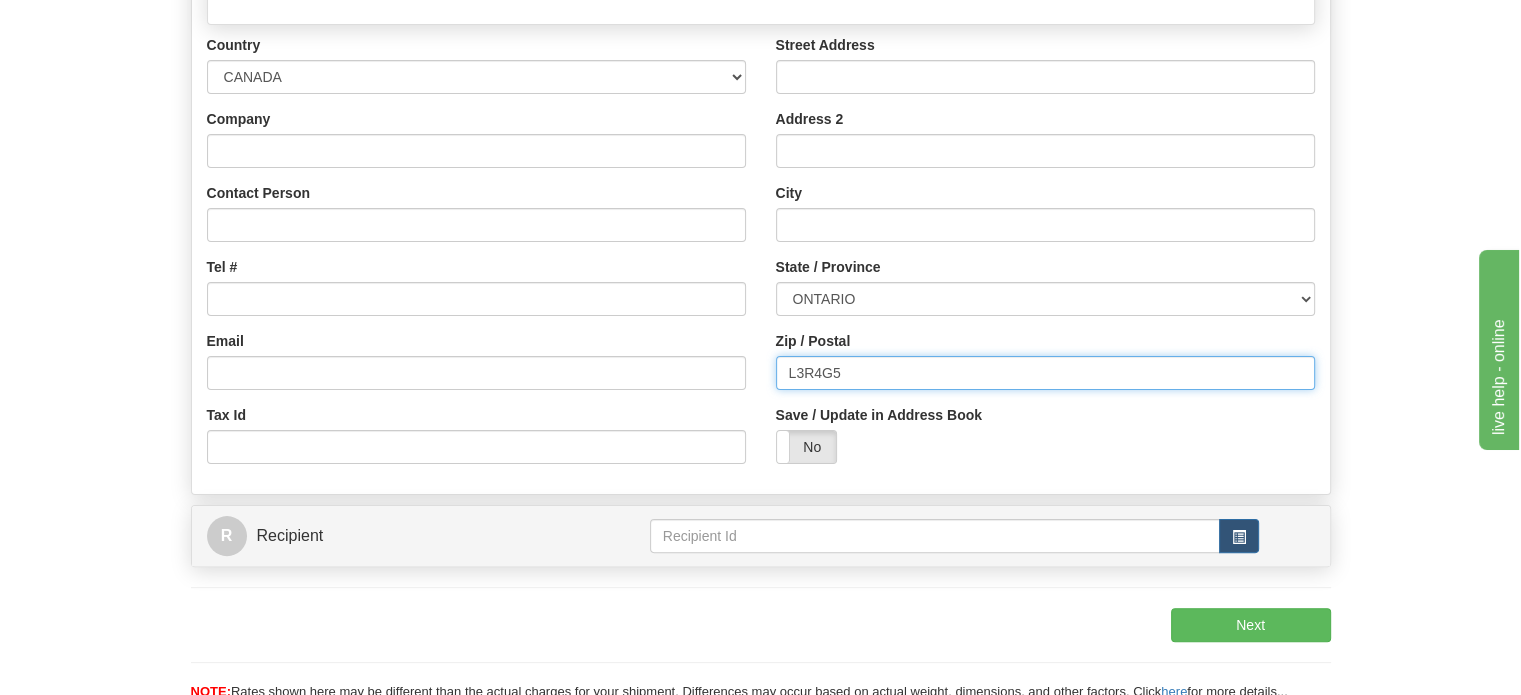 drag, startPoint x: 873, startPoint y: 403, endPoint x: 455, endPoint y: 385, distance: 418.3874 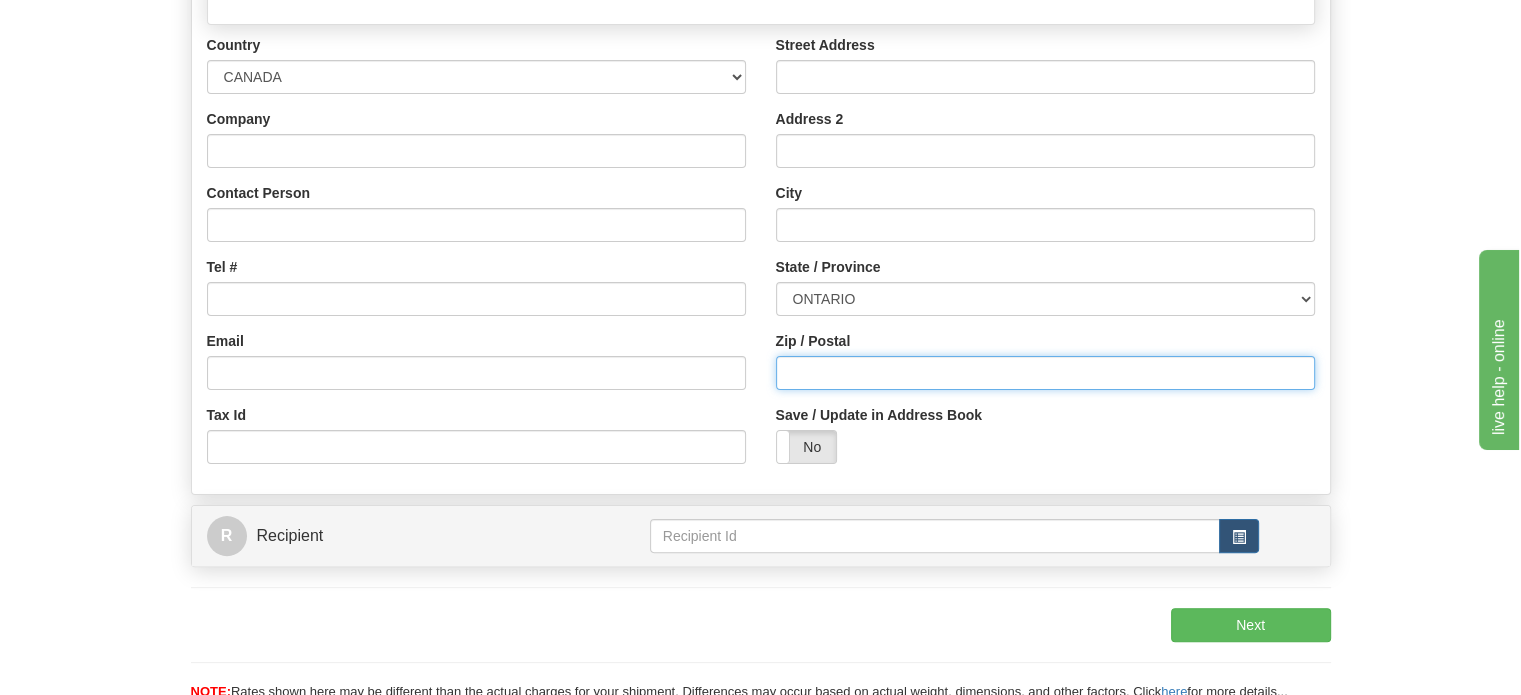 type 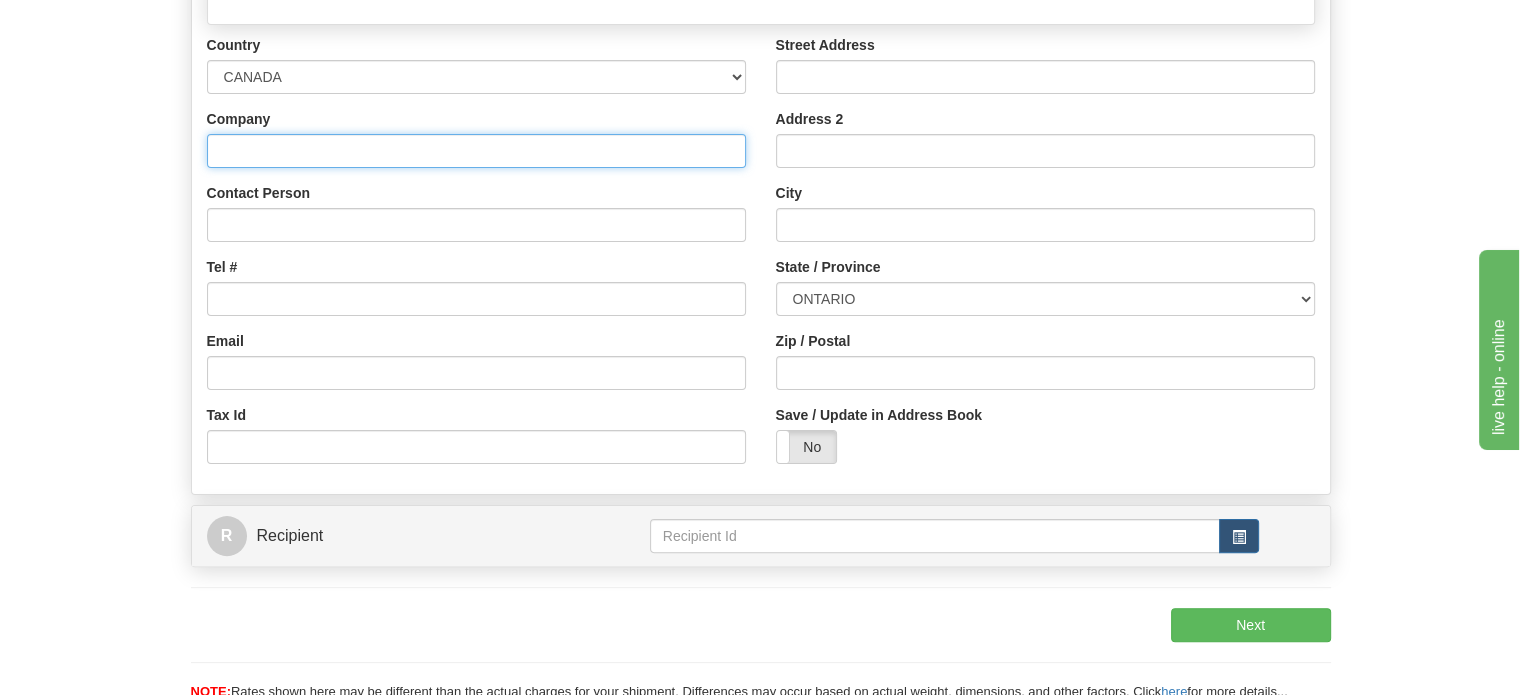 click on "Company" at bounding box center [476, 151] 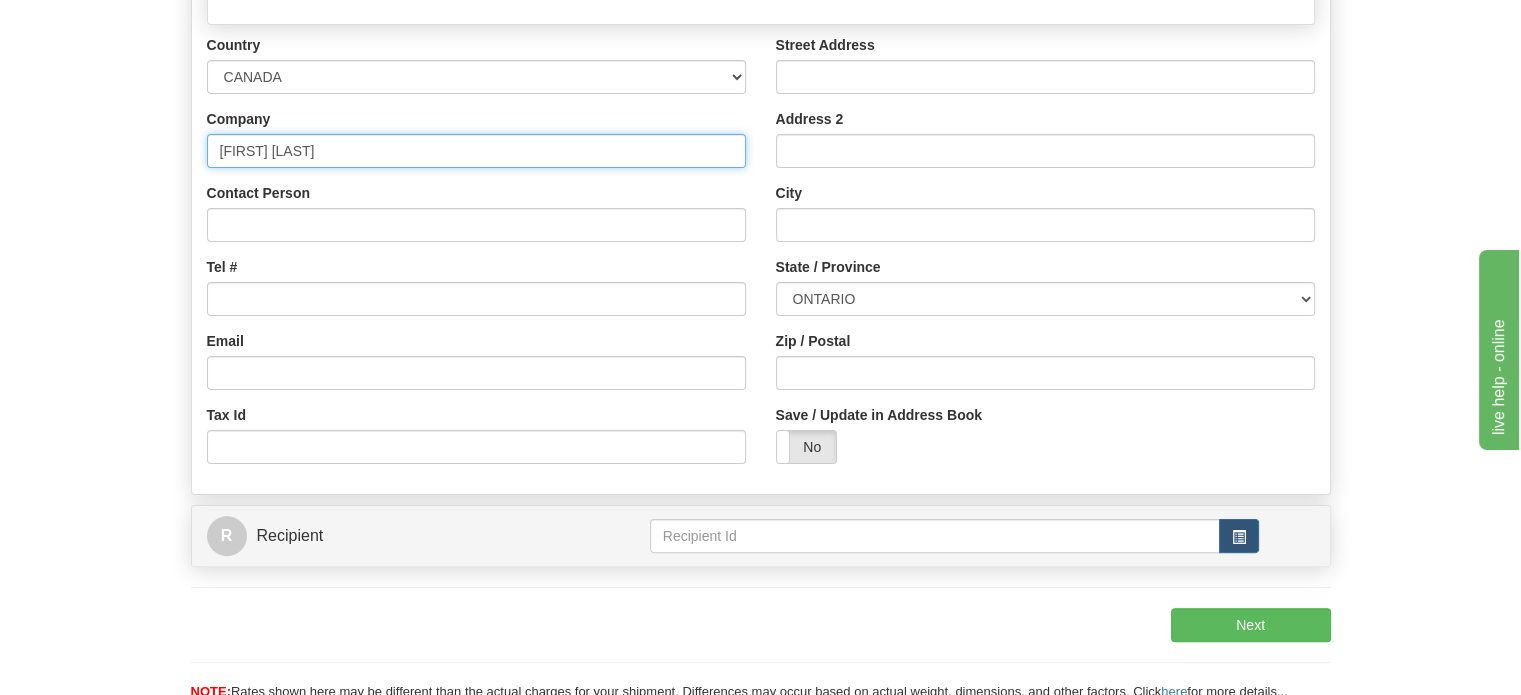 type on "[FIRST] [LAST]" 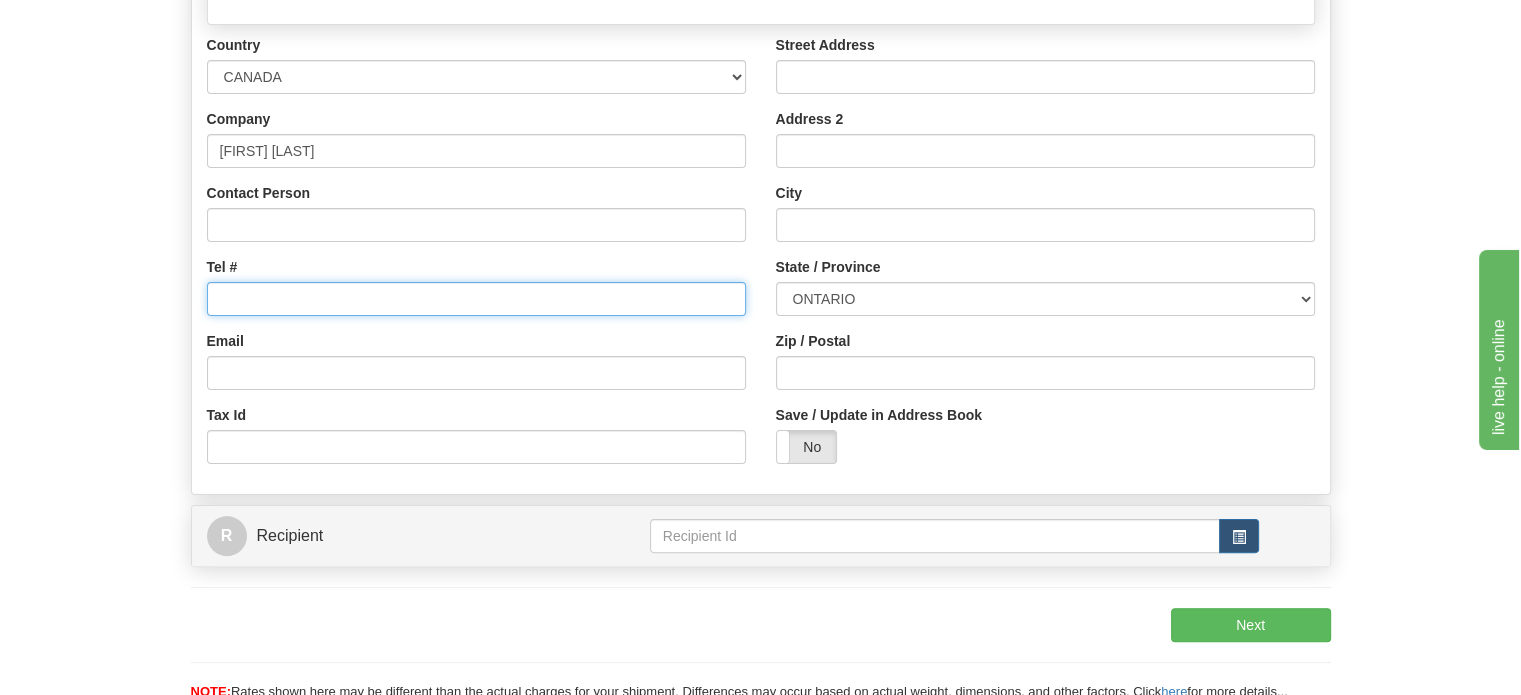 click on "Tel #" at bounding box center (476, 299) 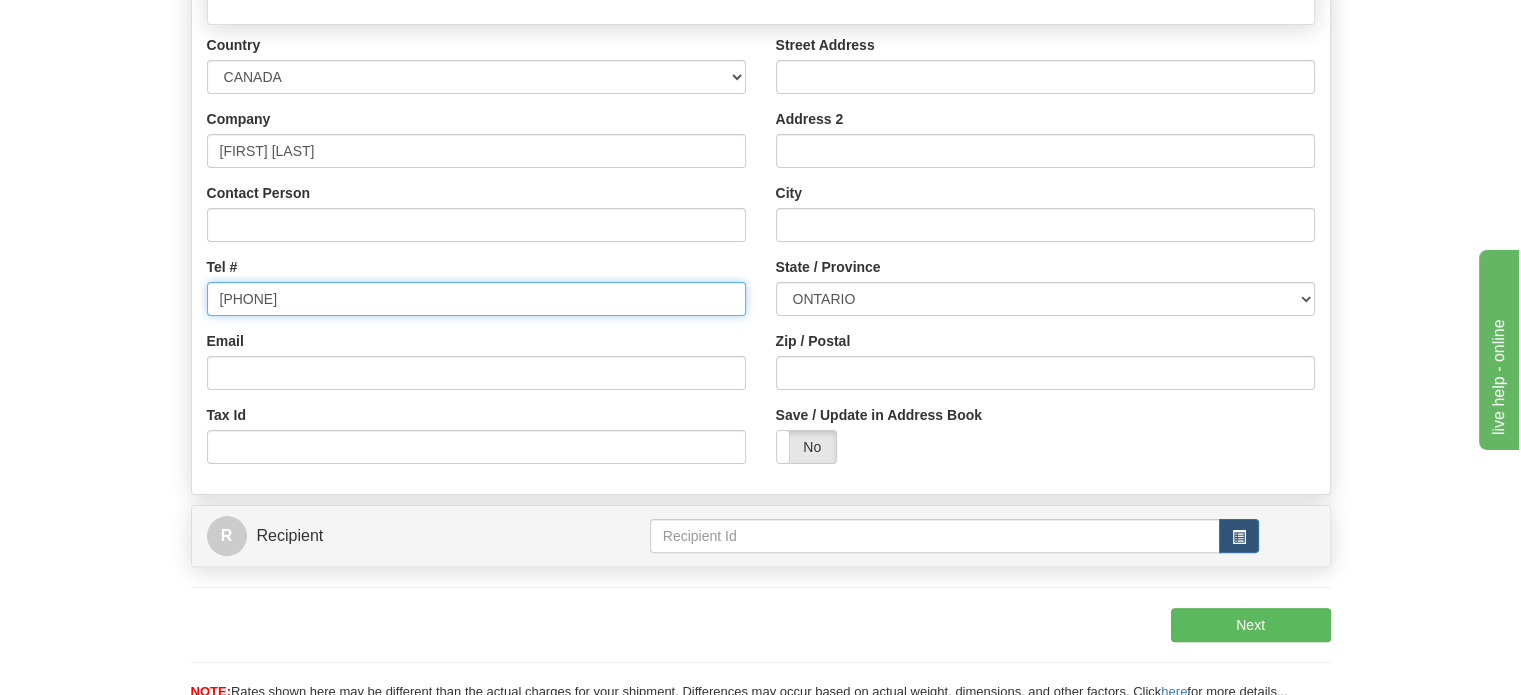 type on "[PHONE]" 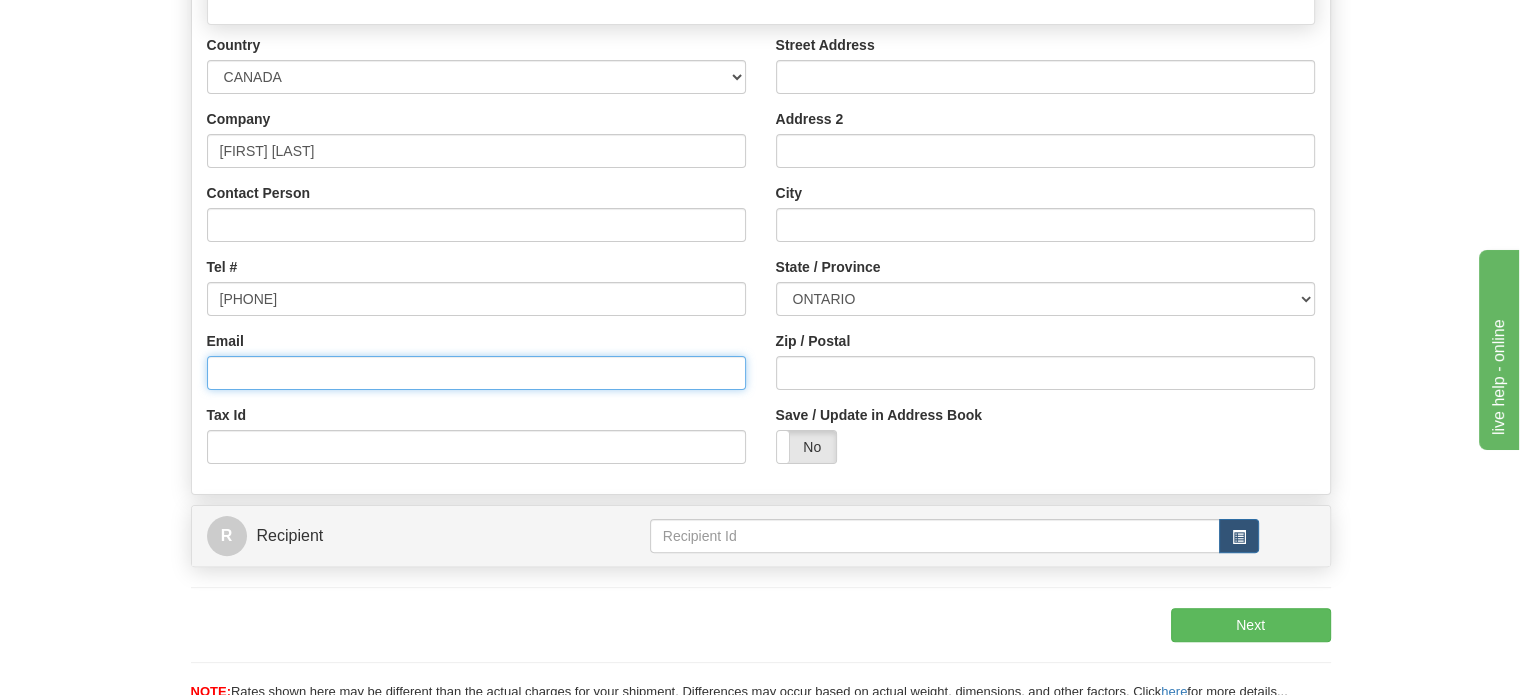 click on "Email" at bounding box center (476, 373) 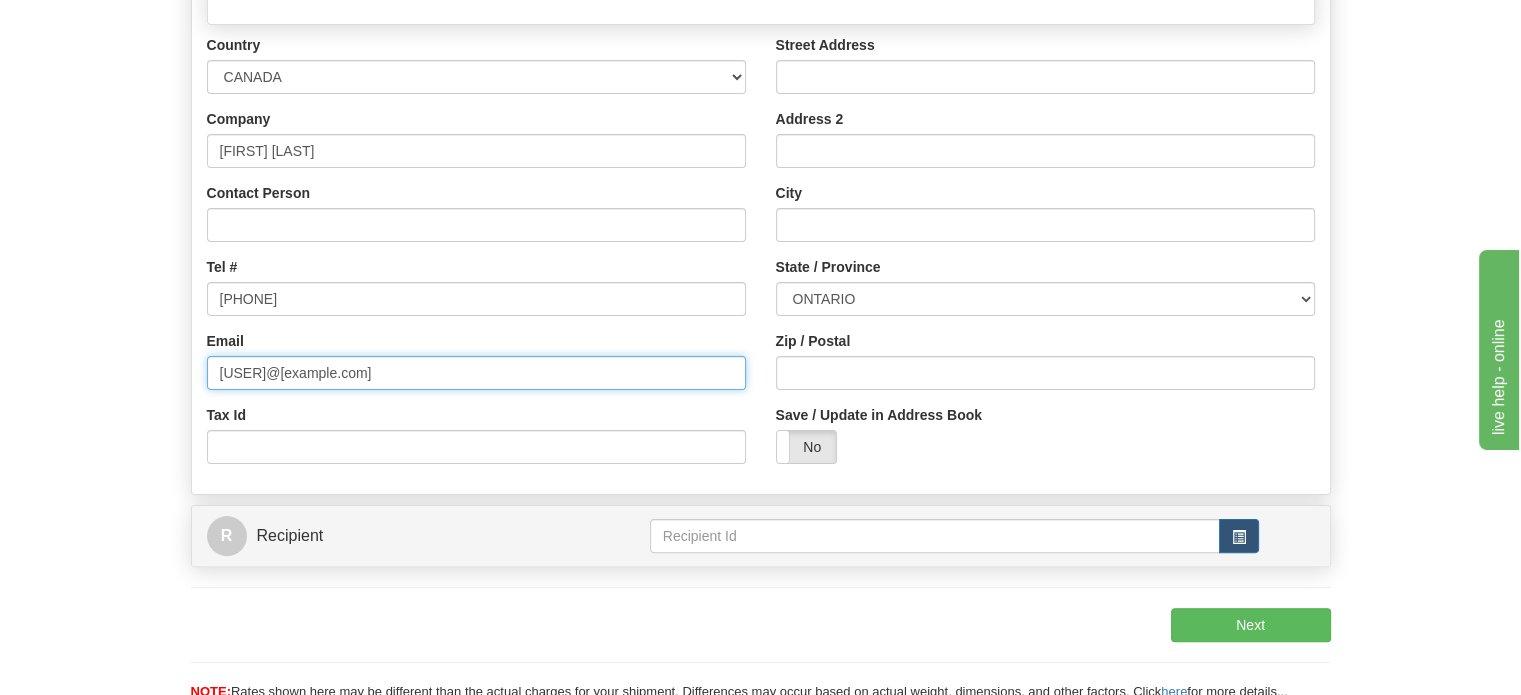 type on "[EMAIL]" 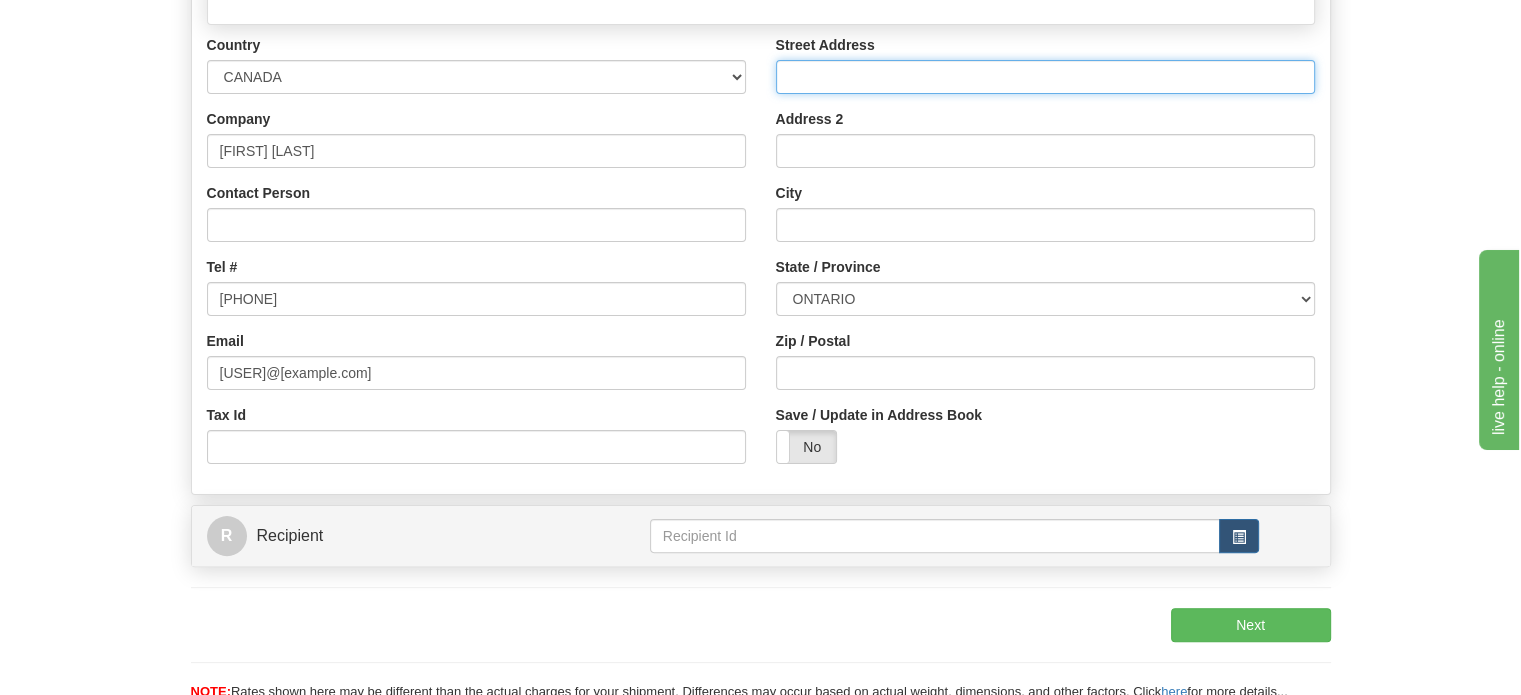 click on "Street Address" at bounding box center [1045, 77] 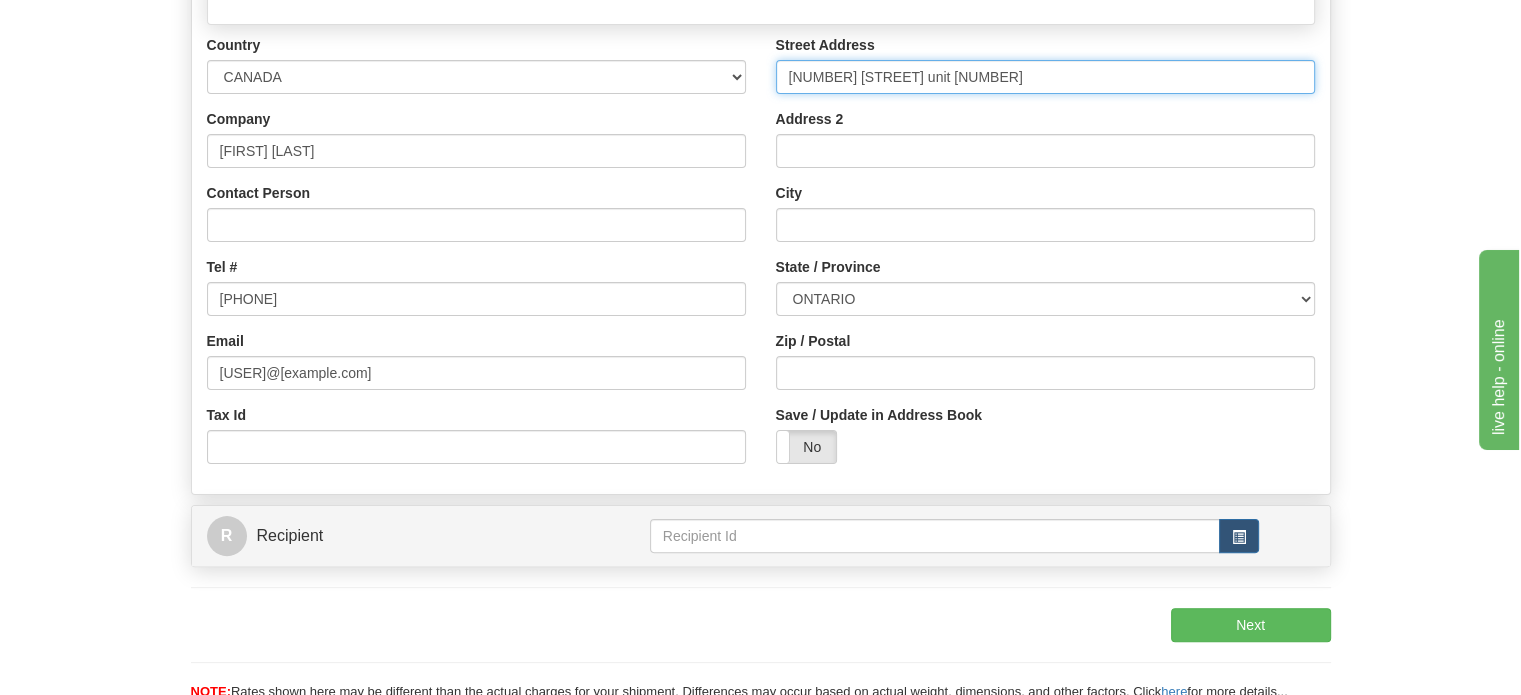 type on "[NUMBER] [STREET] unit [NUMBER]" 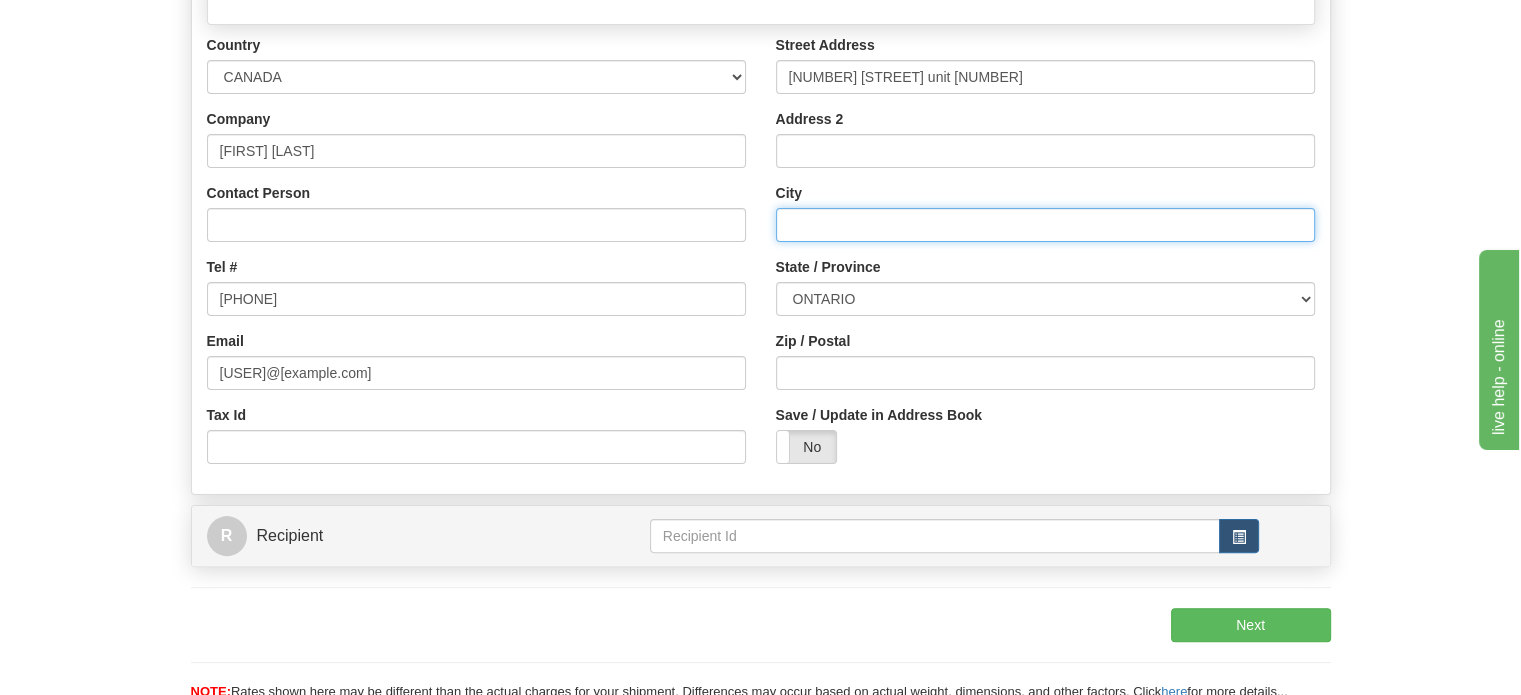 click on "City" at bounding box center [1045, 225] 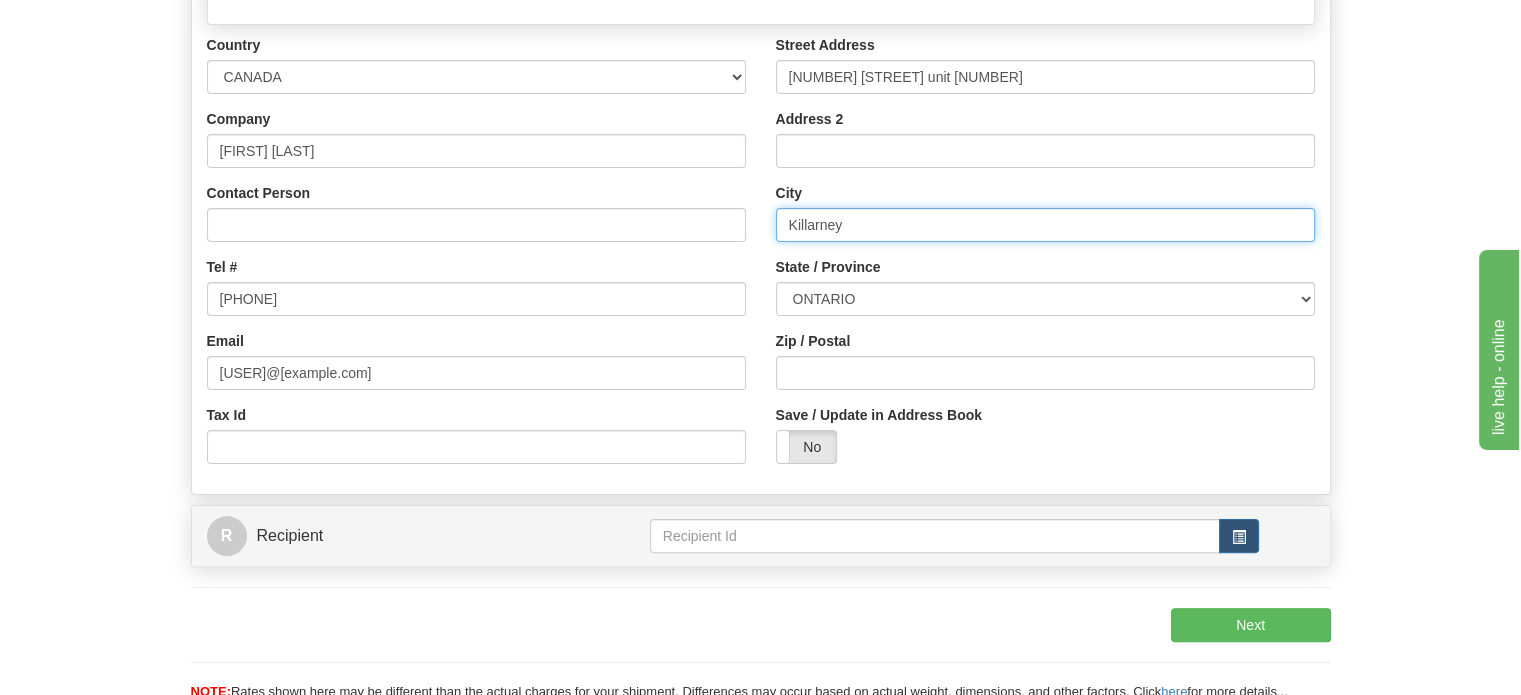 type on "Killarney" 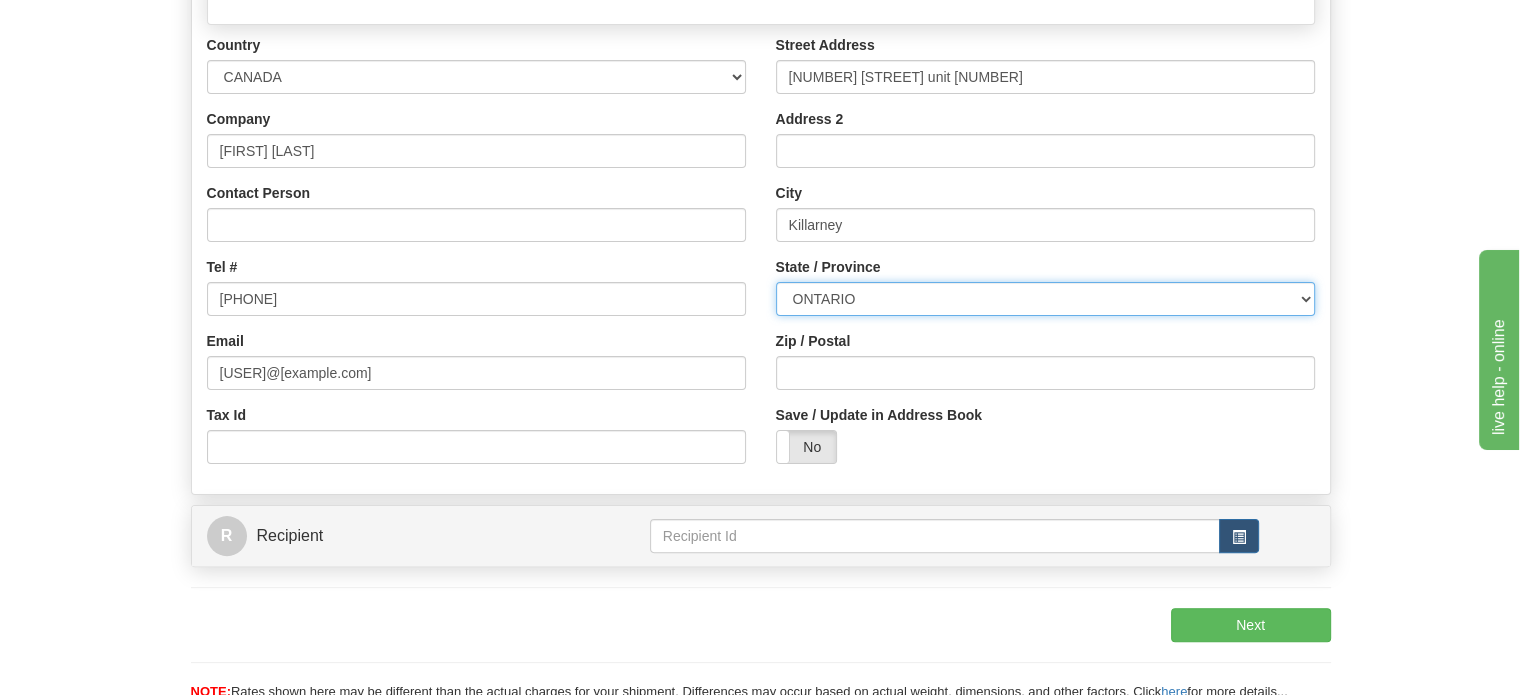 click on "ALBERTA BRITISH COLUMBIA MANITOBA NEW BRUNSWICK NEWFOUNDLAND NOVA SCOTIA NUNAVUT NW TERRITORIES ONTARIO PRINCE EDWARD ISLAND QUEBEC SASKATCHEWAN YUKON TERRITORY" at bounding box center (1045, 299) 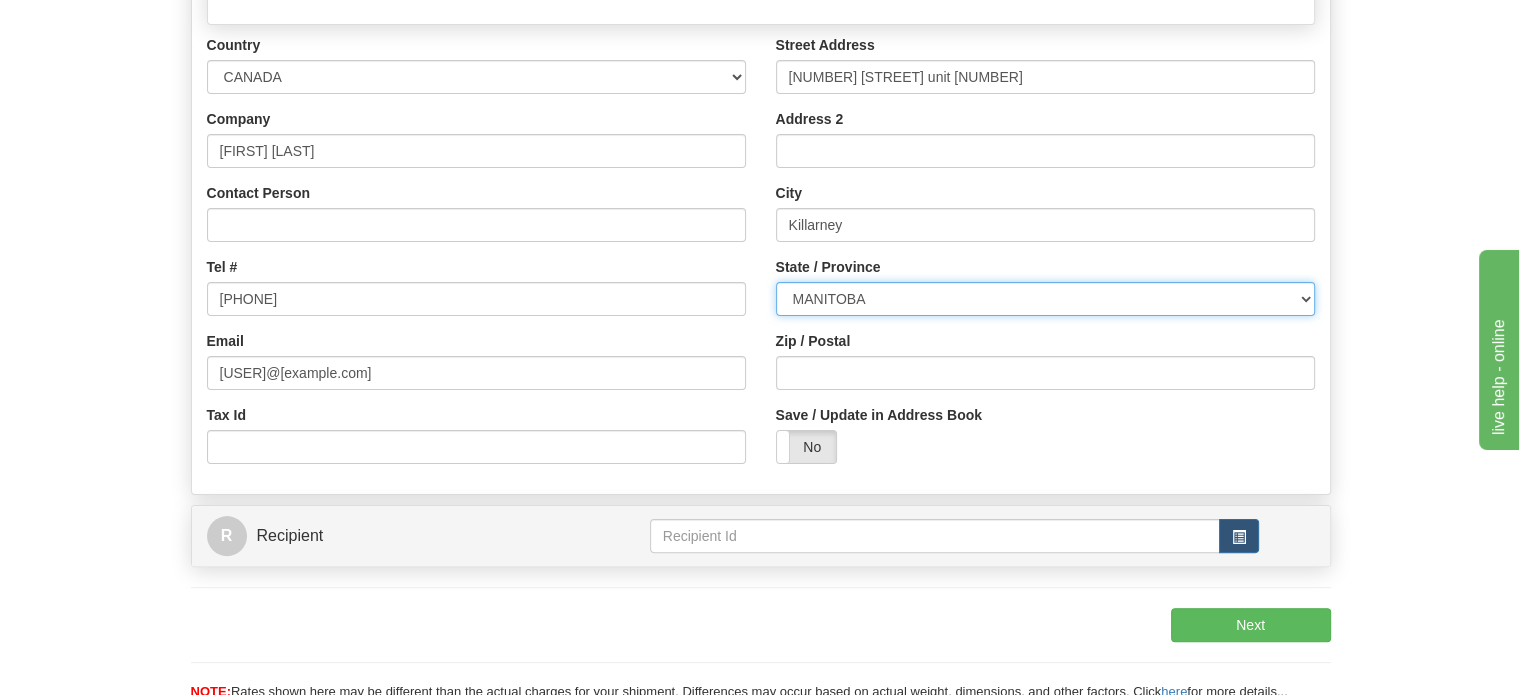 click on "ALBERTA BRITISH COLUMBIA MANITOBA NEW BRUNSWICK NEWFOUNDLAND NOVA SCOTIA NUNAVUT NW TERRITORIES ONTARIO PRINCE EDWARD ISLAND QUEBEC SASKATCHEWAN YUKON TERRITORY" at bounding box center [1045, 299] 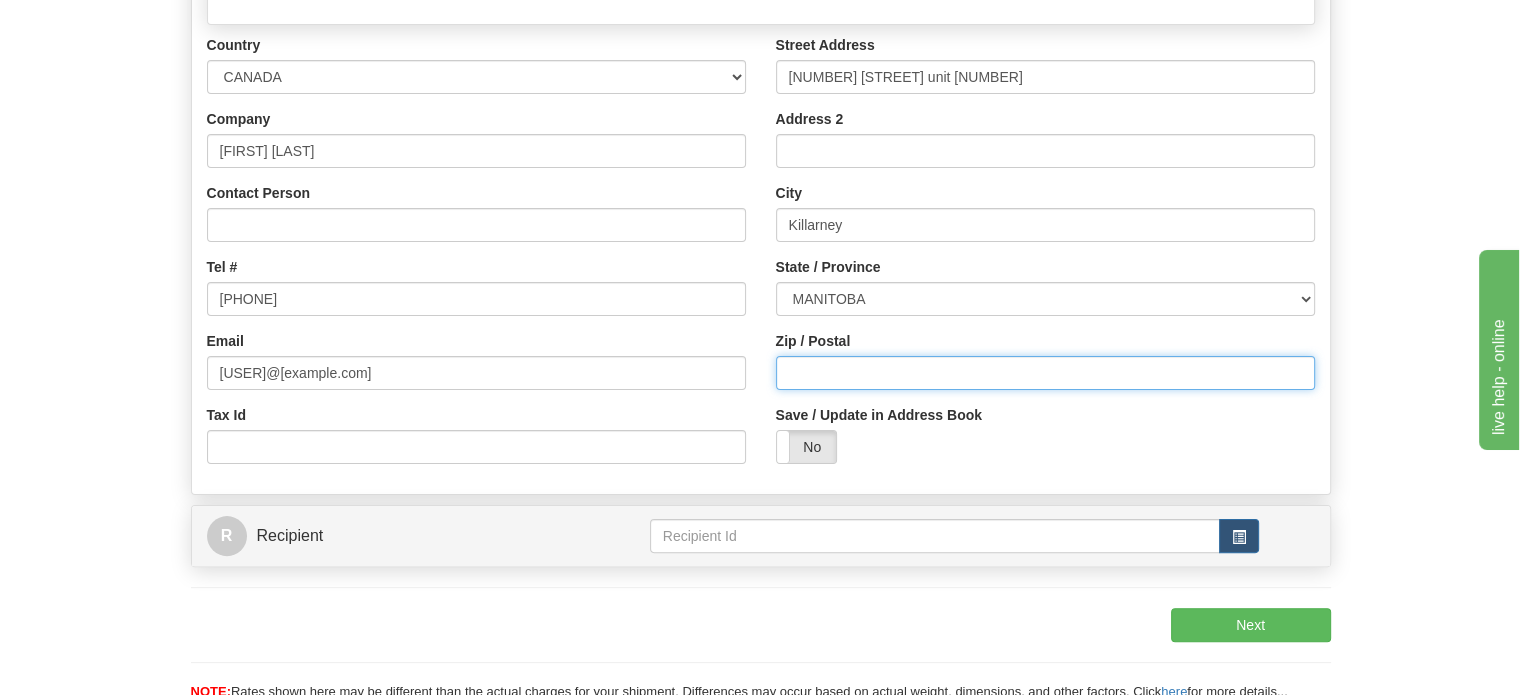click on "Zip / Postal" at bounding box center [1045, 373] 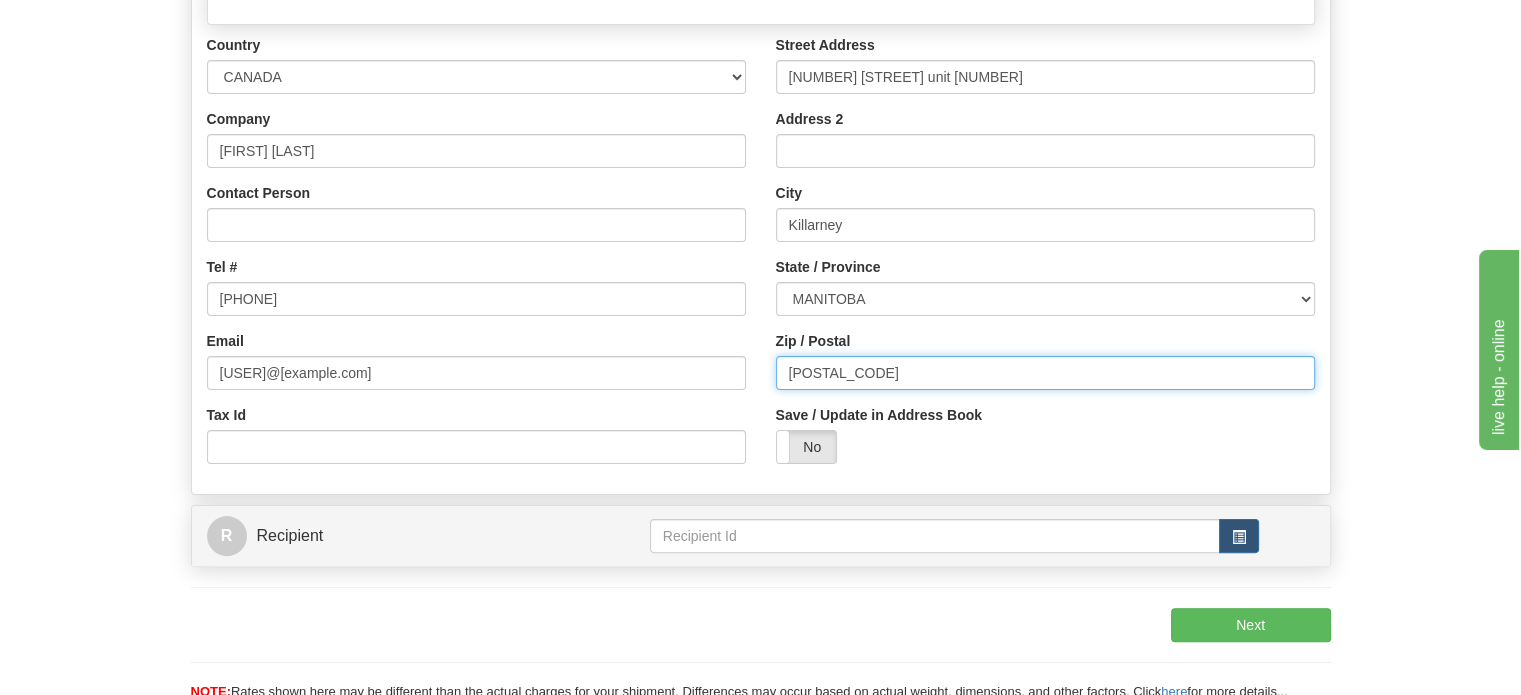 type on "[POSTAL_CODE]" 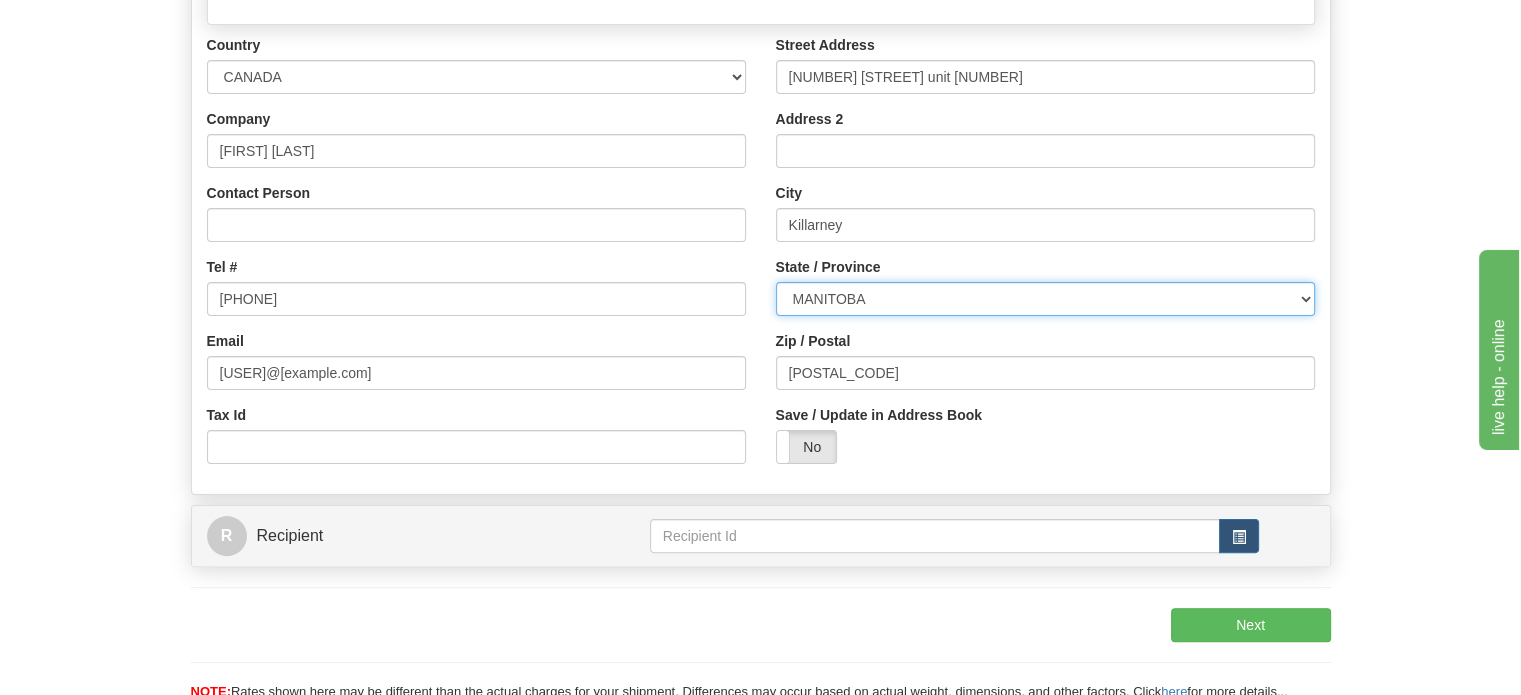 click on "ALBERTA BRITISH COLUMBIA MANITOBA NEW BRUNSWICK NEWFOUNDLAND NOVA SCOTIA NUNAVUT NW TERRITORIES ONTARIO PRINCE EDWARD ISLAND QUEBEC SASKATCHEWAN YUKON TERRITORY" at bounding box center [1045, 299] 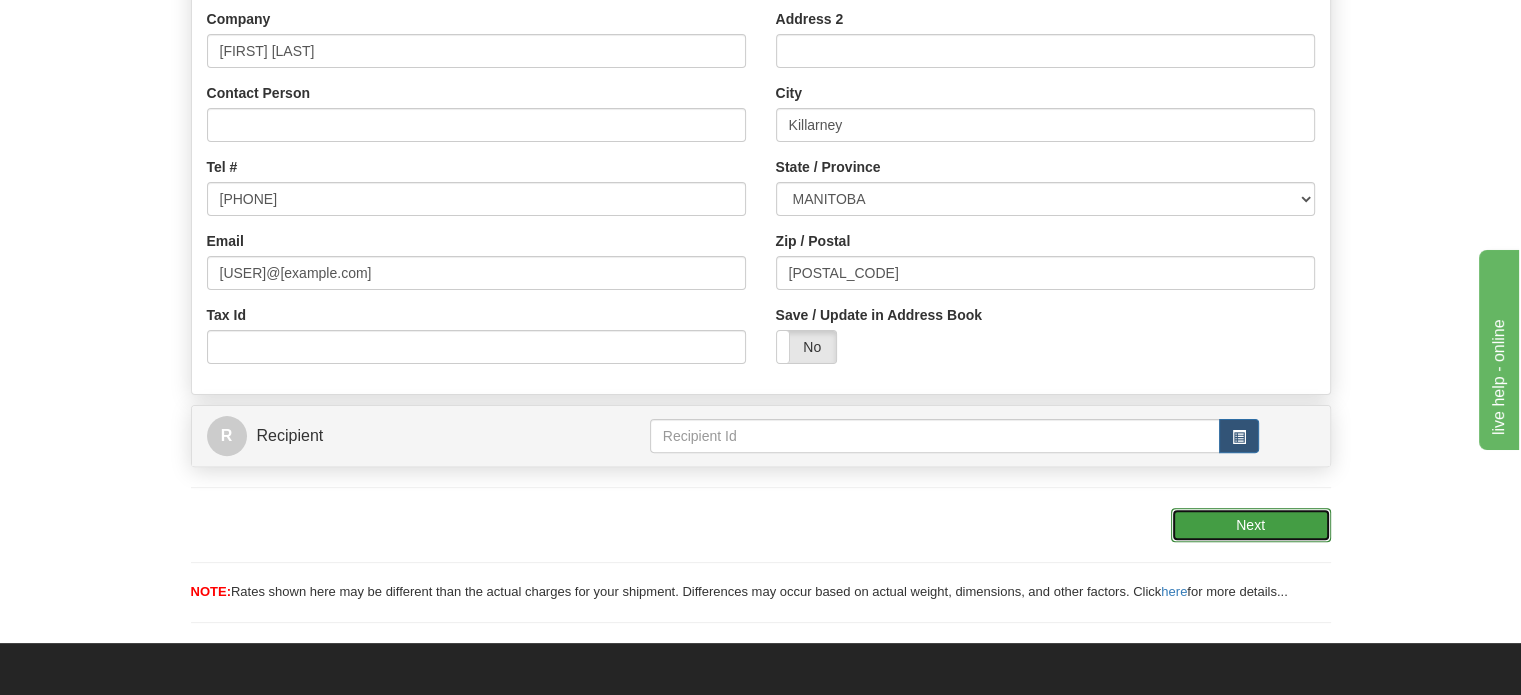 click on "Next" at bounding box center [1251, 525] 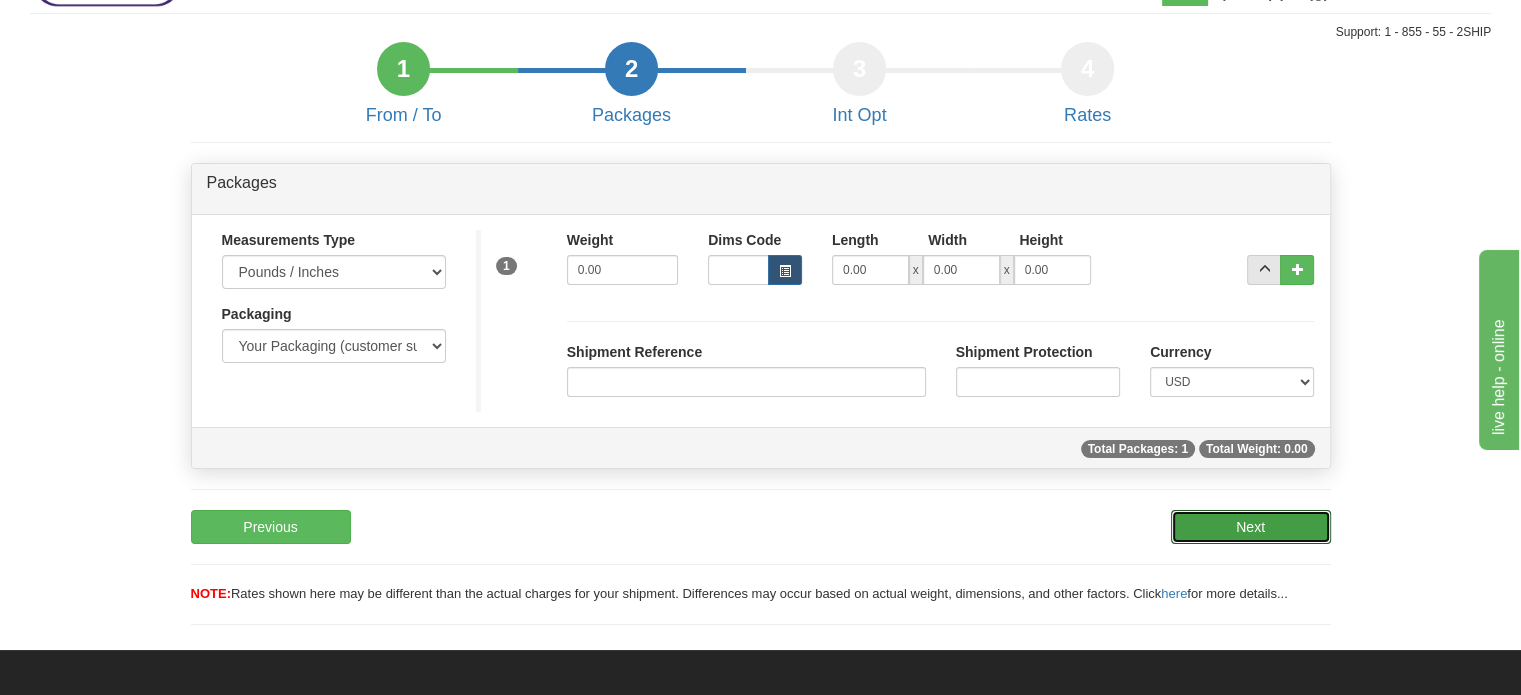 type 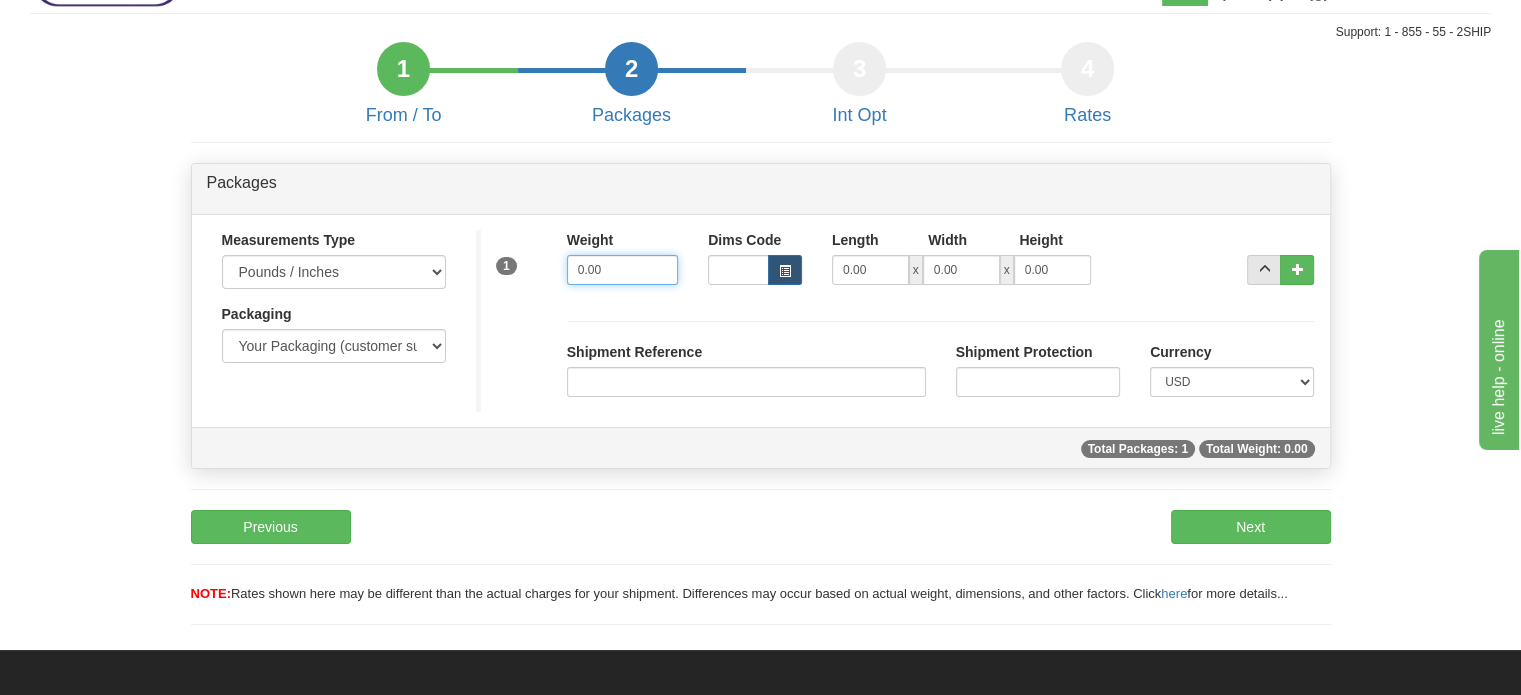 drag, startPoint x: 643, startPoint y: 315, endPoint x: 458, endPoint y: 320, distance: 185.06755 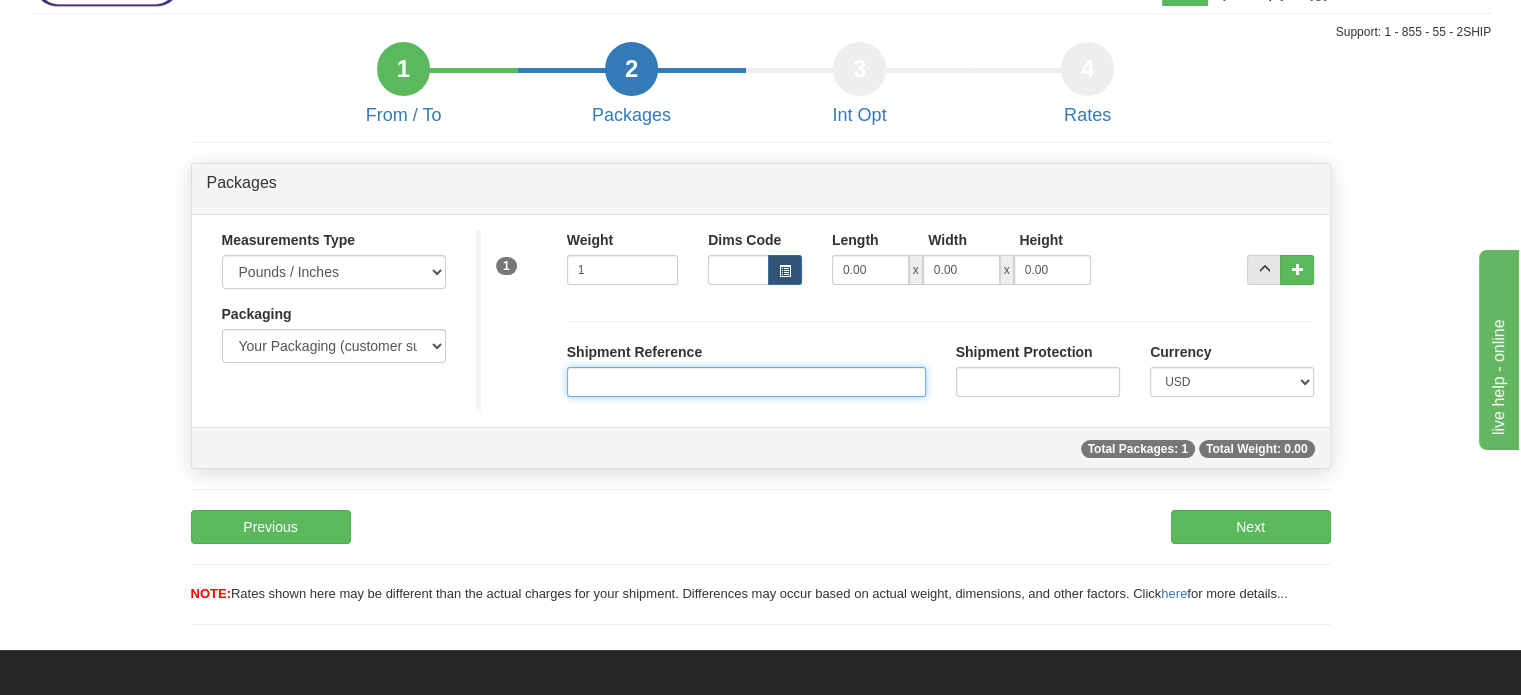 type on "1.00" 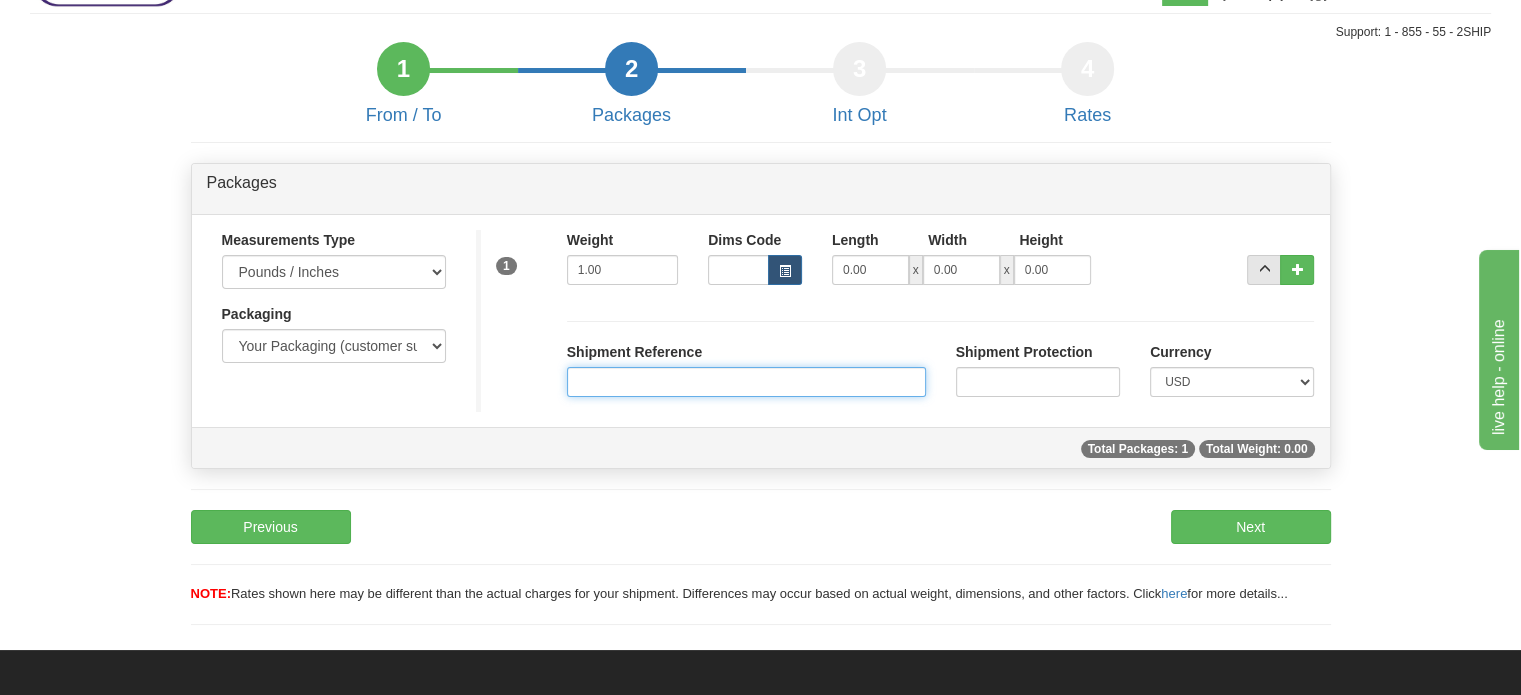 click on "Shipment Reference" at bounding box center (746, 382) 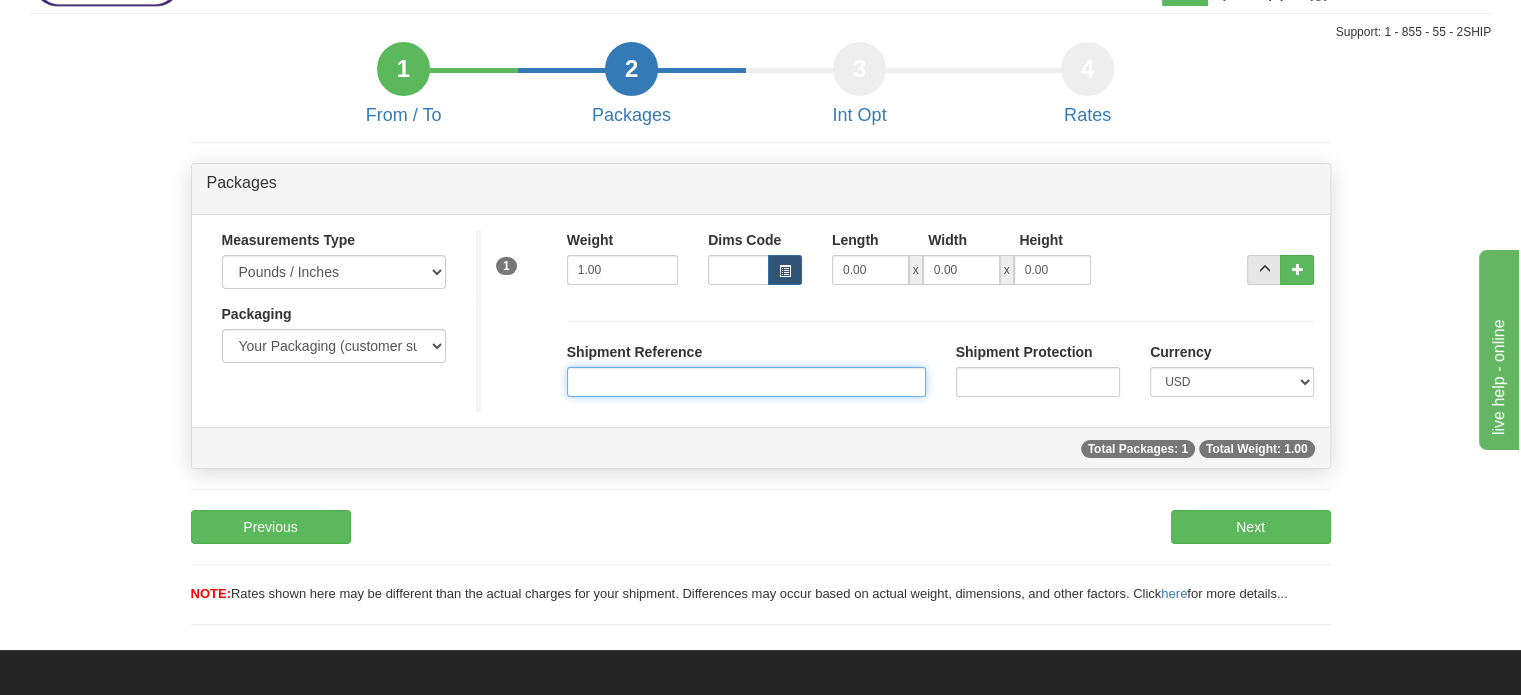 paste on "[NUMBER]" 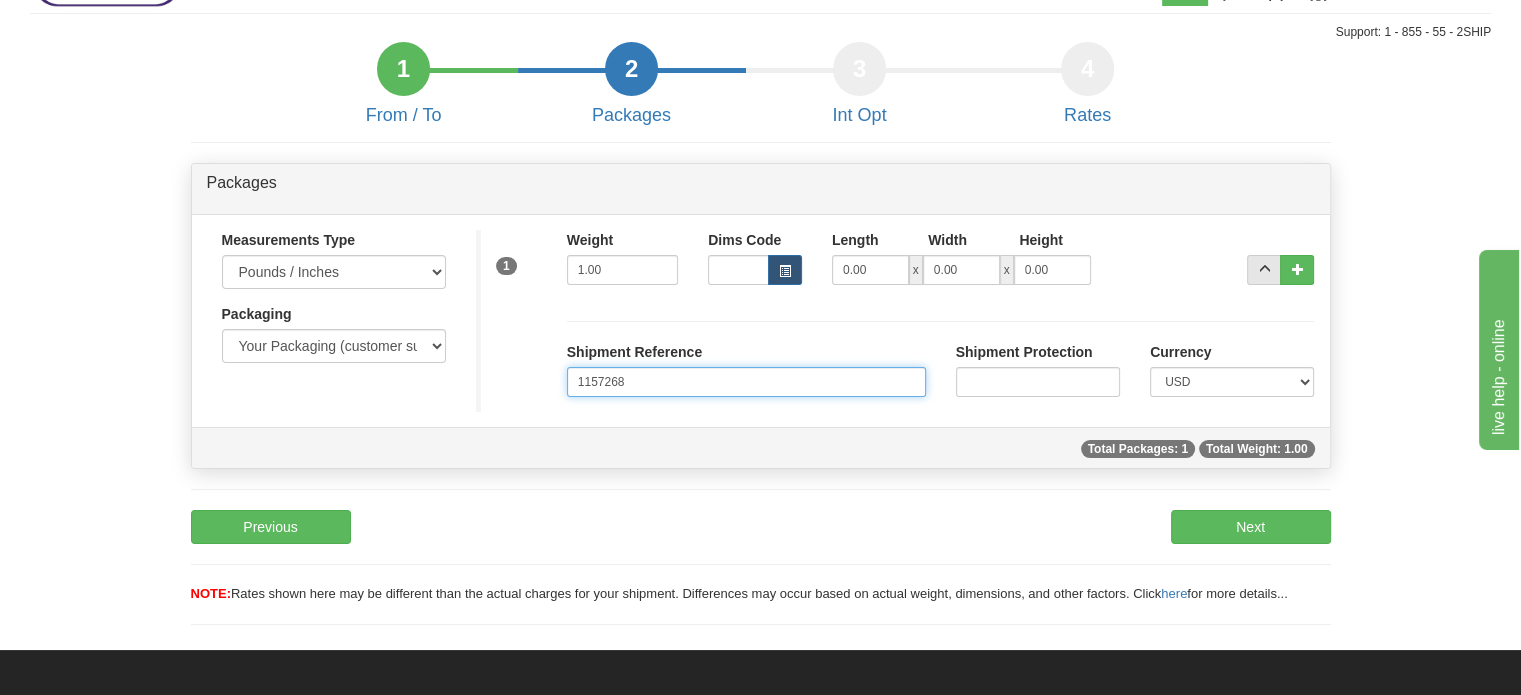 type on "[NUMBER]" 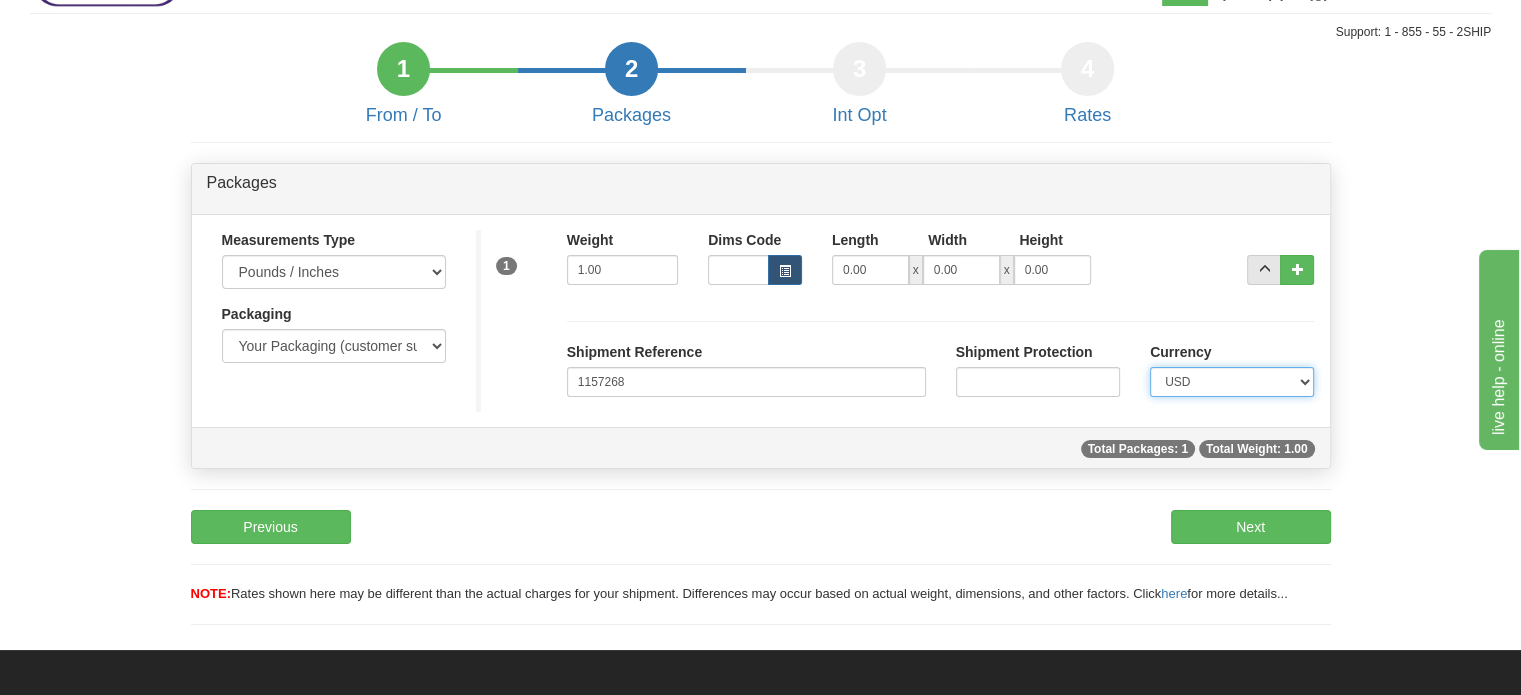 click on "CAD
USD
EUR
ZAR
RON
ANG
ARN
AUD
AUS
AWG
BBD
BFR
BGN
BHD
BMD
BND
BRC
BRL
CHP
CKZ
CNY
CYL
DFL
DHS
DKK
DMK
DRA
ECD
EGP
ESC
FFR
FIM
GBP
GTQ
HKD
INR
IRL
IRR
JAD
JYE
KPW
KUD
LFR
LIT
MOP
MYR
NMP
NOK
NTD
NZD
PHP
PLN
PTS
RDD
SAR
SEK
SFR
SID
THB
TRL
TTD
UKL
UYP
VEB
WON
CHF
ISK
AED
CZK
IDR
SGD" at bounding box center [1232, 382] 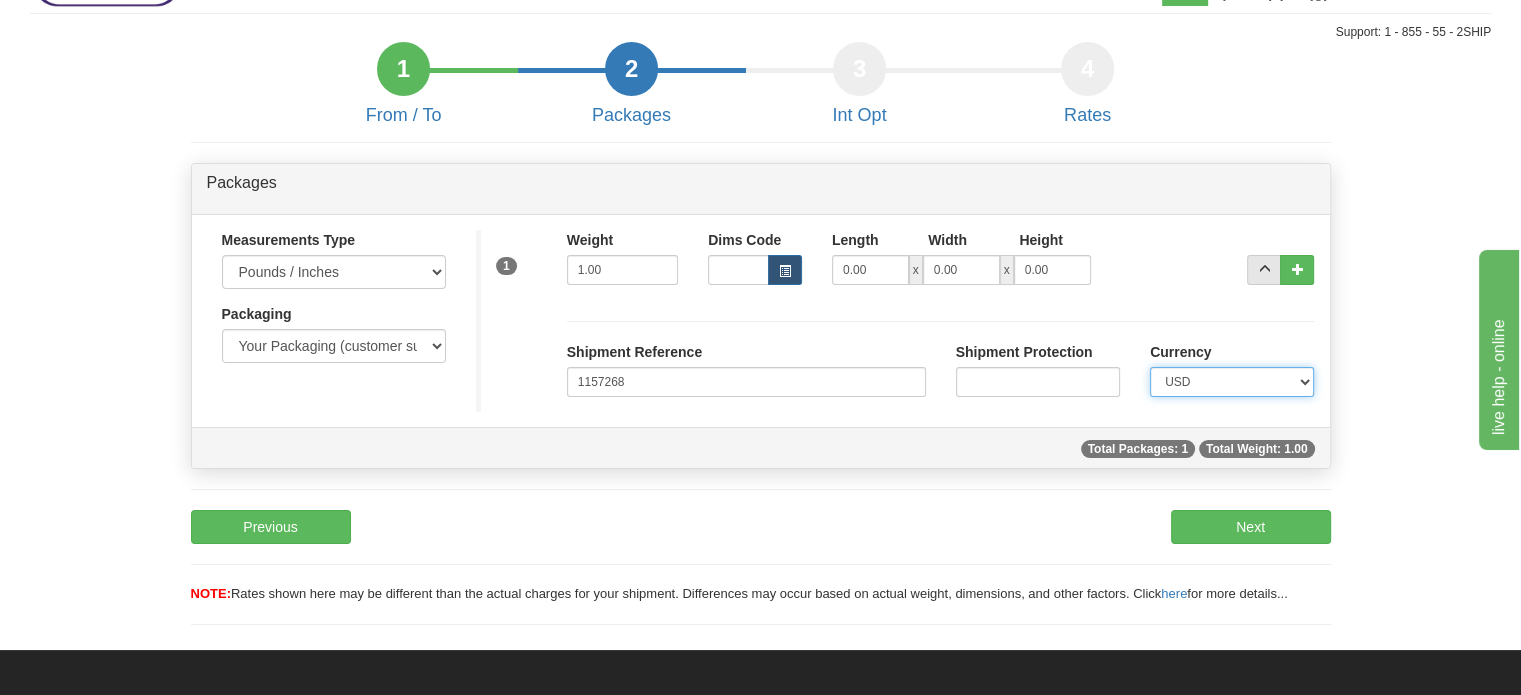 select on "0" 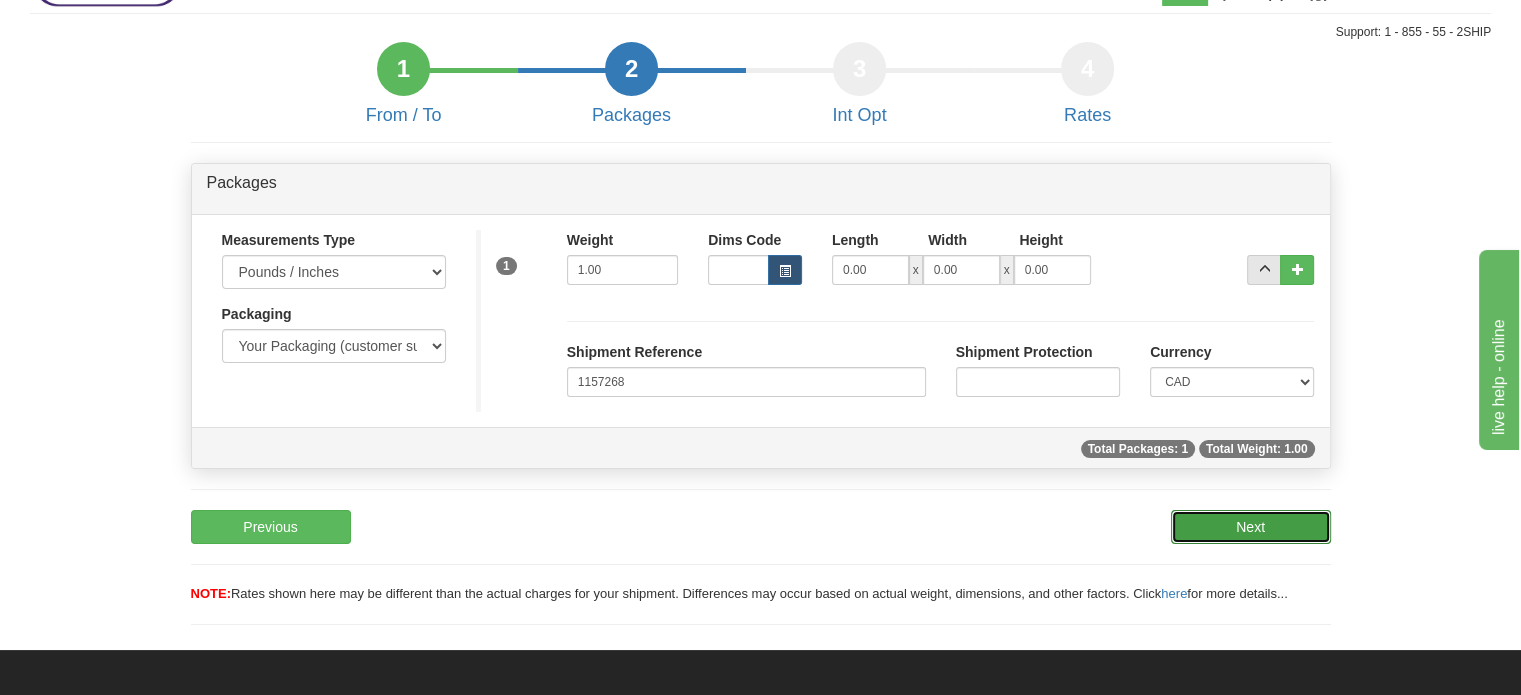 click on "Next" at bounding box center (1251, 527) 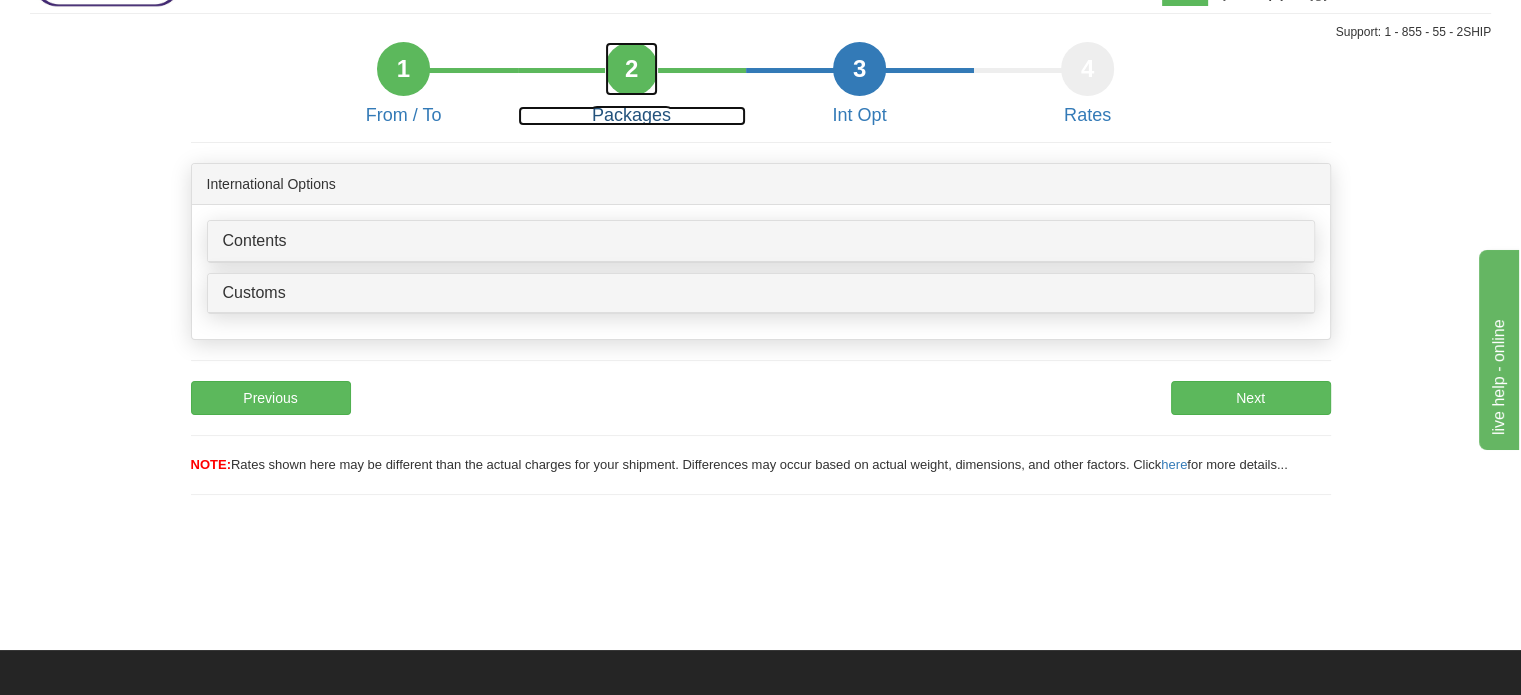 click on "2" at bounding box center [631, 69] 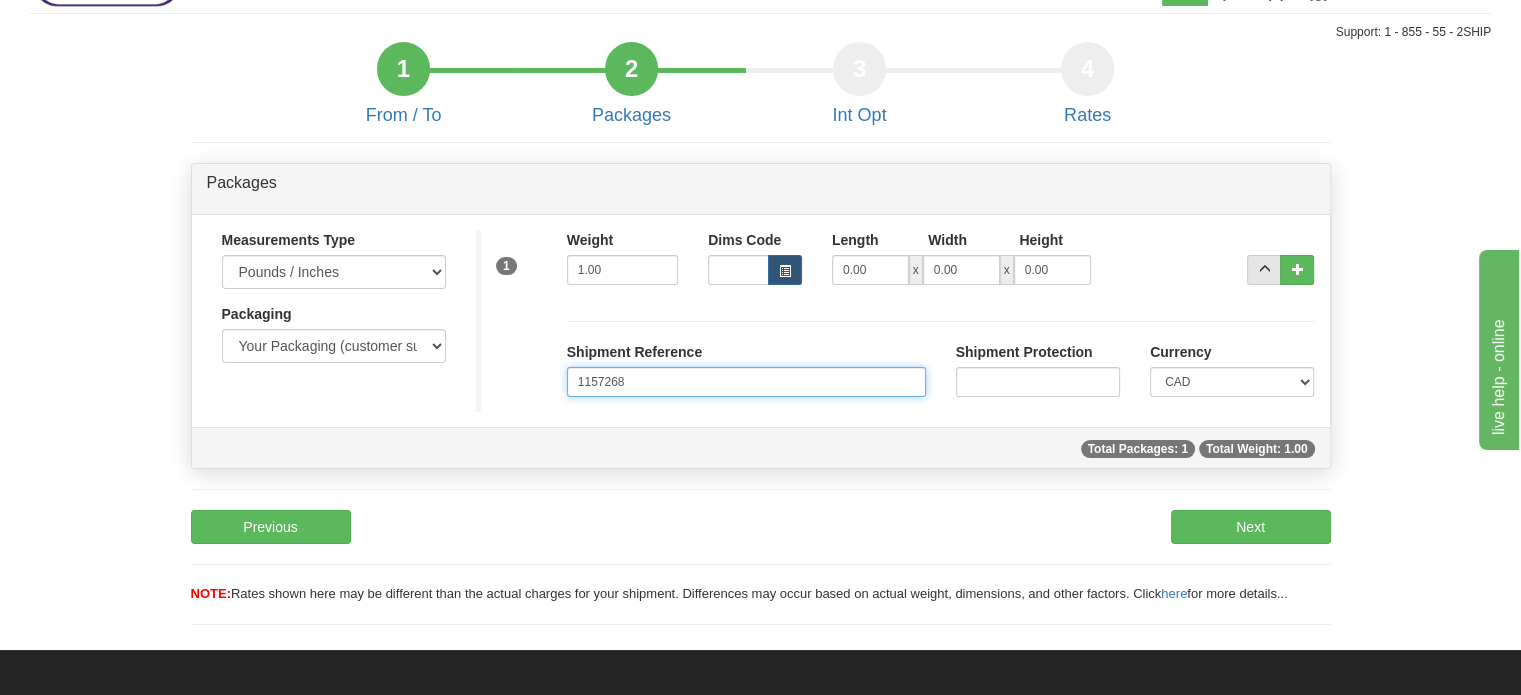 click on "[NUMBER]" at bounding box center (746, 382) 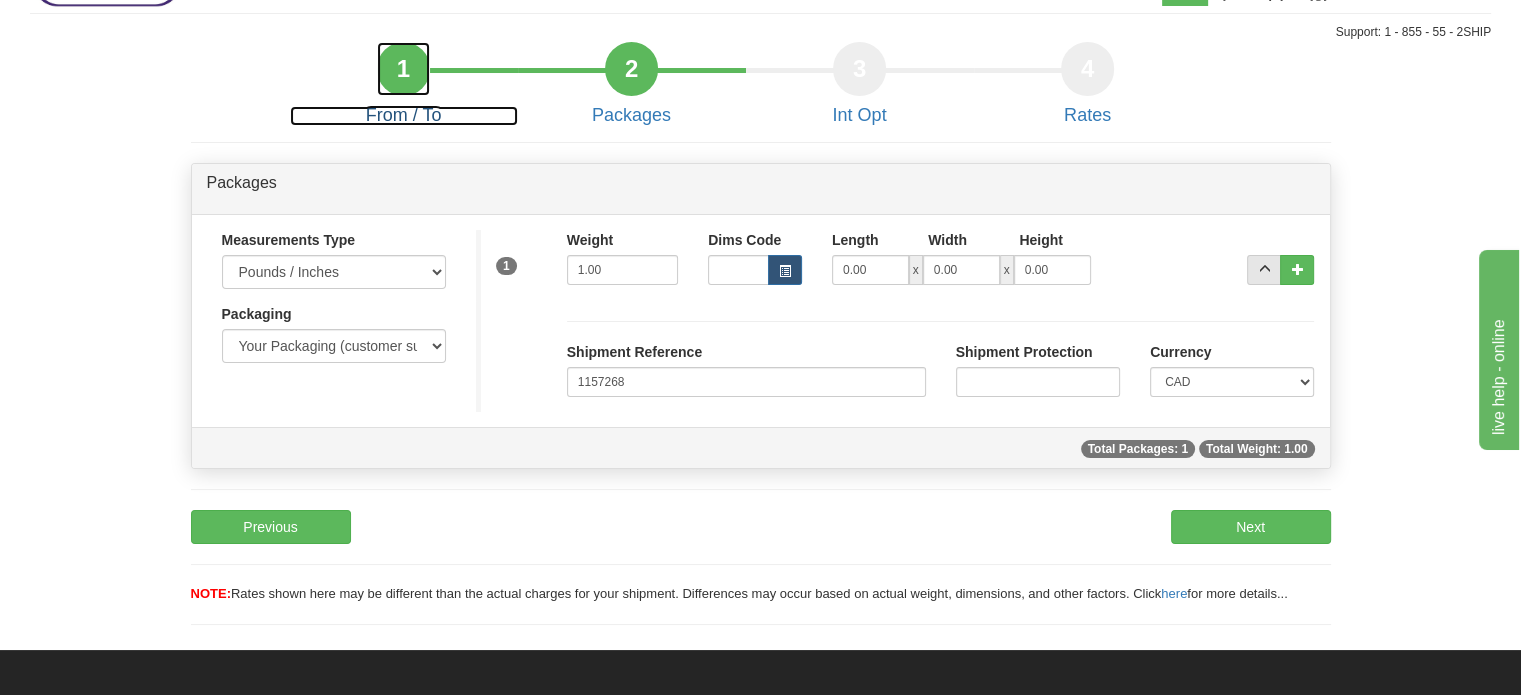 click on "1" at bounding box center [403, 69] 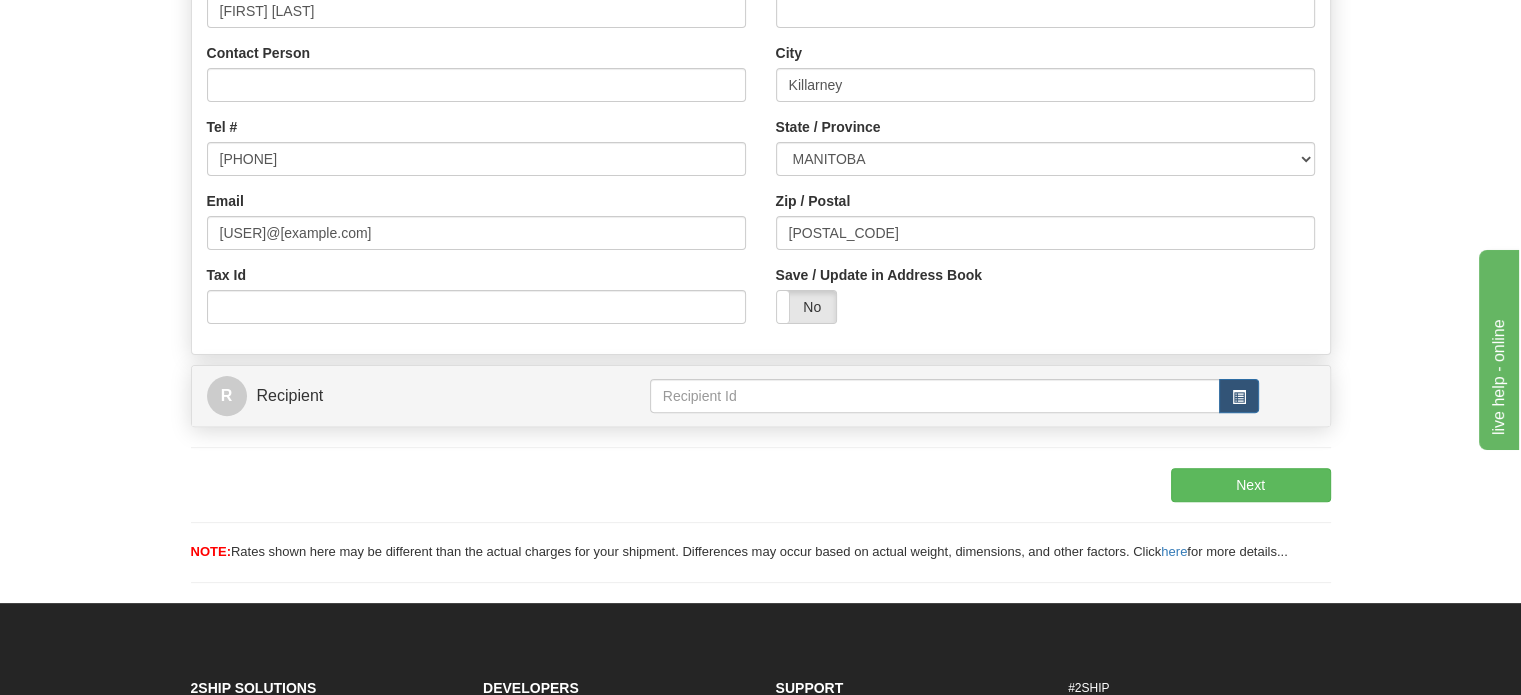 scroll, scrollTop: 545, scrollLeft: 0, axis: vertical 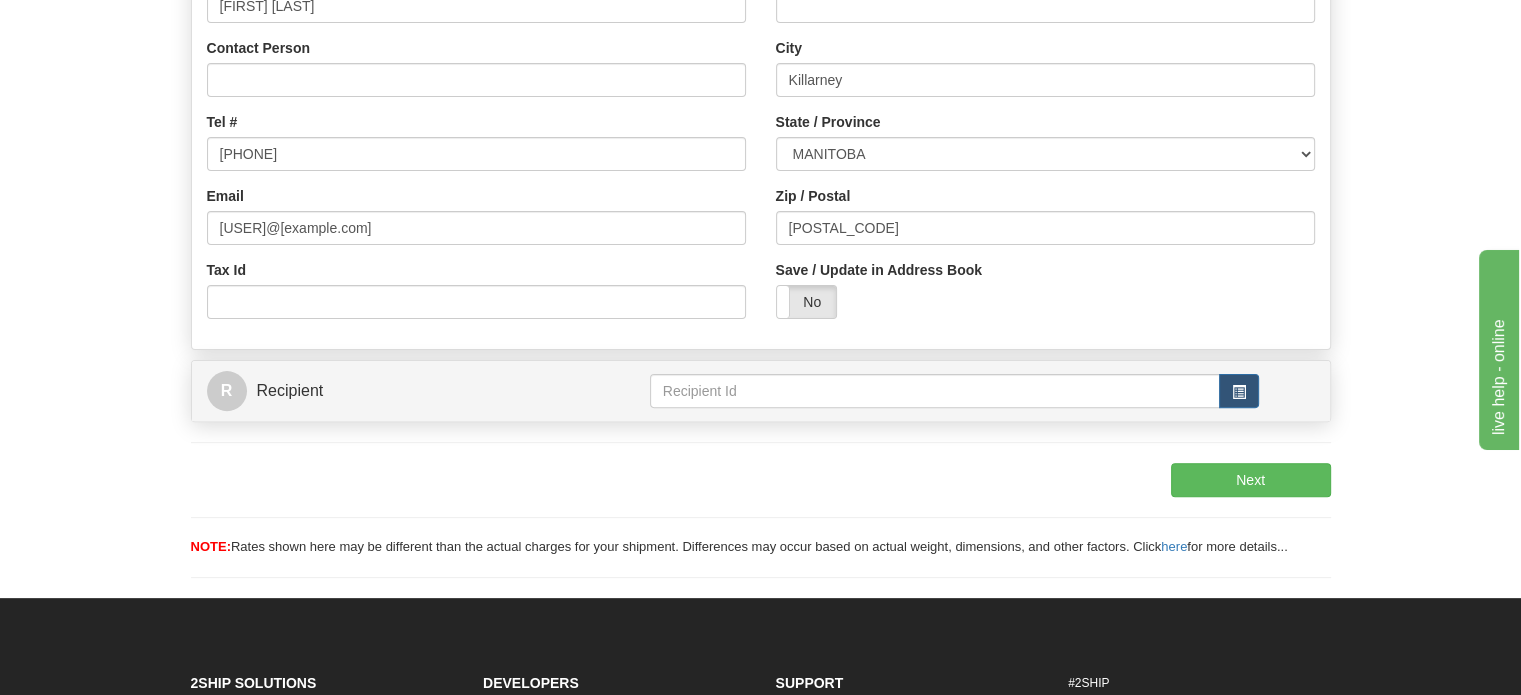click at bounding box center (1286, 391) 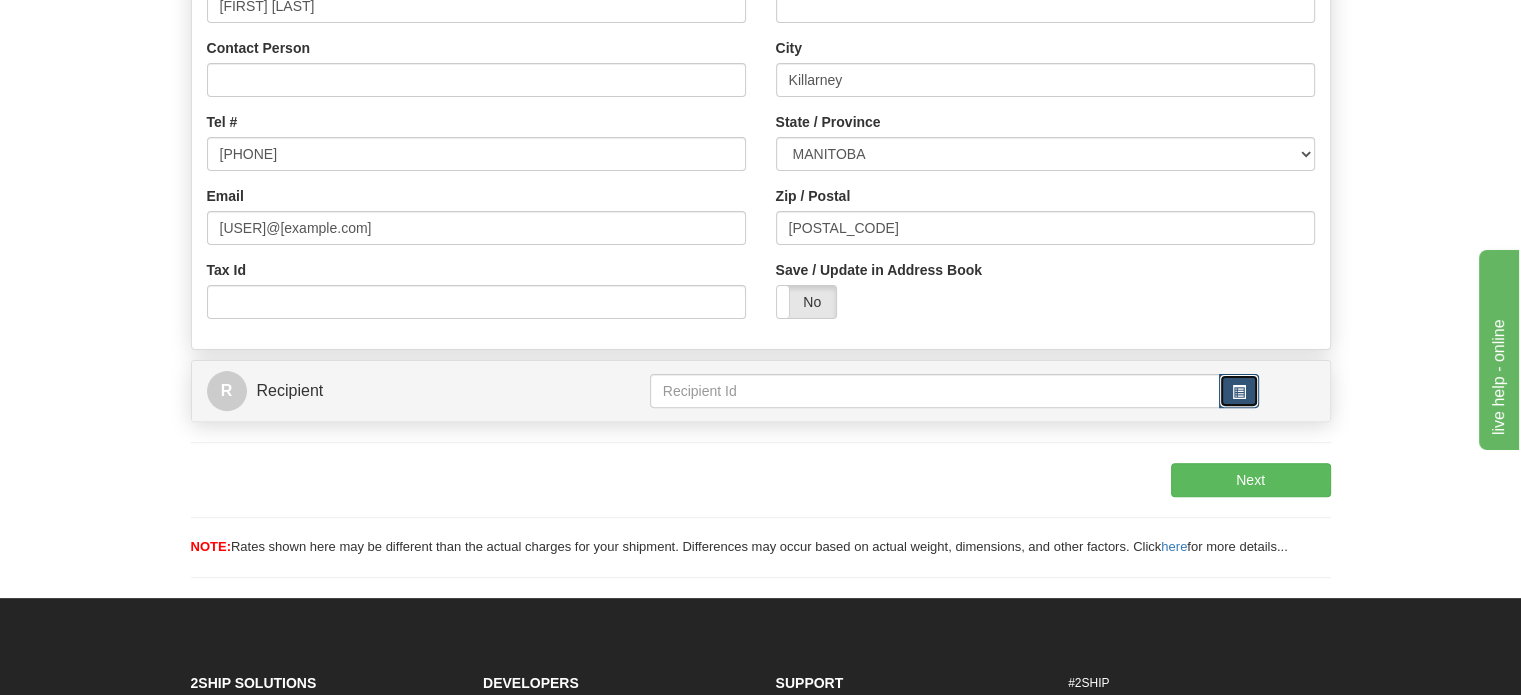 click at bounding box center [1239, 391] 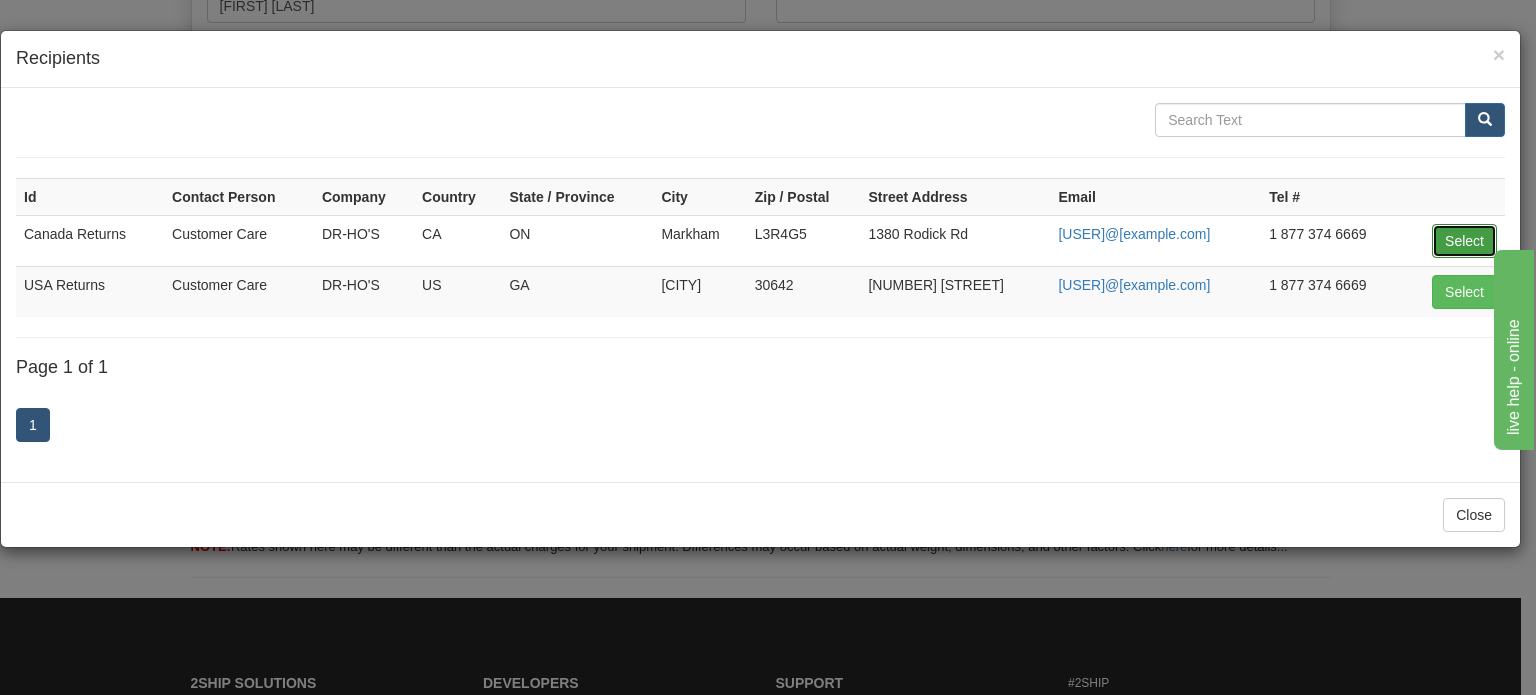 click on "Select" at bounding box center (1464, 241) 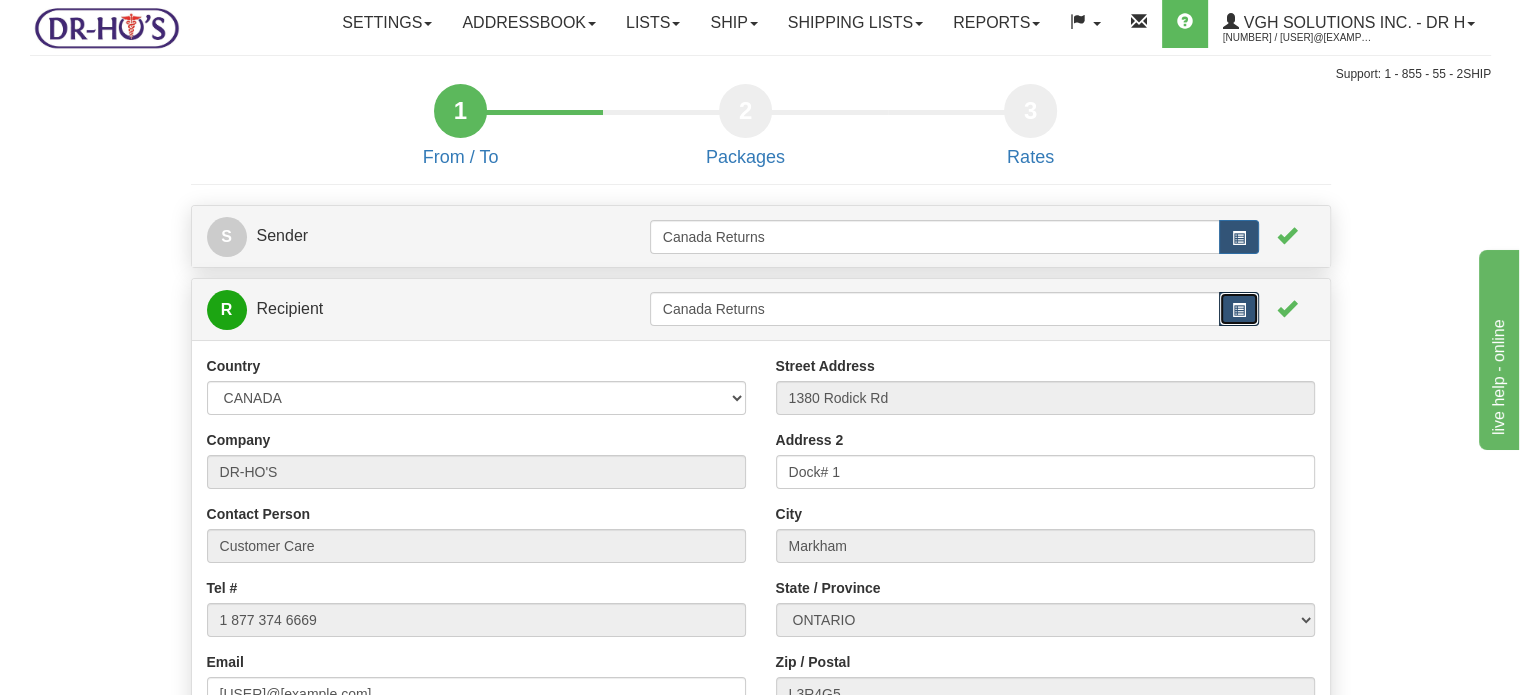 scroll, scrollTop: 0, scrollLeft: 0, axis: both 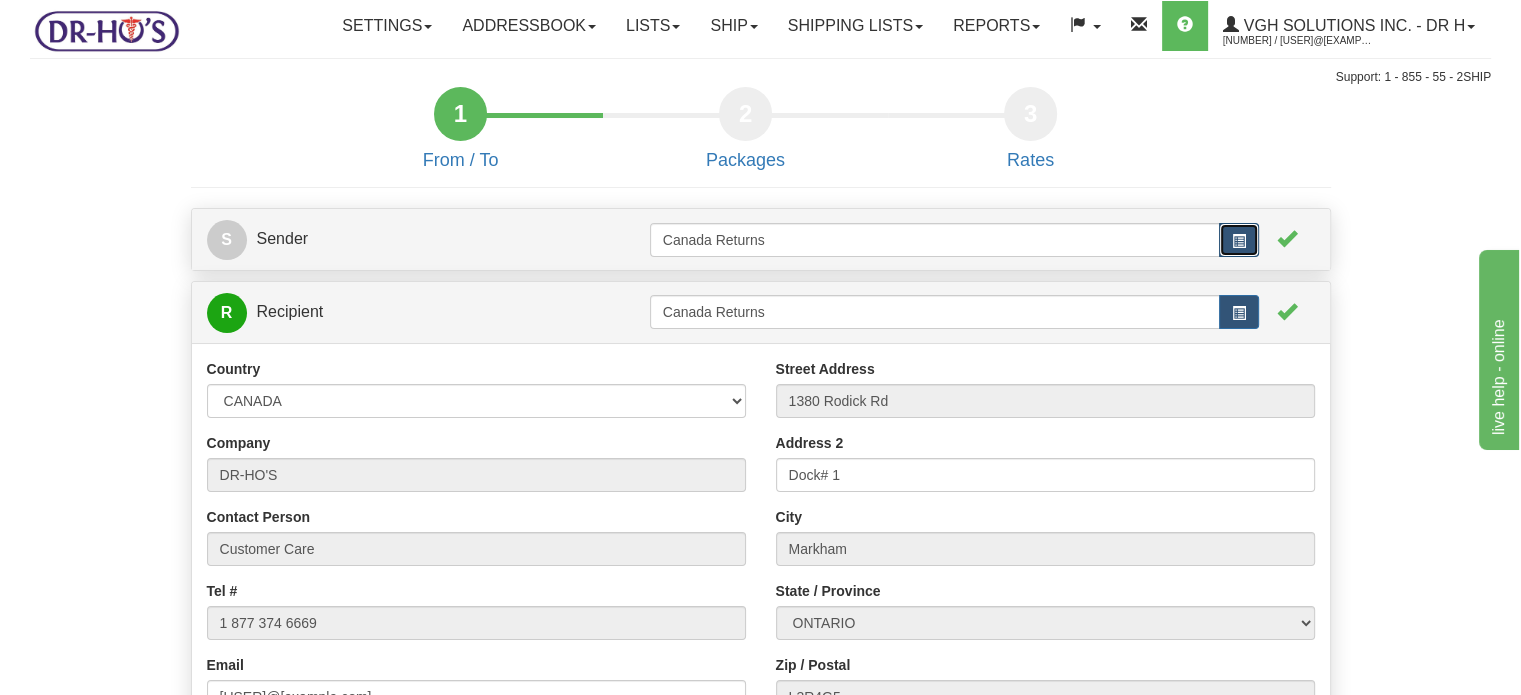click at bounding box center [1239, 240] 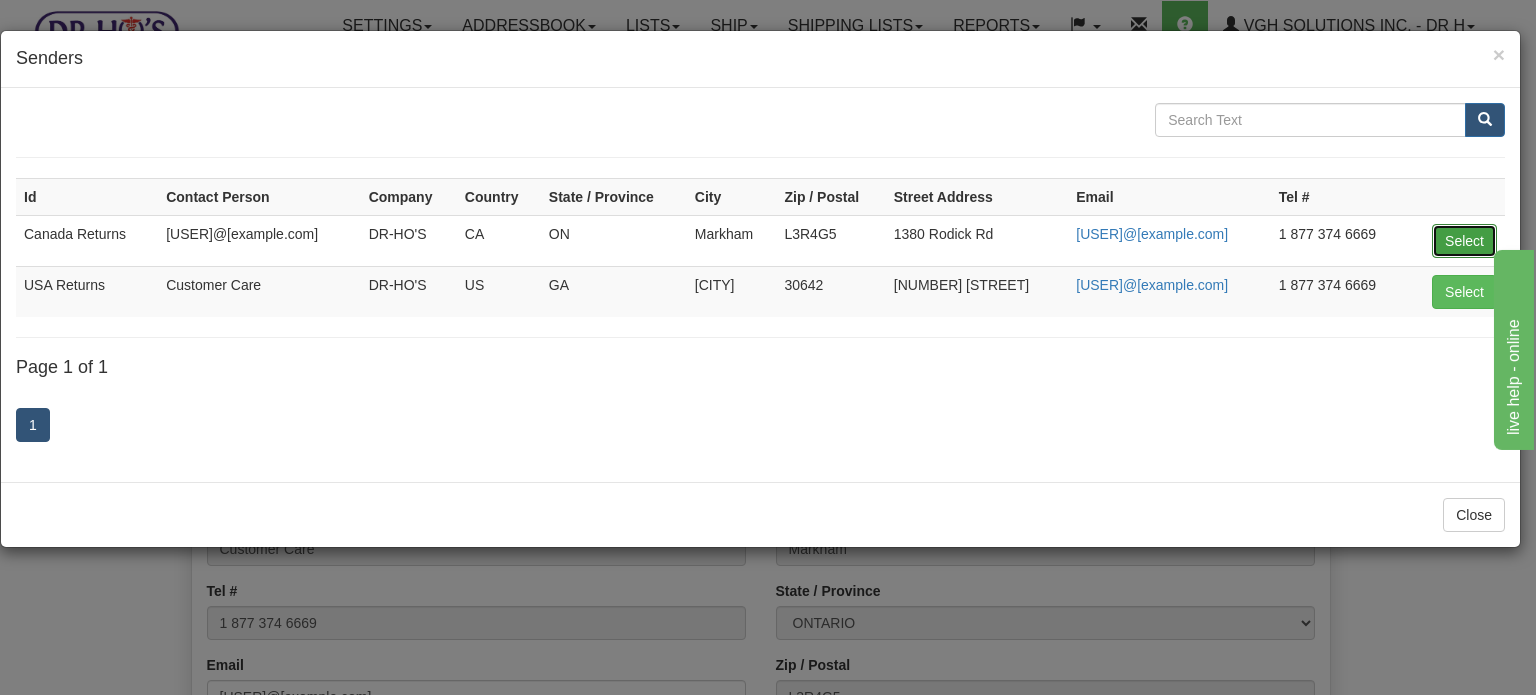 click on "Select" at bounding box center [1464, 241] 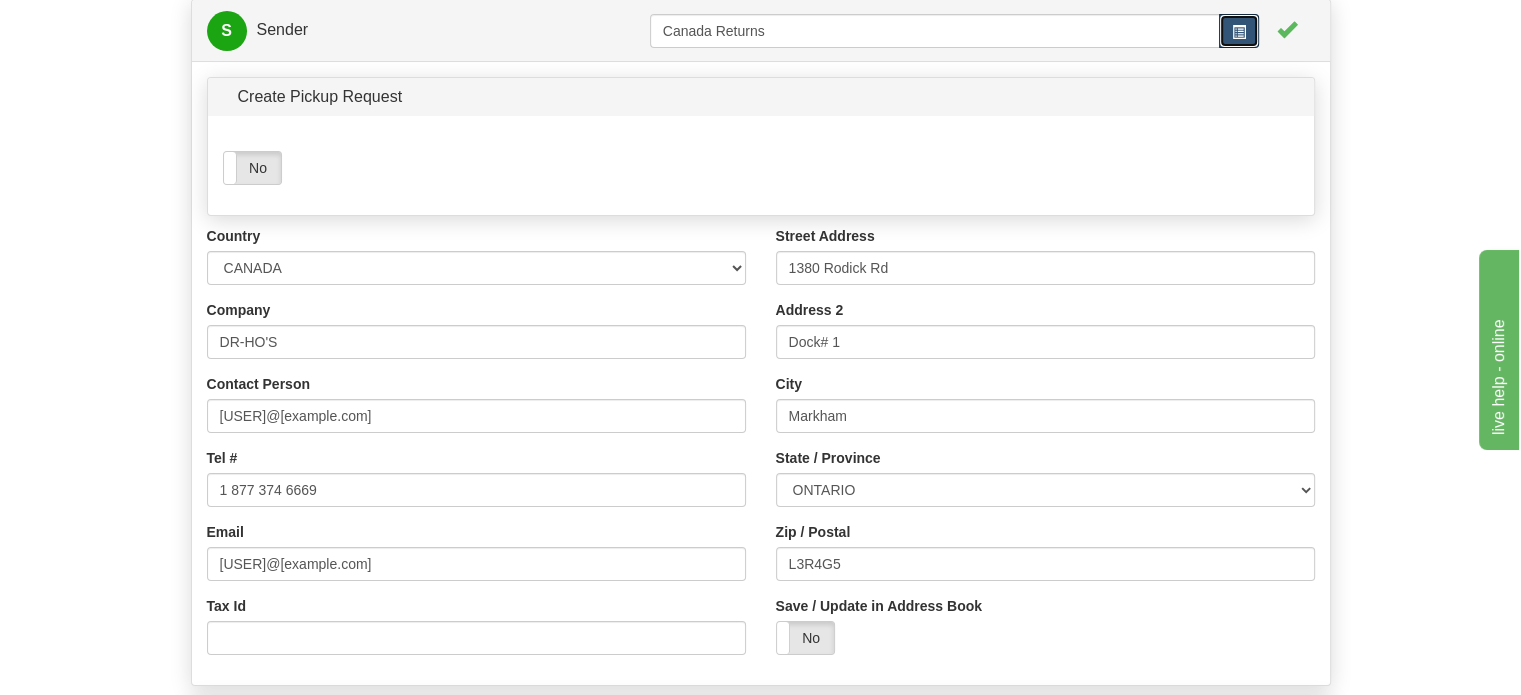 scroll, scrollTop: 0, scrollLeft: 0, axis: both 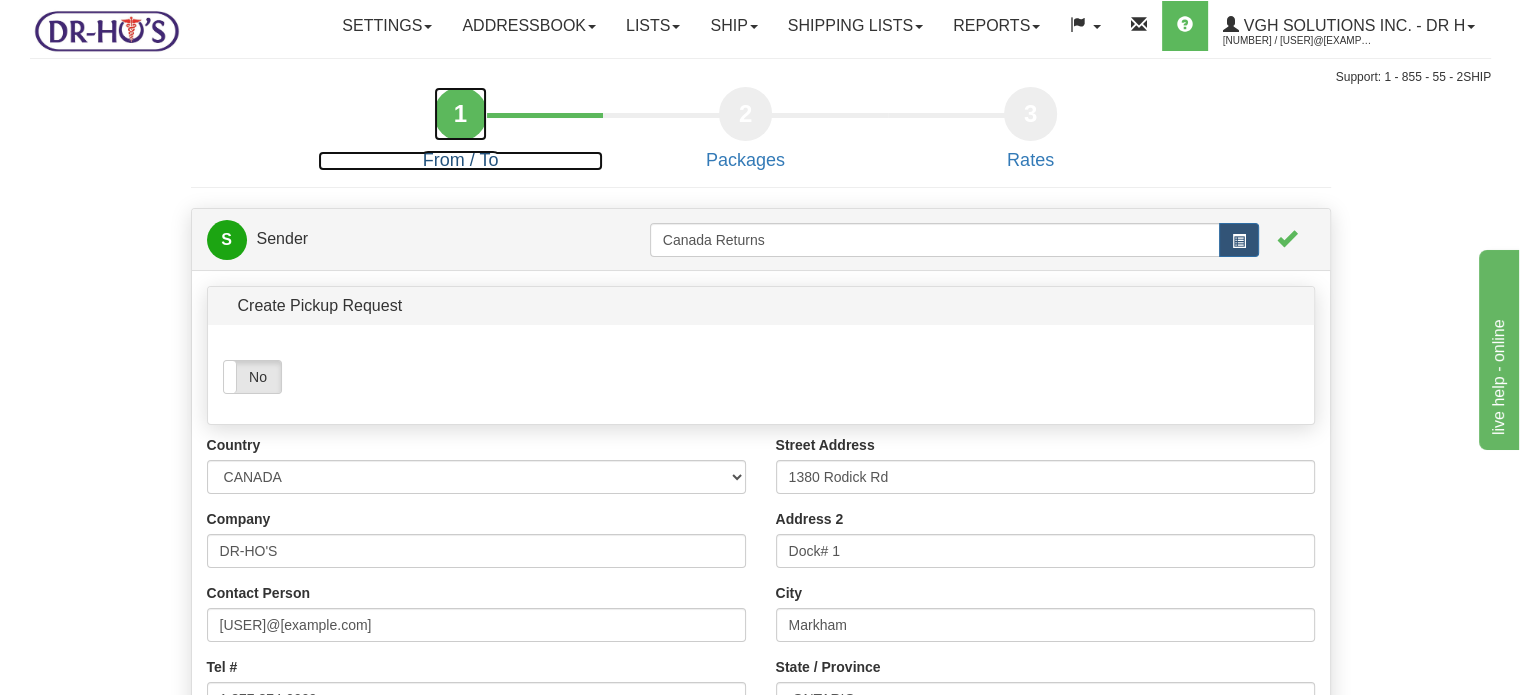 click on "1" at bounding box center [460, 114] 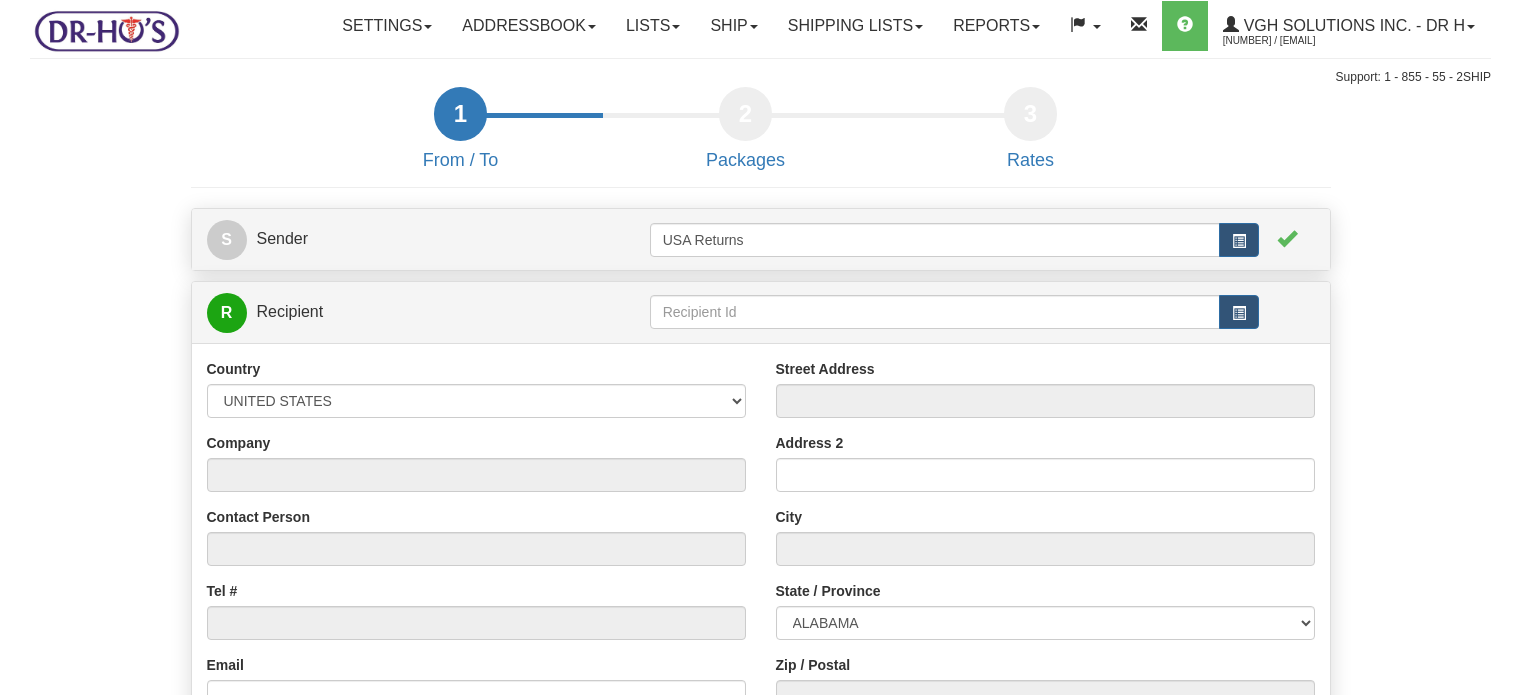 scroll, scrollTop: 300, scrollLeft: 0, axis: vertical 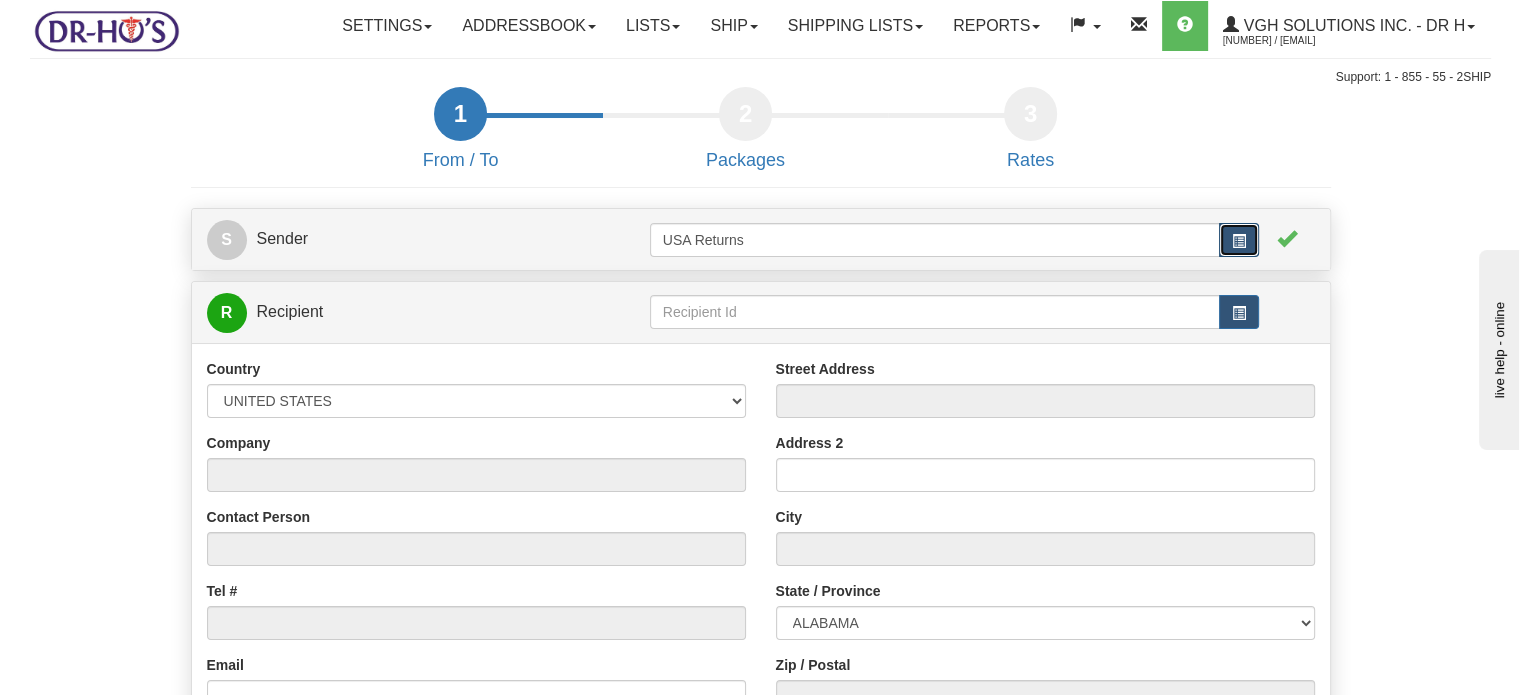 click at bounding box center [1239, 240] 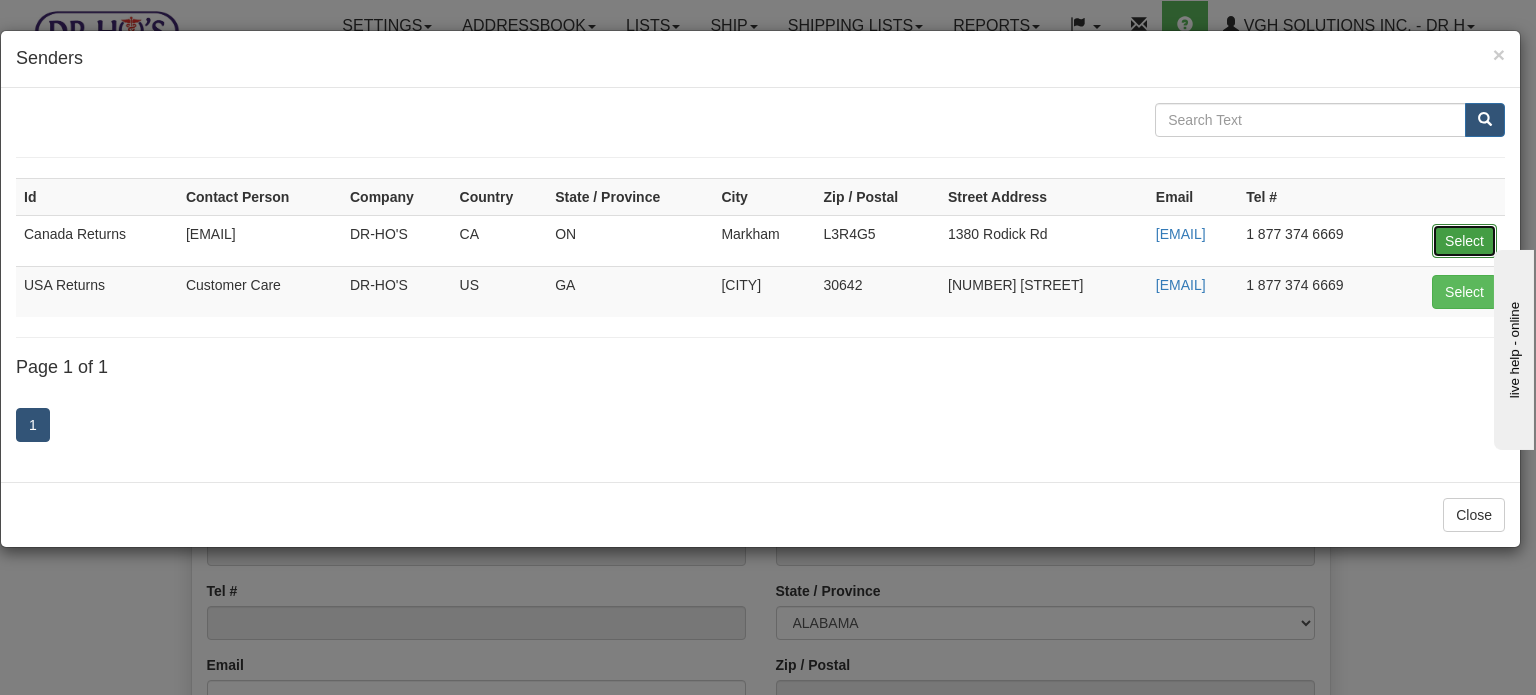 click on "Select" at bounding box center (1464, 241) 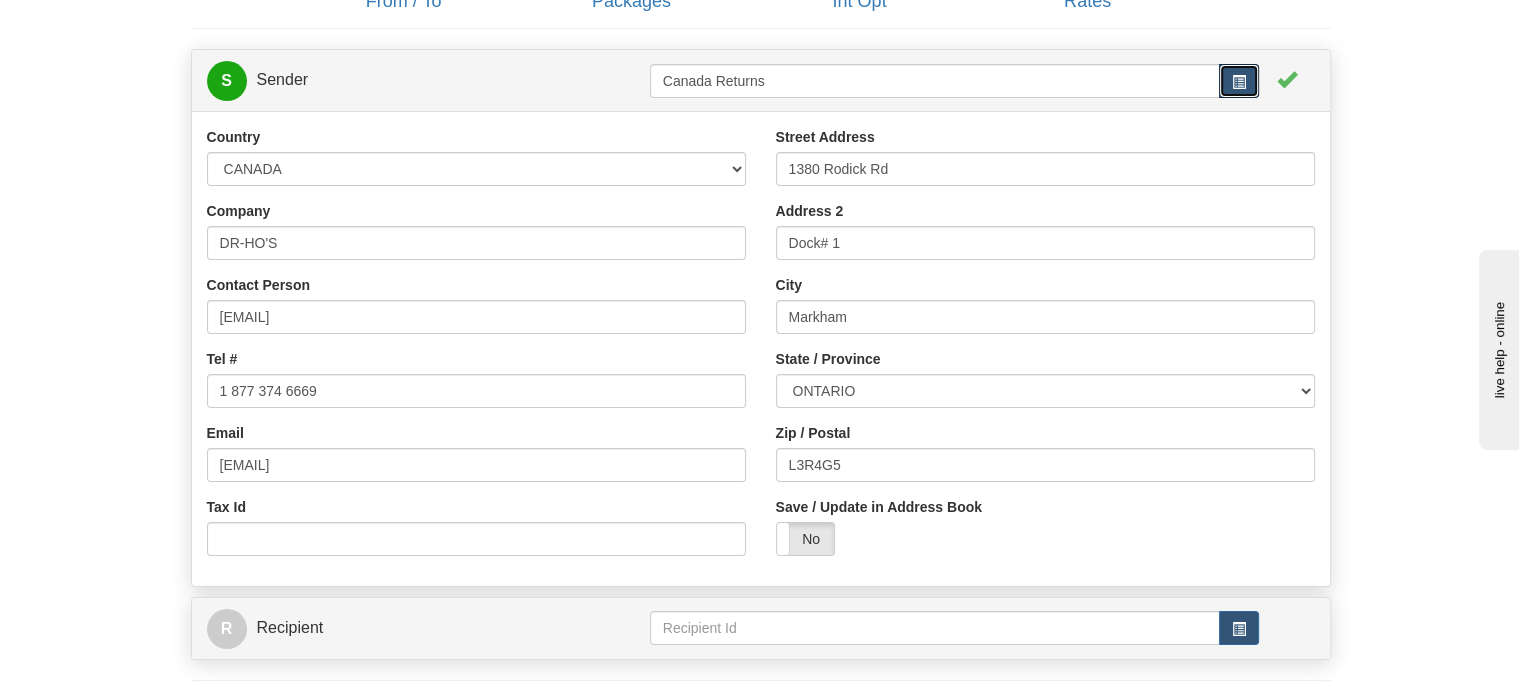 scroll, scrollTop: 200, scrollLeft: 0, axis: vertical 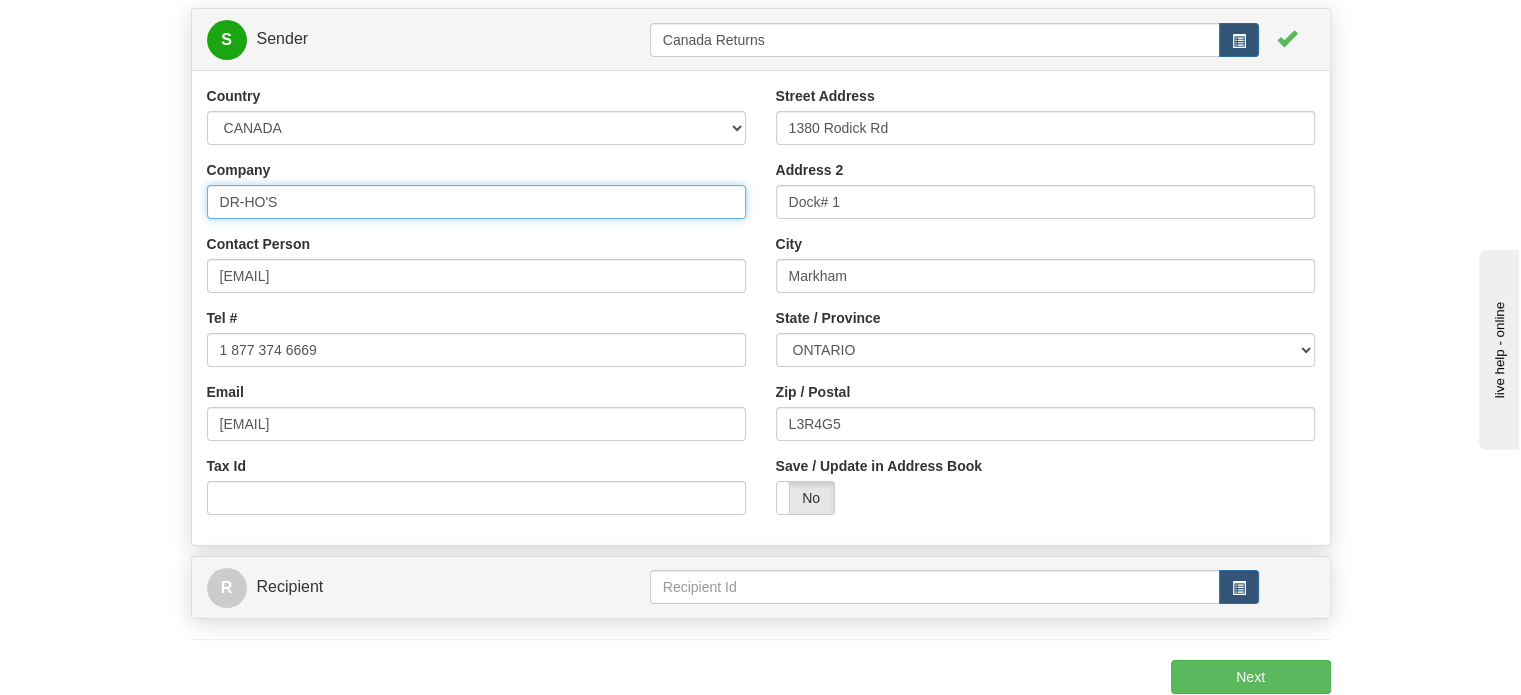 drag, startPoint x: 340, startPoint y: 234, endPoint x: 0, endPoint y: 203, distance: 341.4103 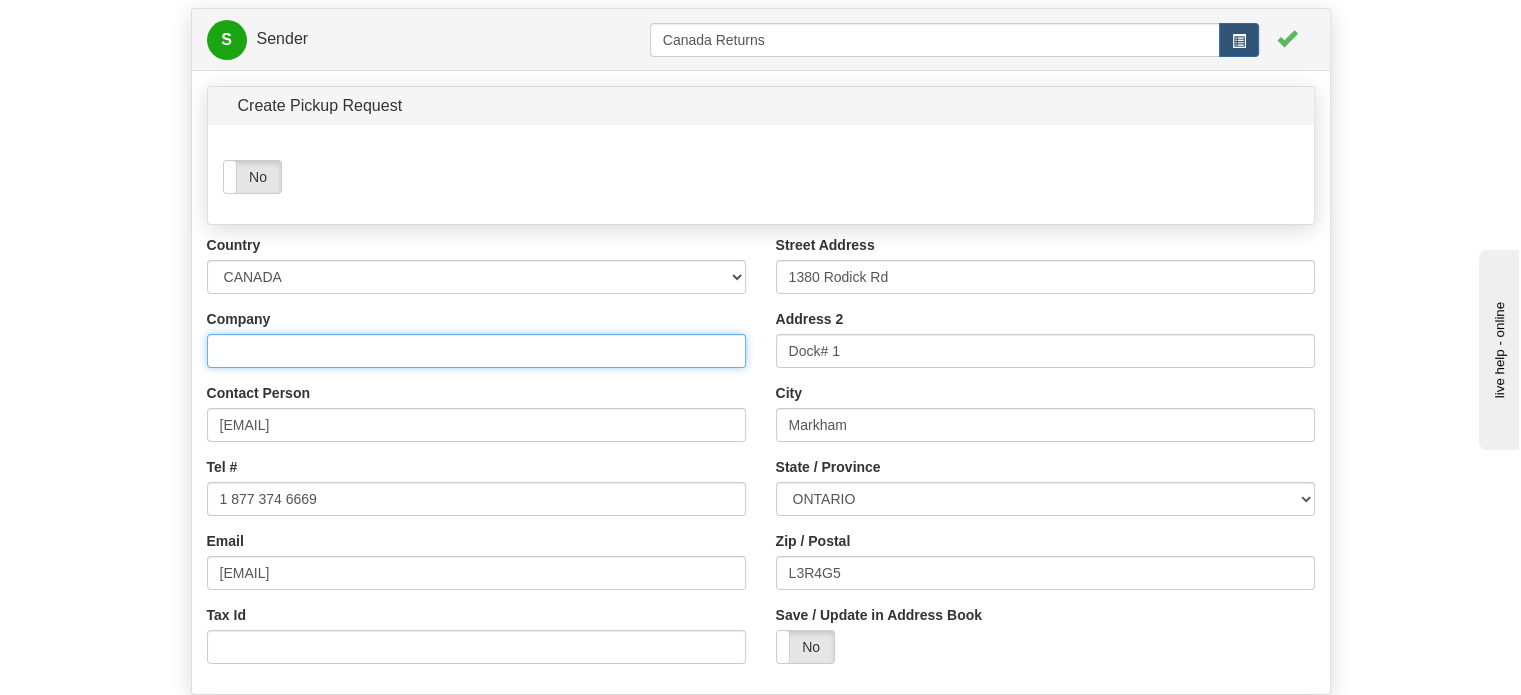 type 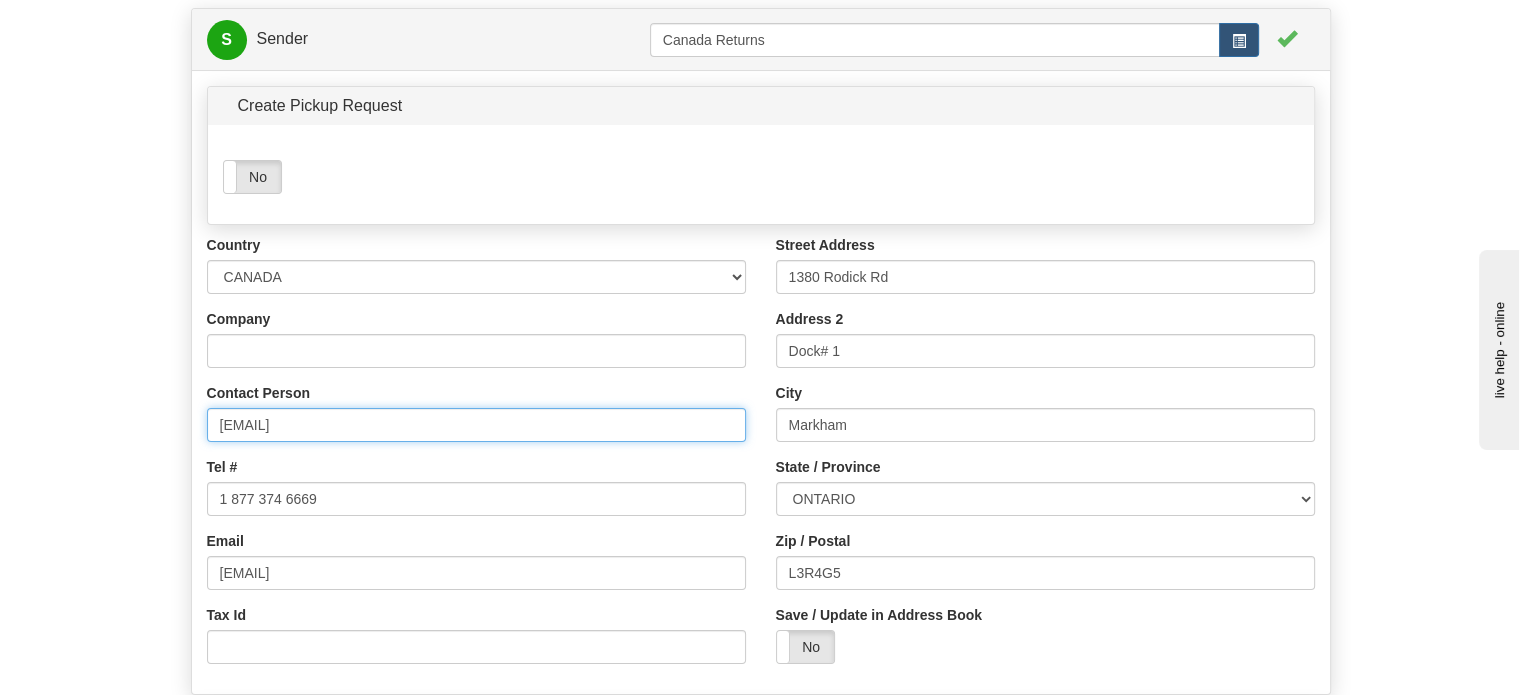 drag, startPoint x: 459, startPoint y: 475, endPoint x: 0, endPoint y: 463, distance: 459.15683 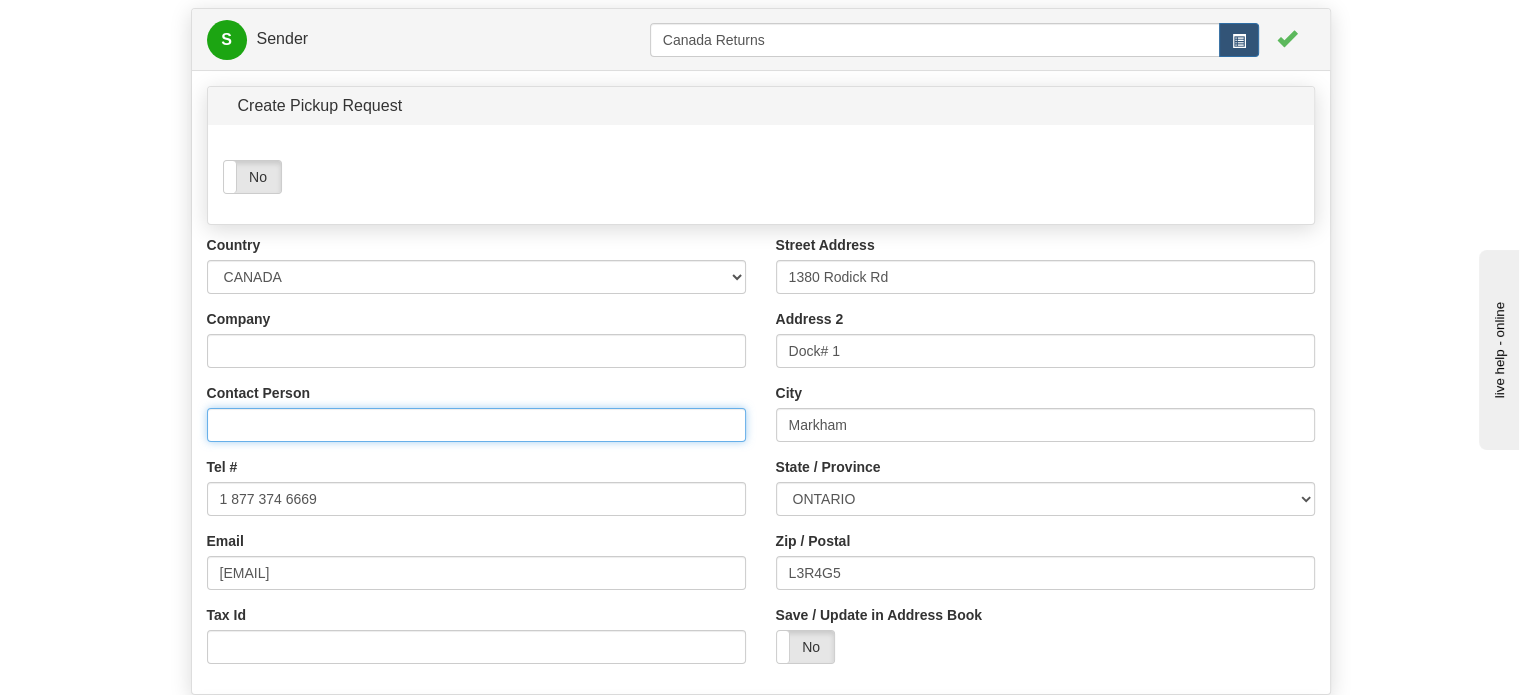 type 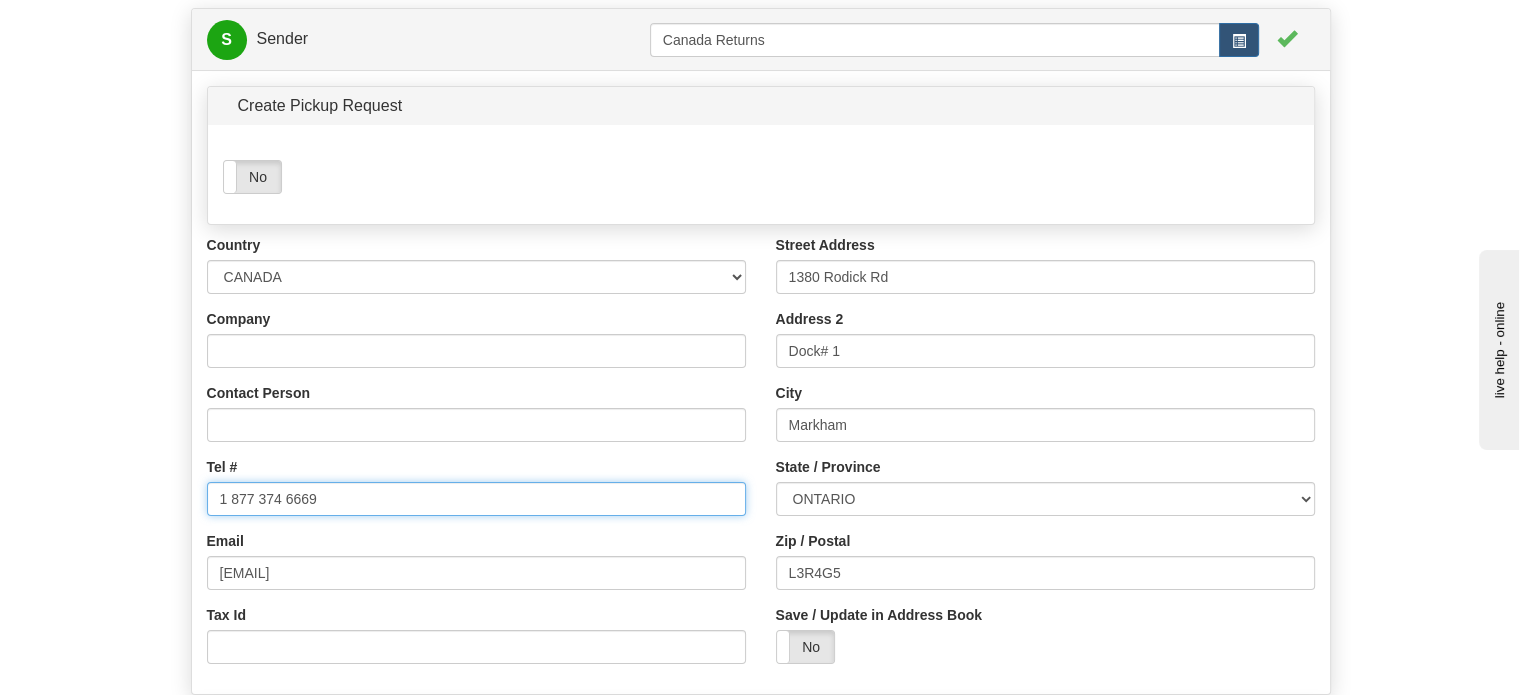 drag, startPoint x: 338, startPoint y: 537, endPoint x: 0, endPoint y: 516, distance: 338.65173 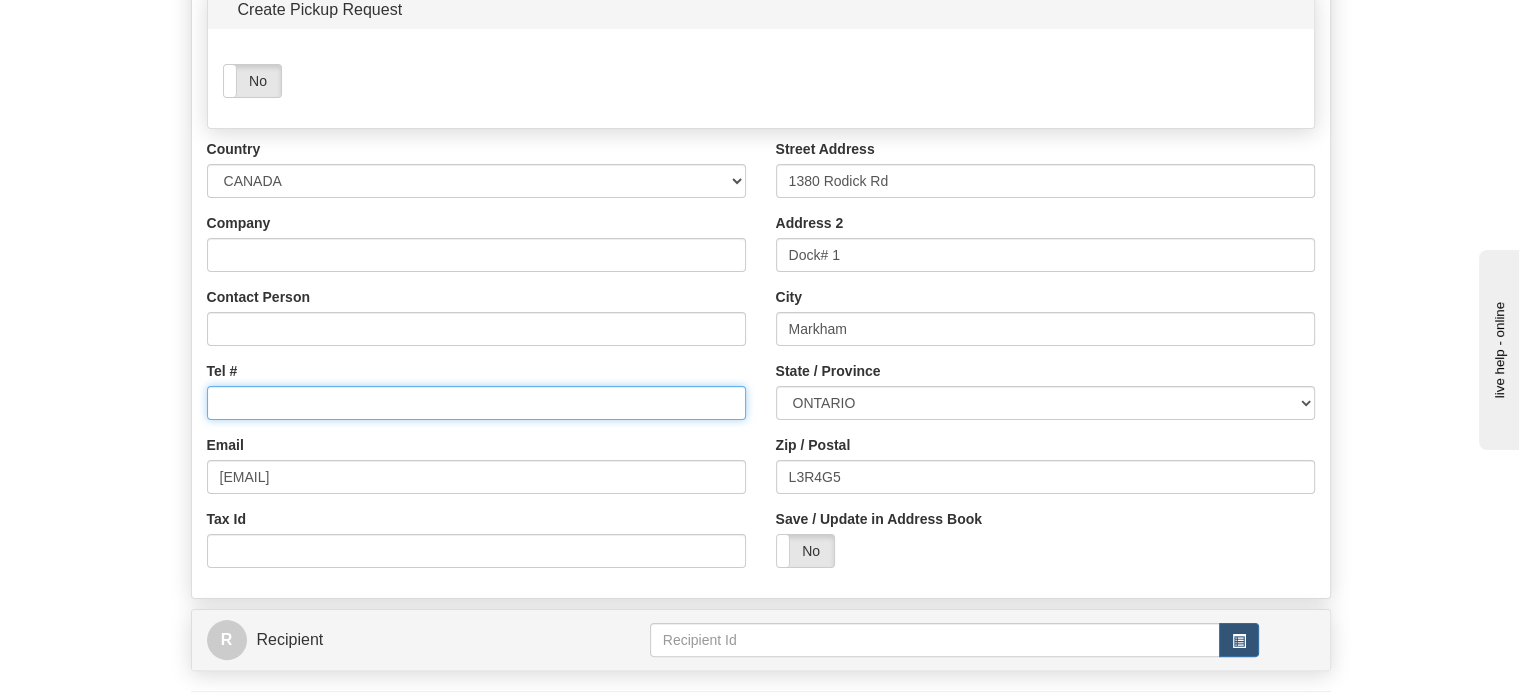 scroll, scrollTop: 300, scrollLeft: 0, axis: vertical 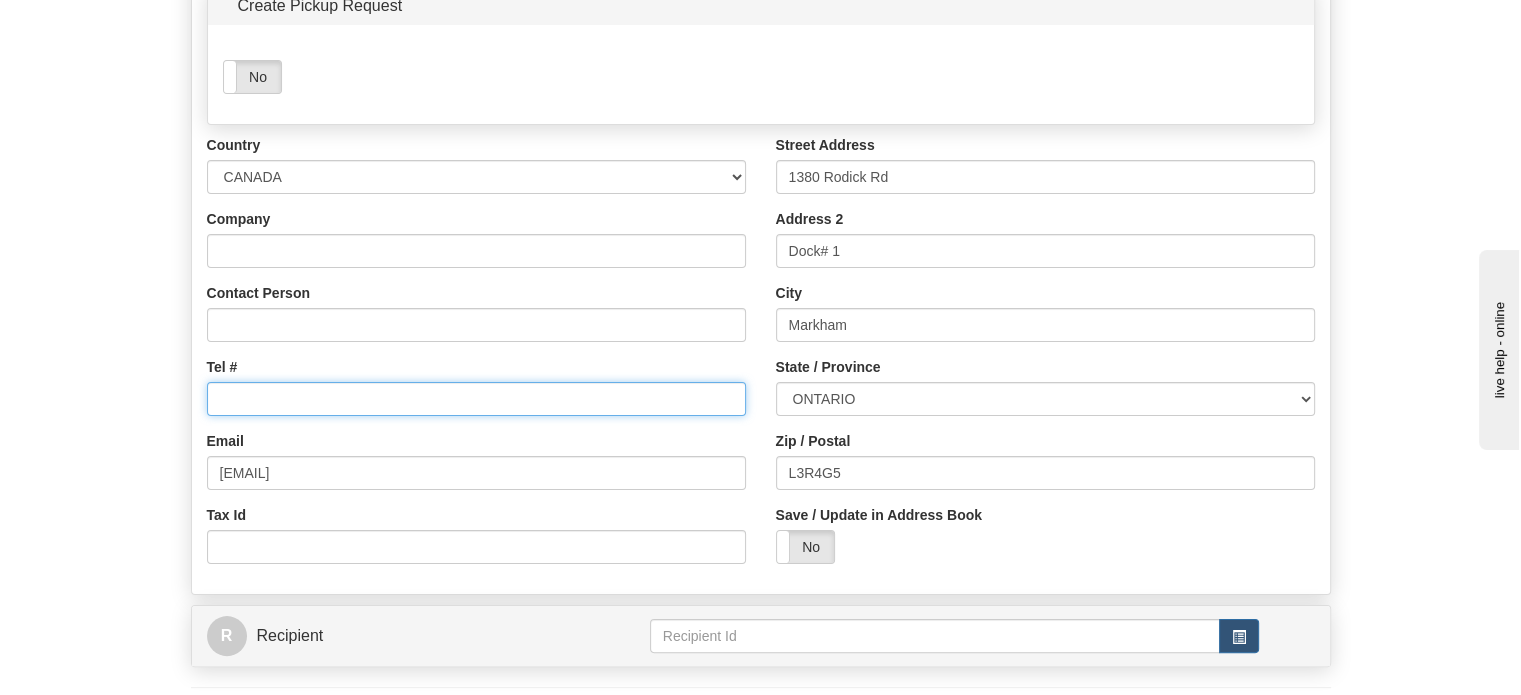 type 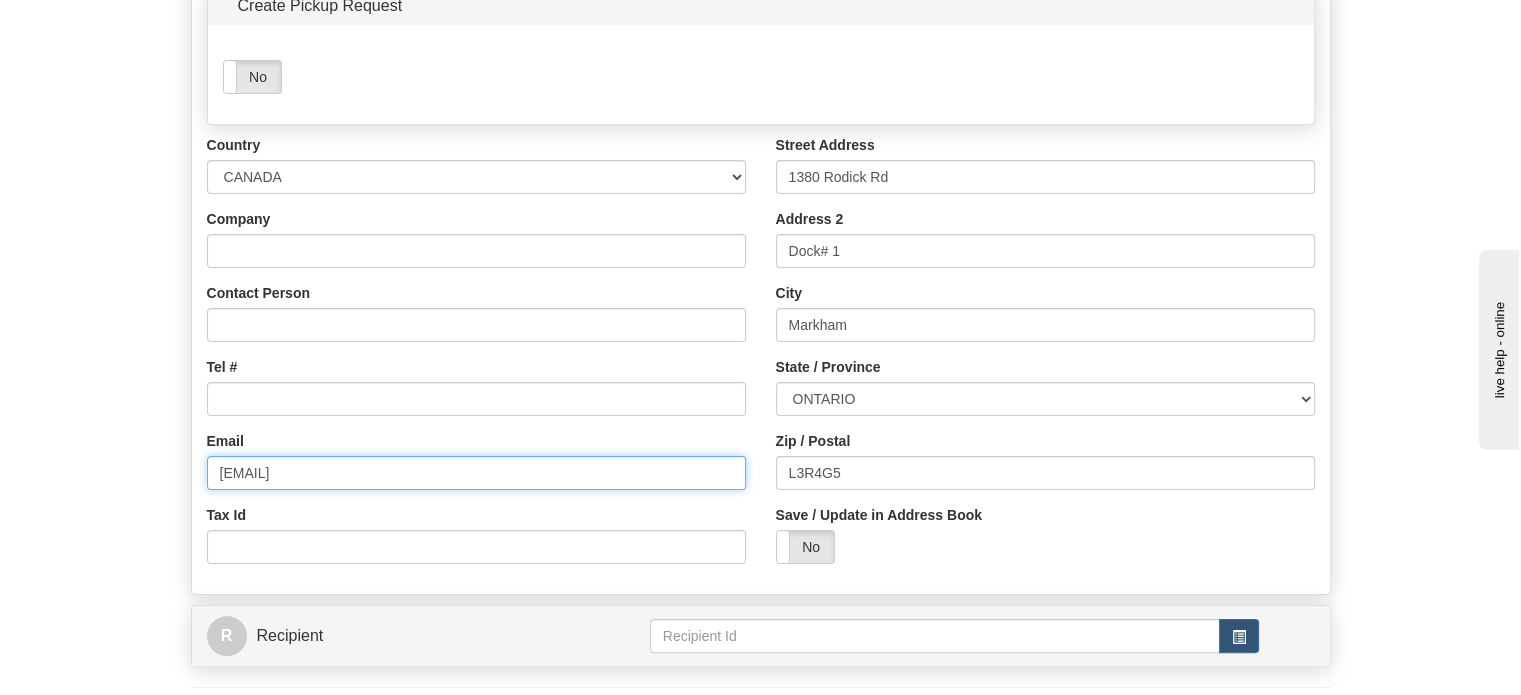 drag, startPoint x: 396, startPoint y: 513, endPoint x: 28, endPoint y: 491, distance: 368.657 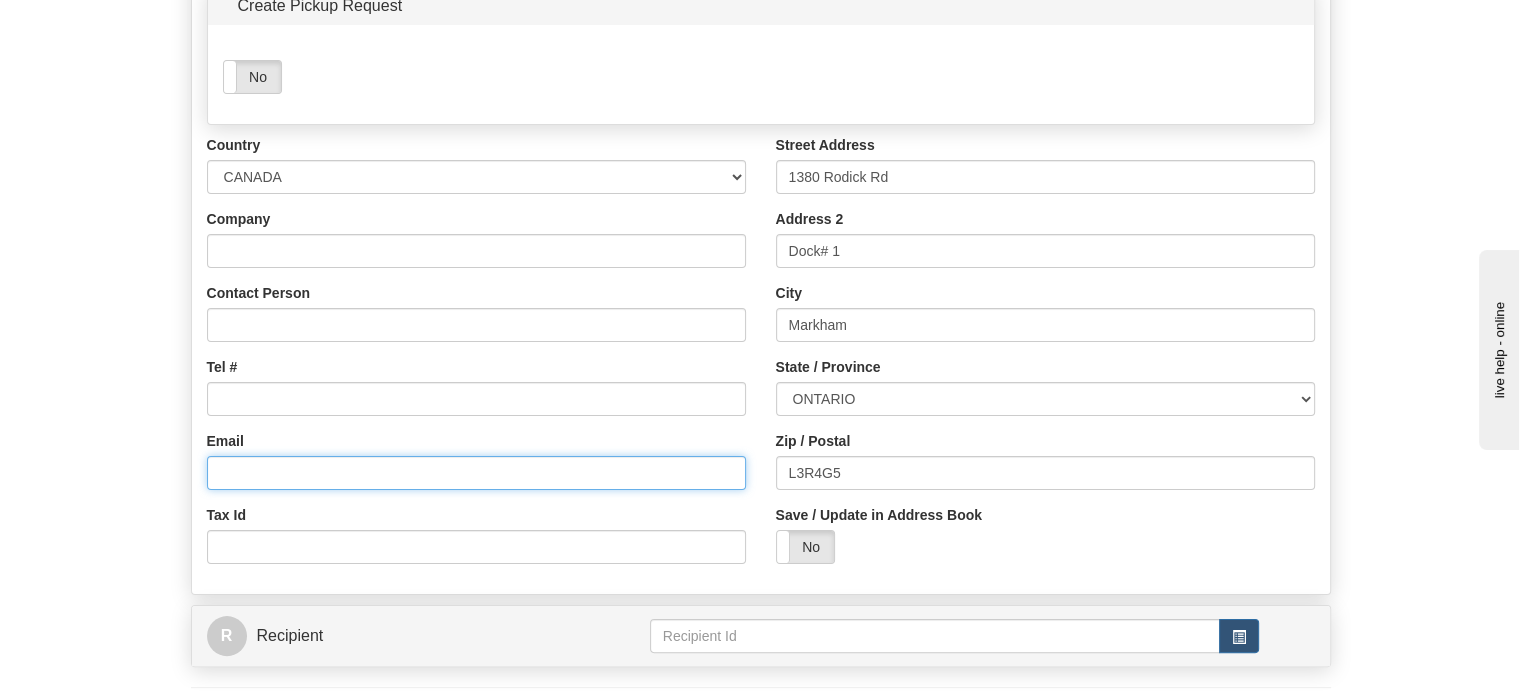 type 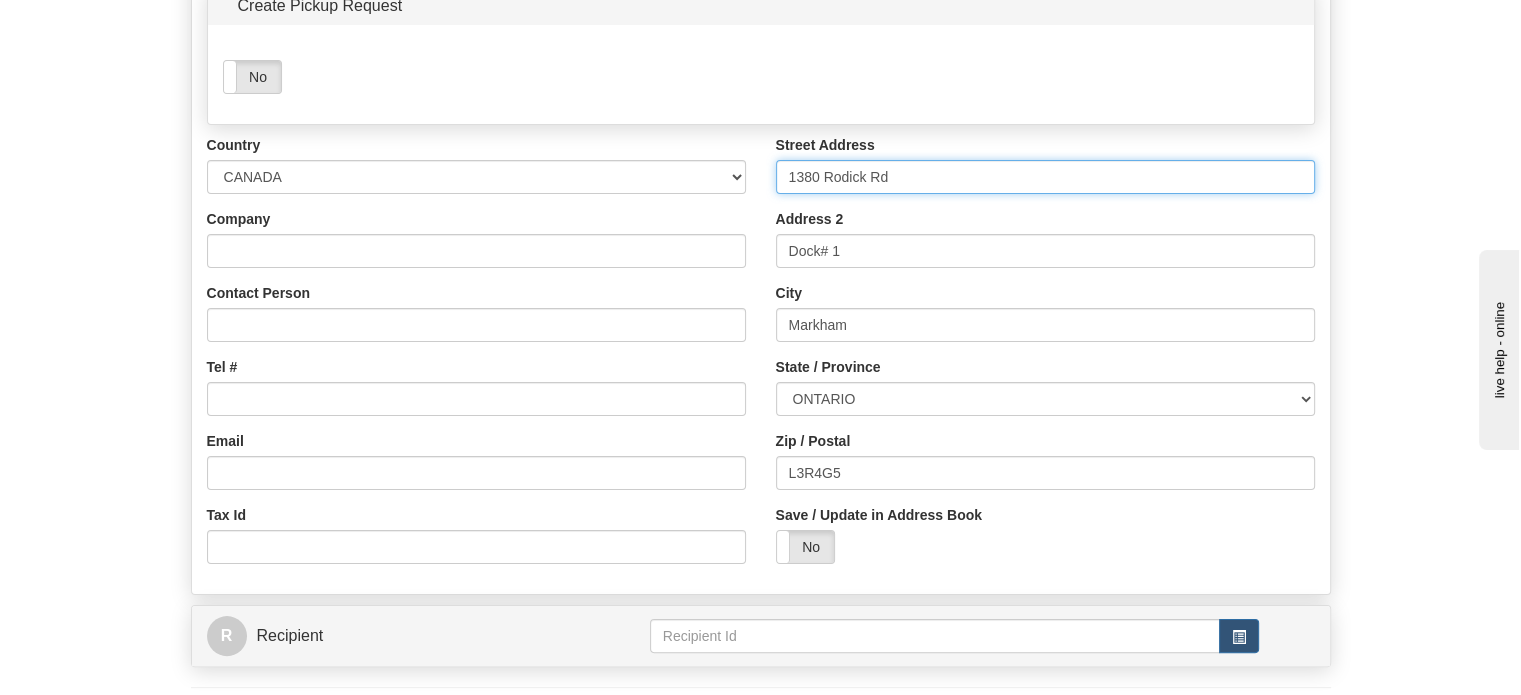 drag, startPoint x: 916, startPoint y: 222, endPoint x: 558, endPoint y: 223, distance: 358.0014 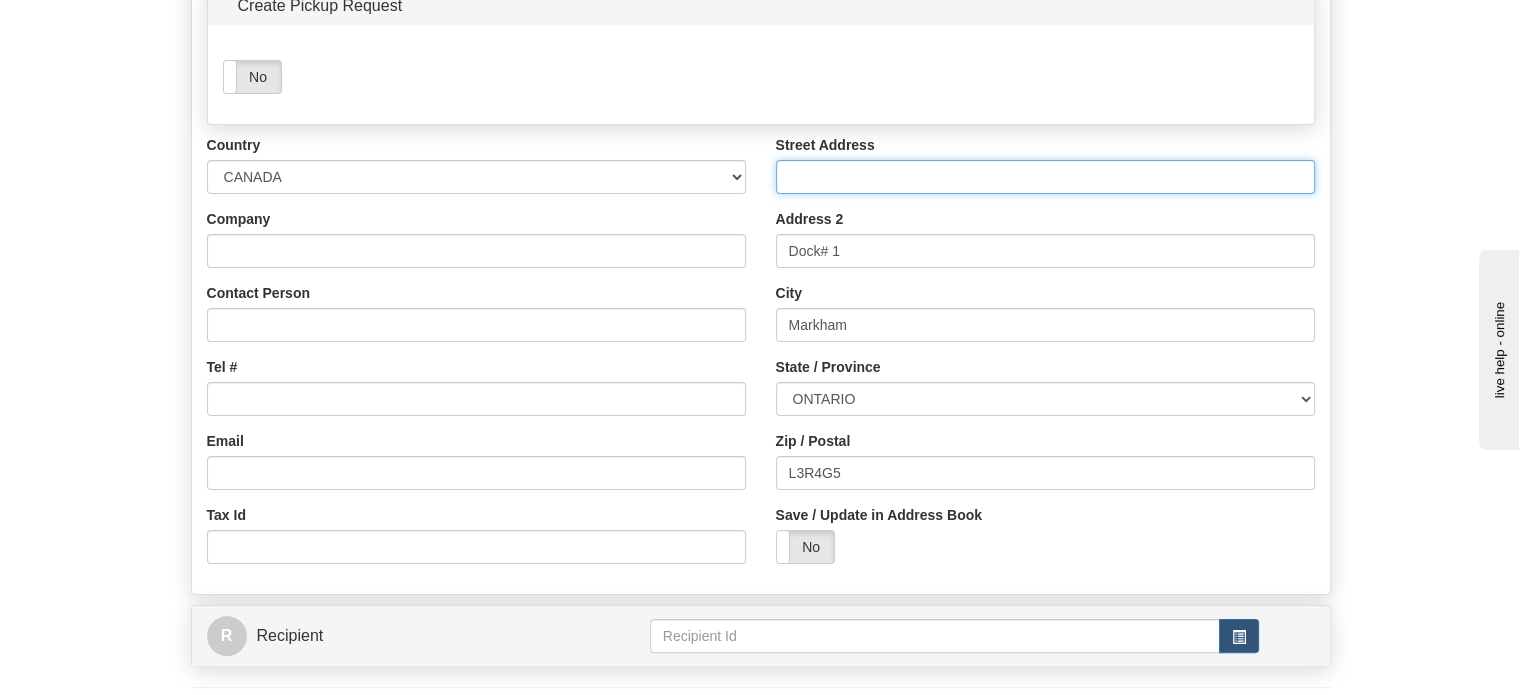 type 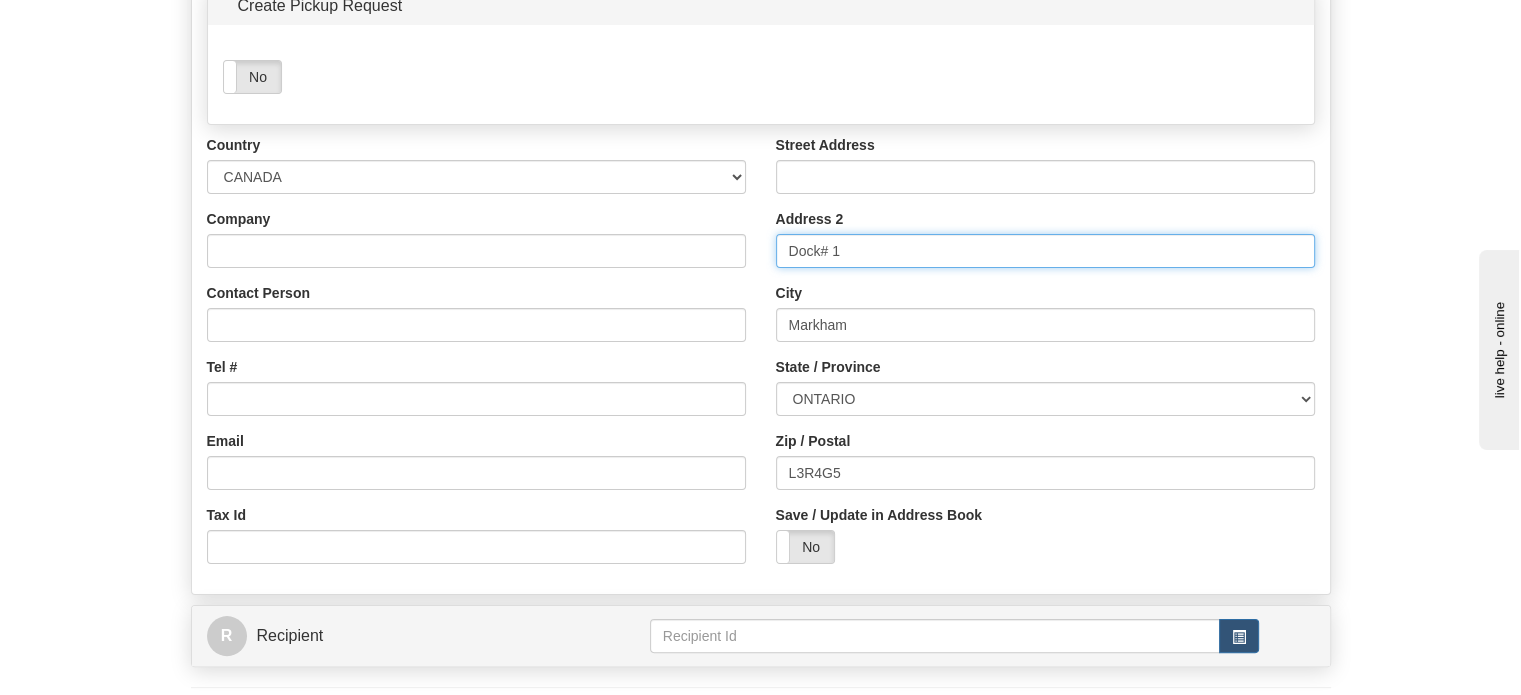 drag, startPoint x: 860, startPoint y: 307, endPoint x: 610, endPoint y: 339, distance: 252.03967 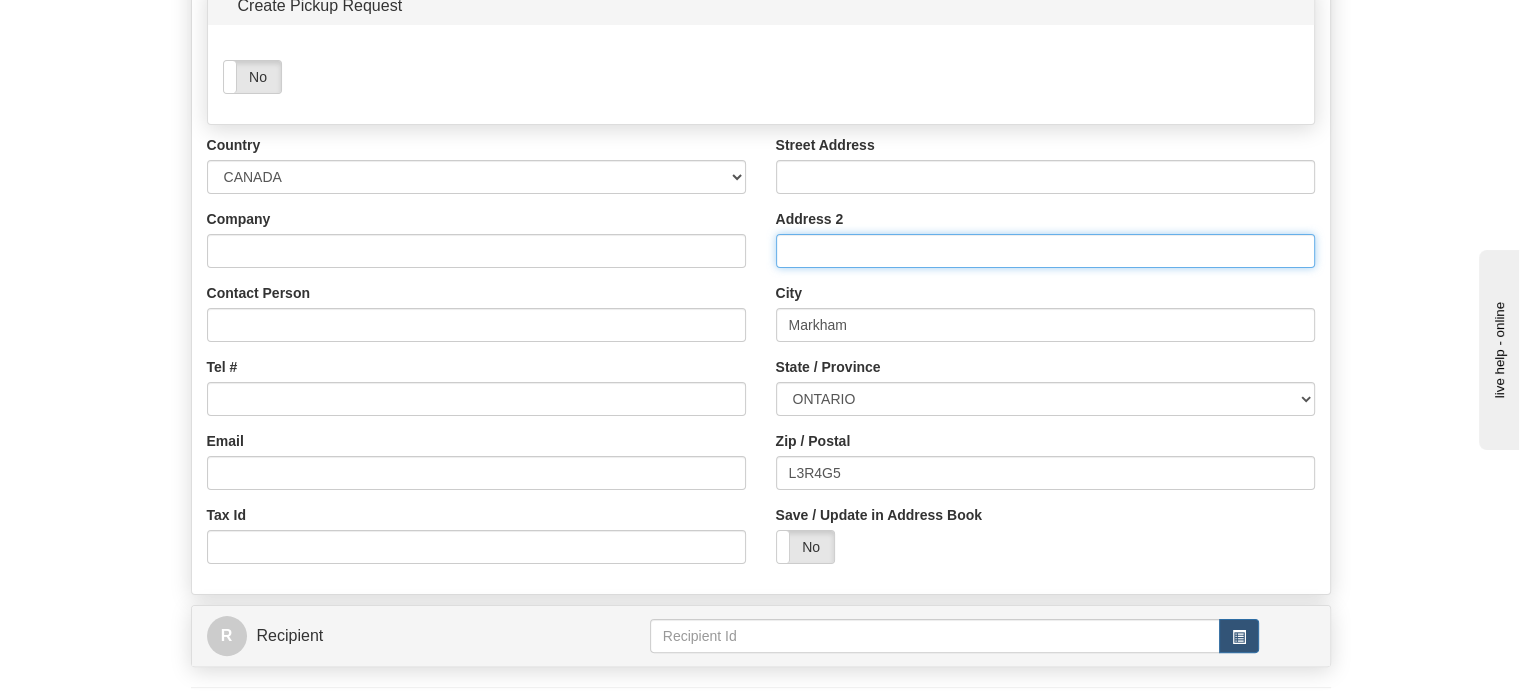 type 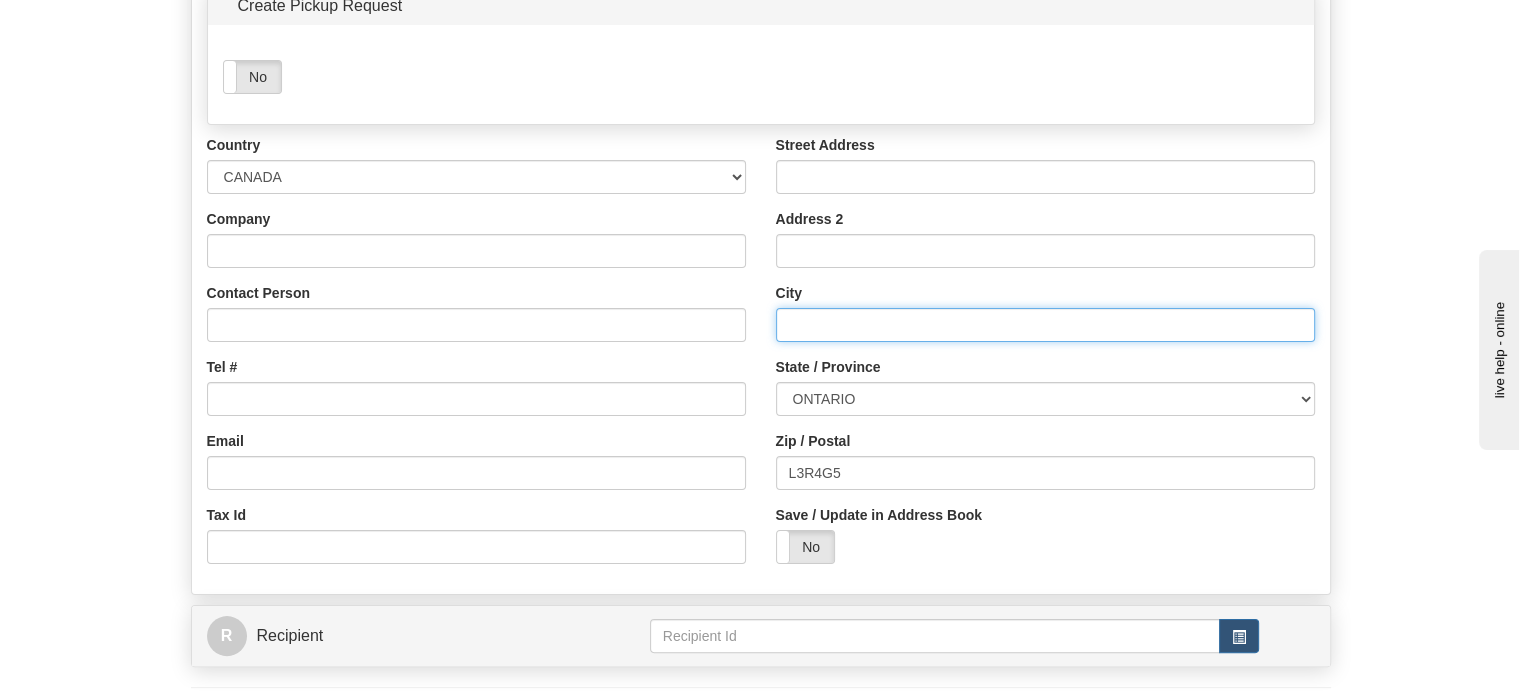 drag, startPoint x: 892, startPoint y: 372, endPoint x: 535, endPoint y: 375, distance: 357.0126 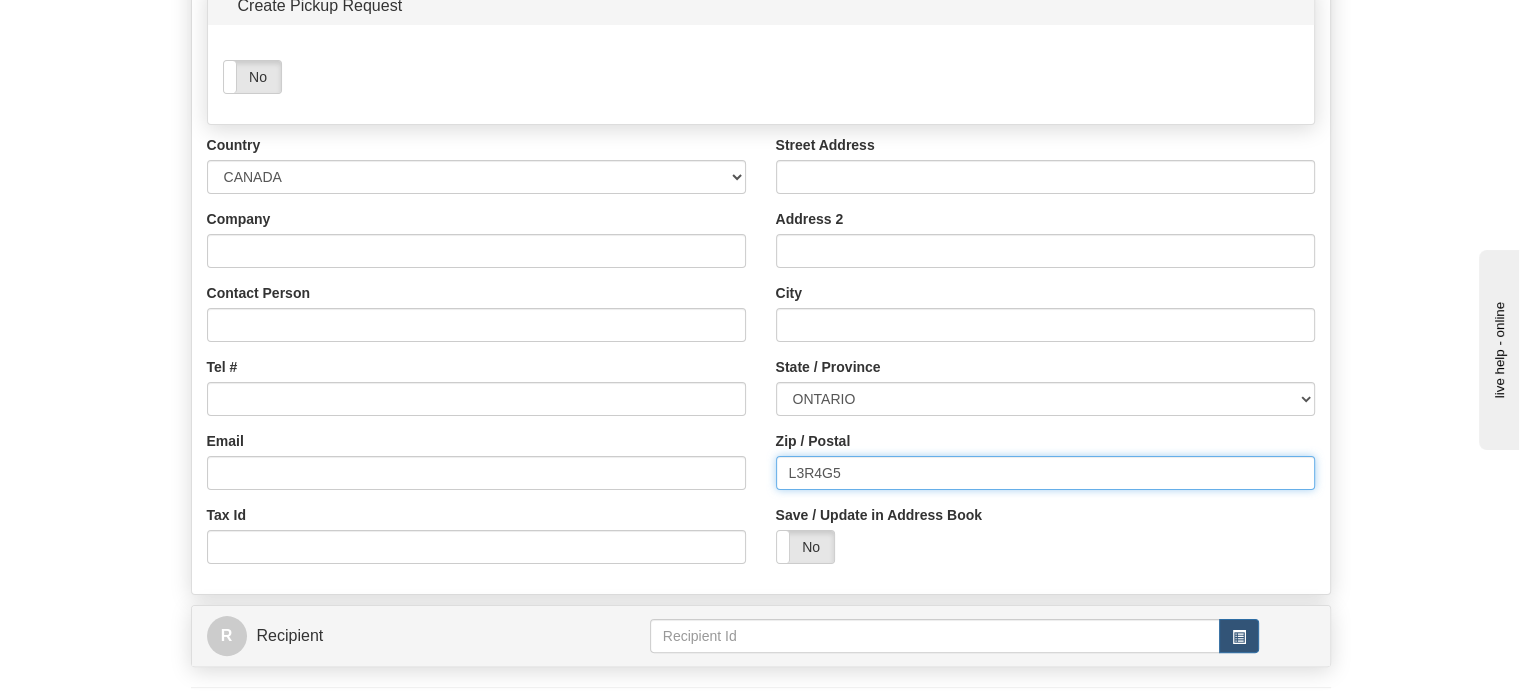 drag, startPoint x: 860, startPoint y: 526, endPoint x: 409, endPoint y: 468, distance: 454.7142 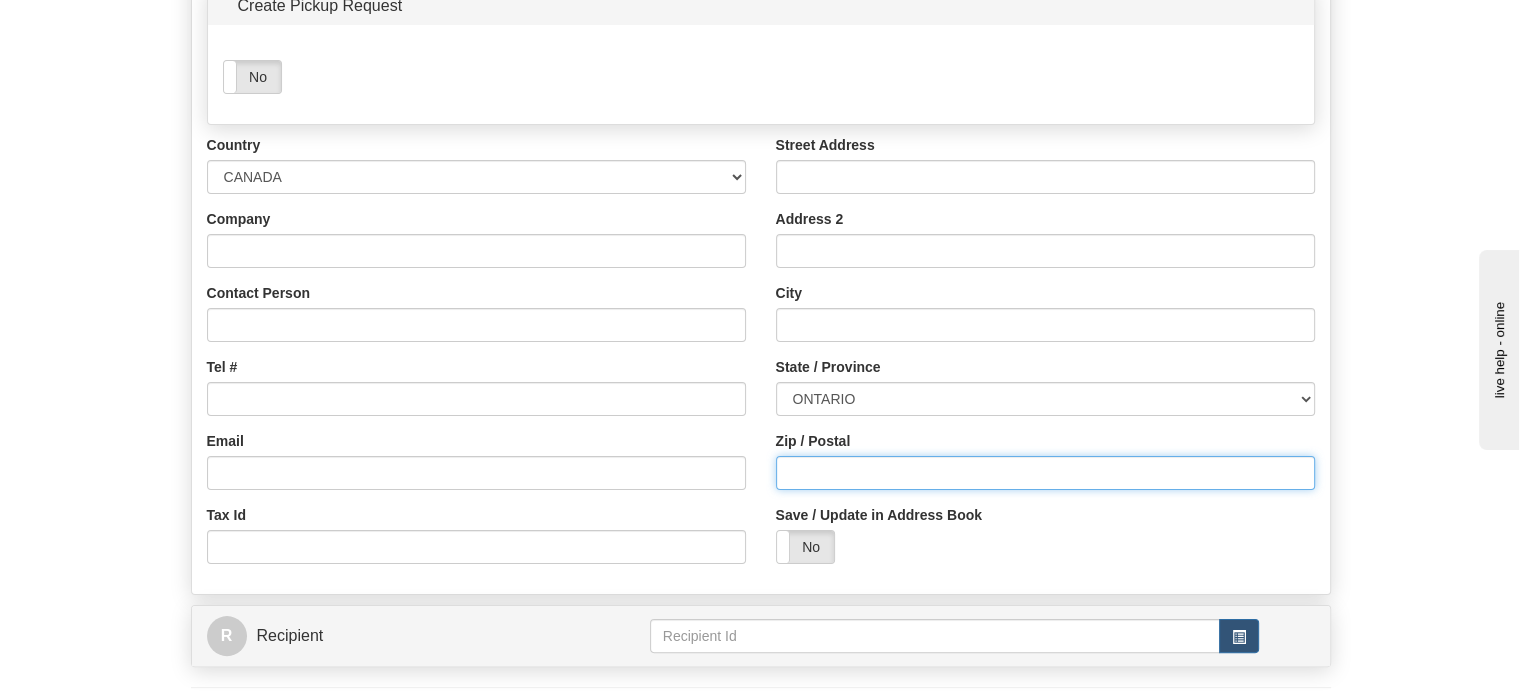 type 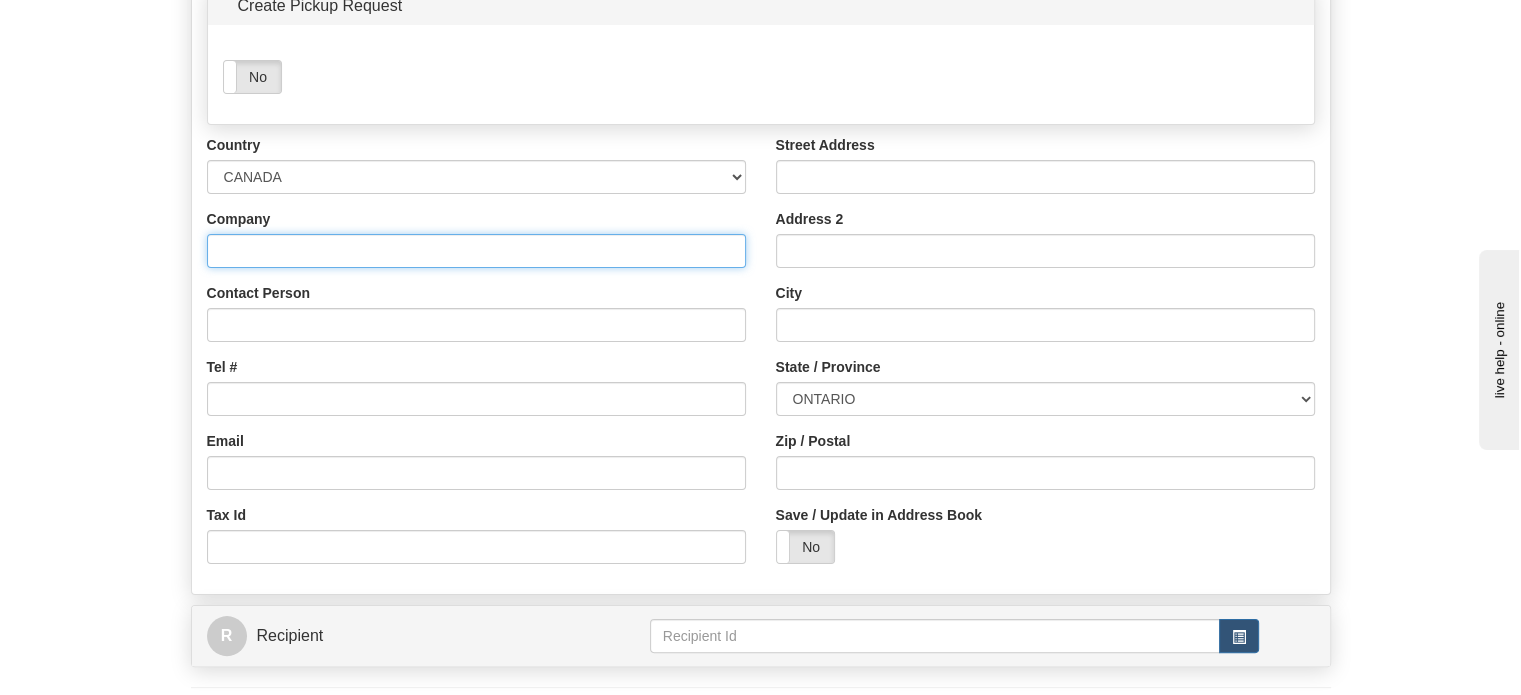 click on "Company" at bounding box center [476, 251] 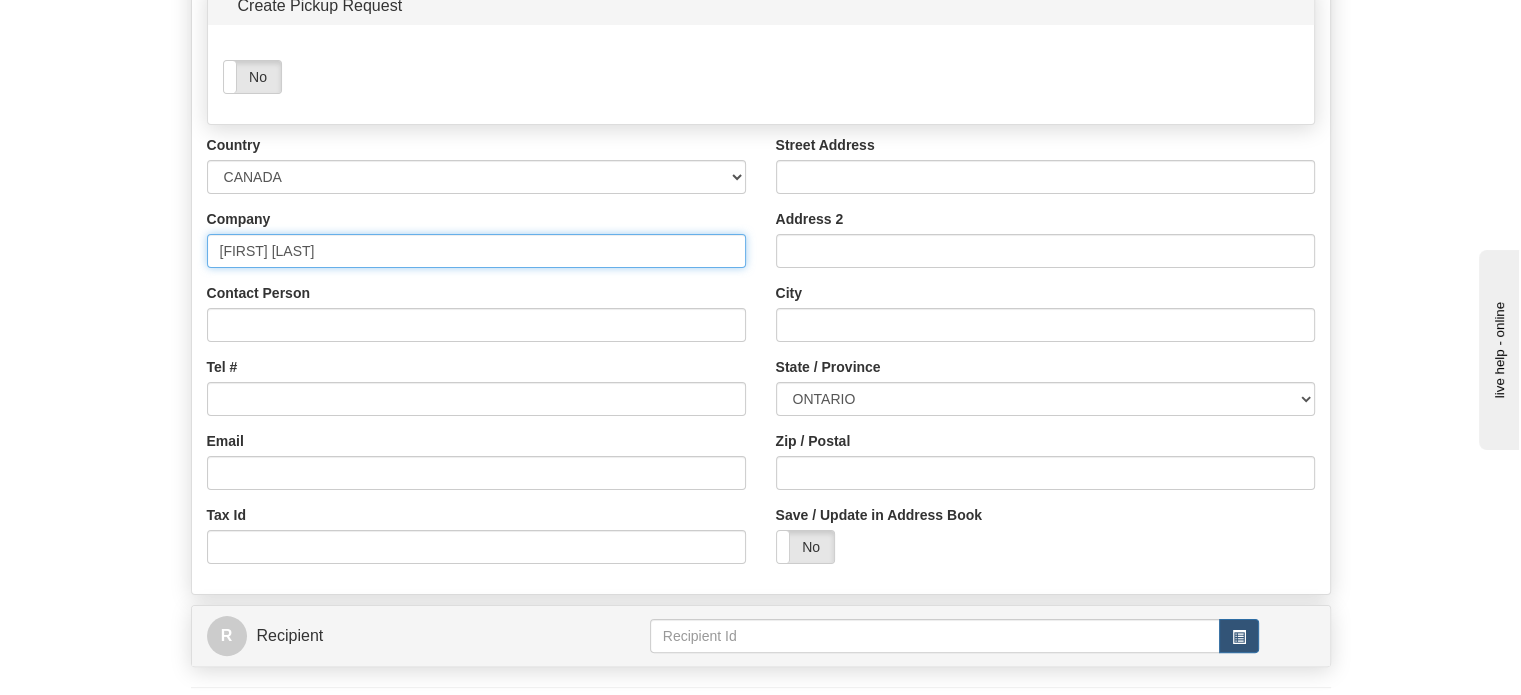 type on "[FIRST] [LAST]" 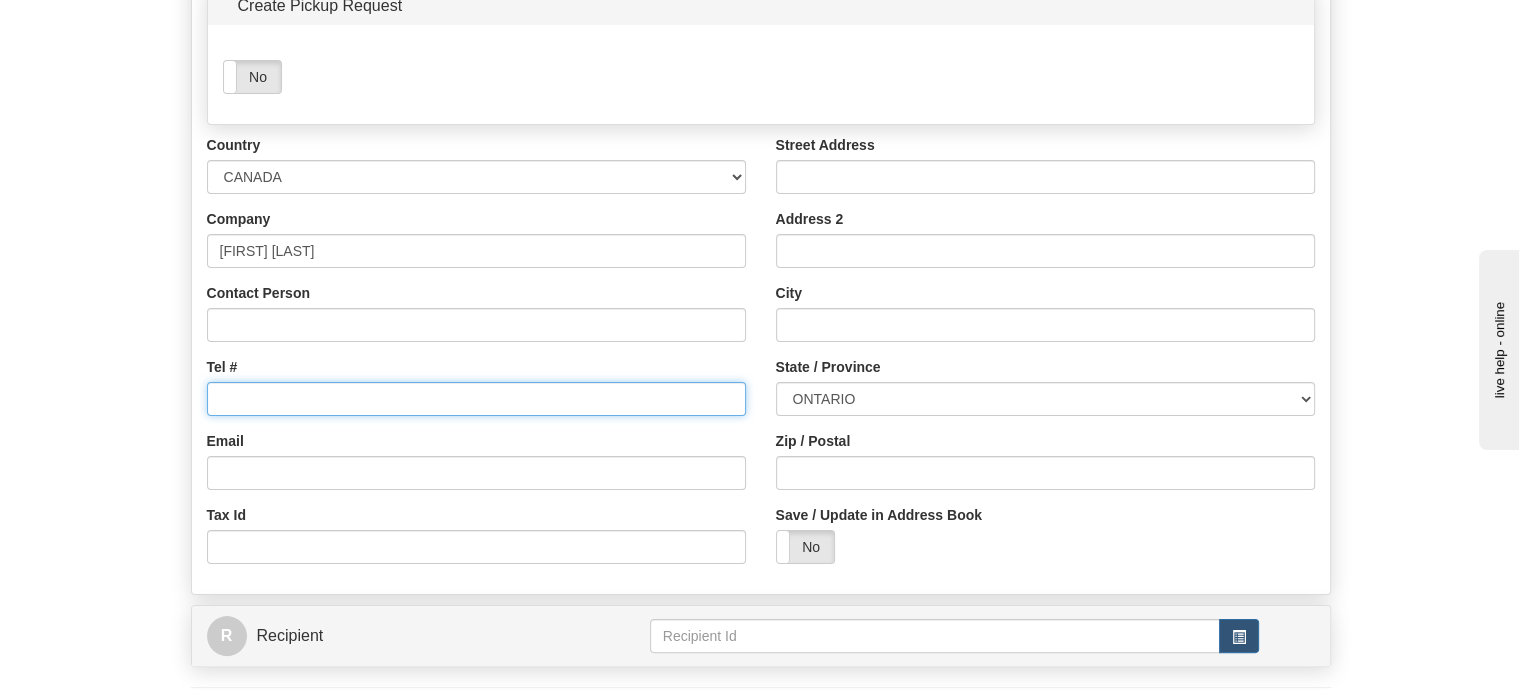 click on "Tel #" at bounding box center (476, 399) 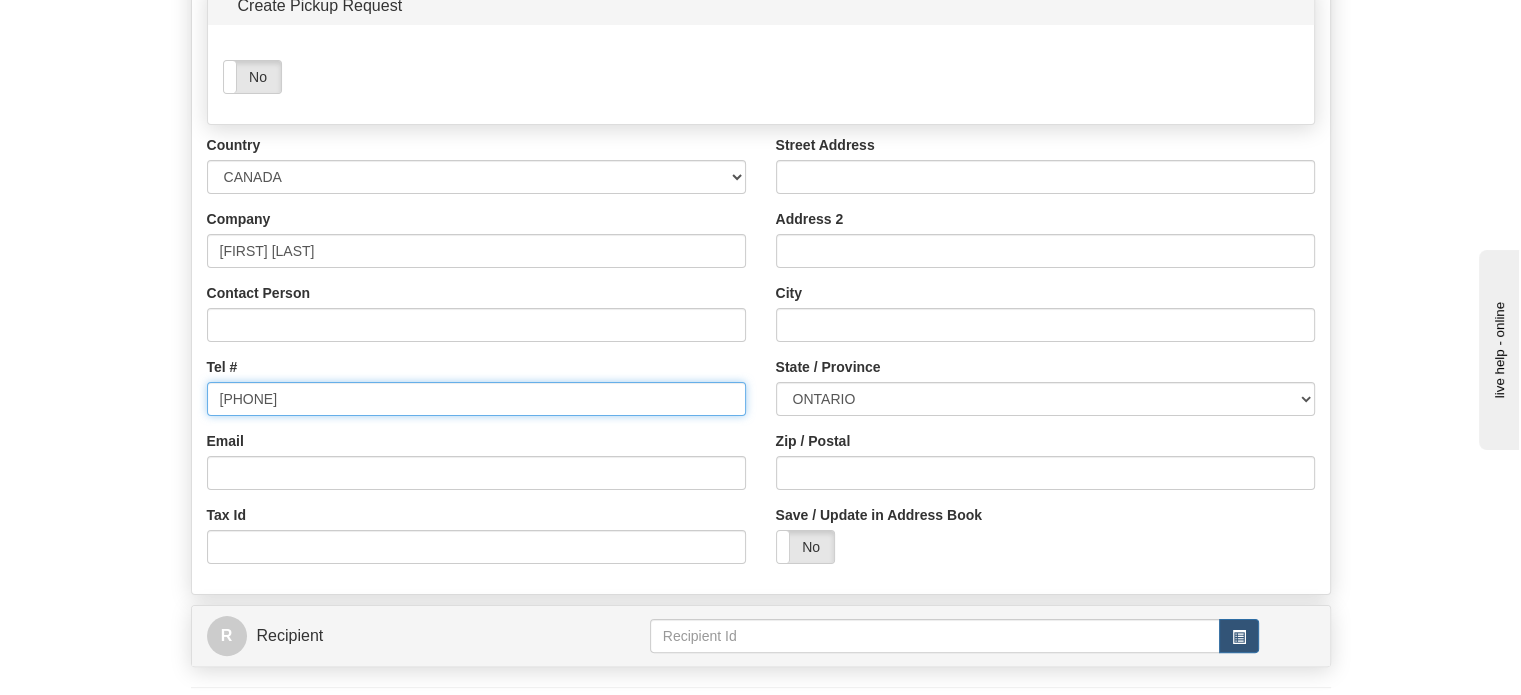 type on "[PHONE]" 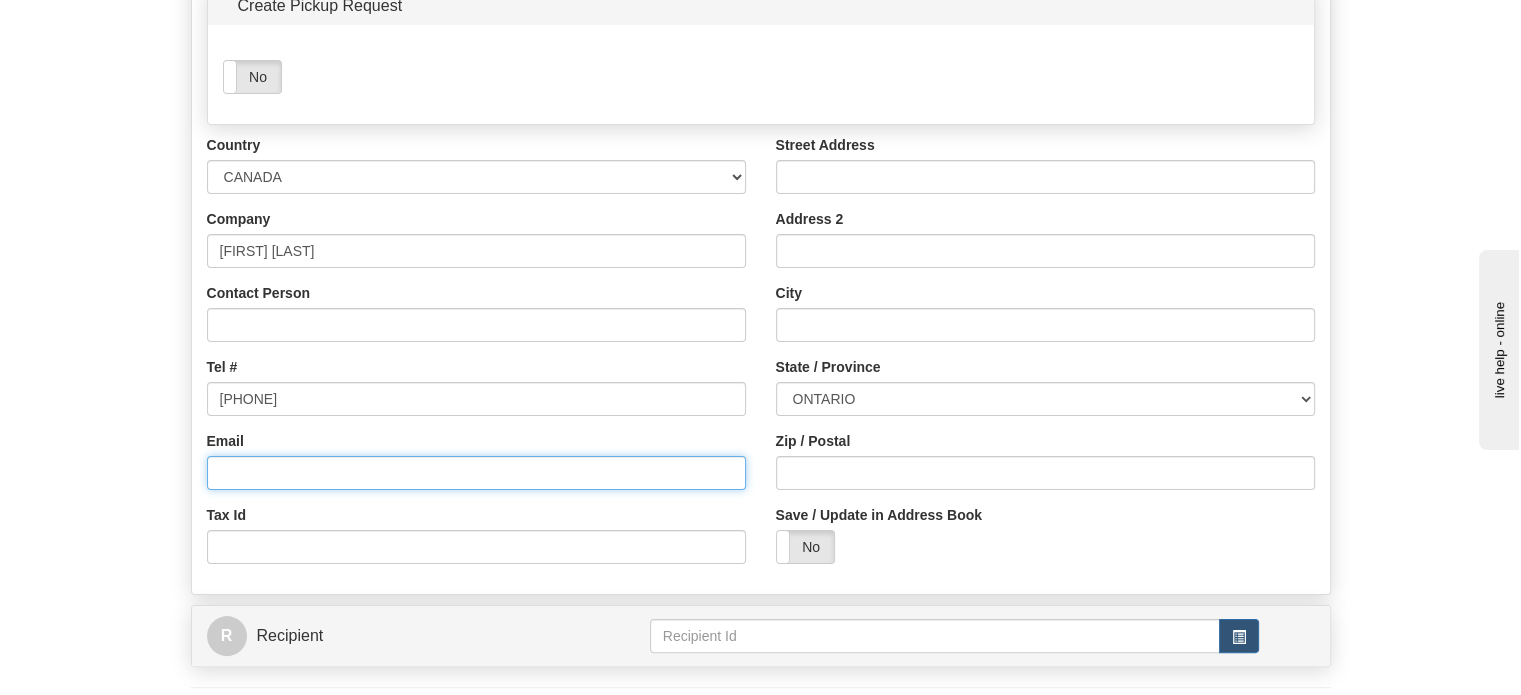 click on "Email" at bounding box center [476, 473] 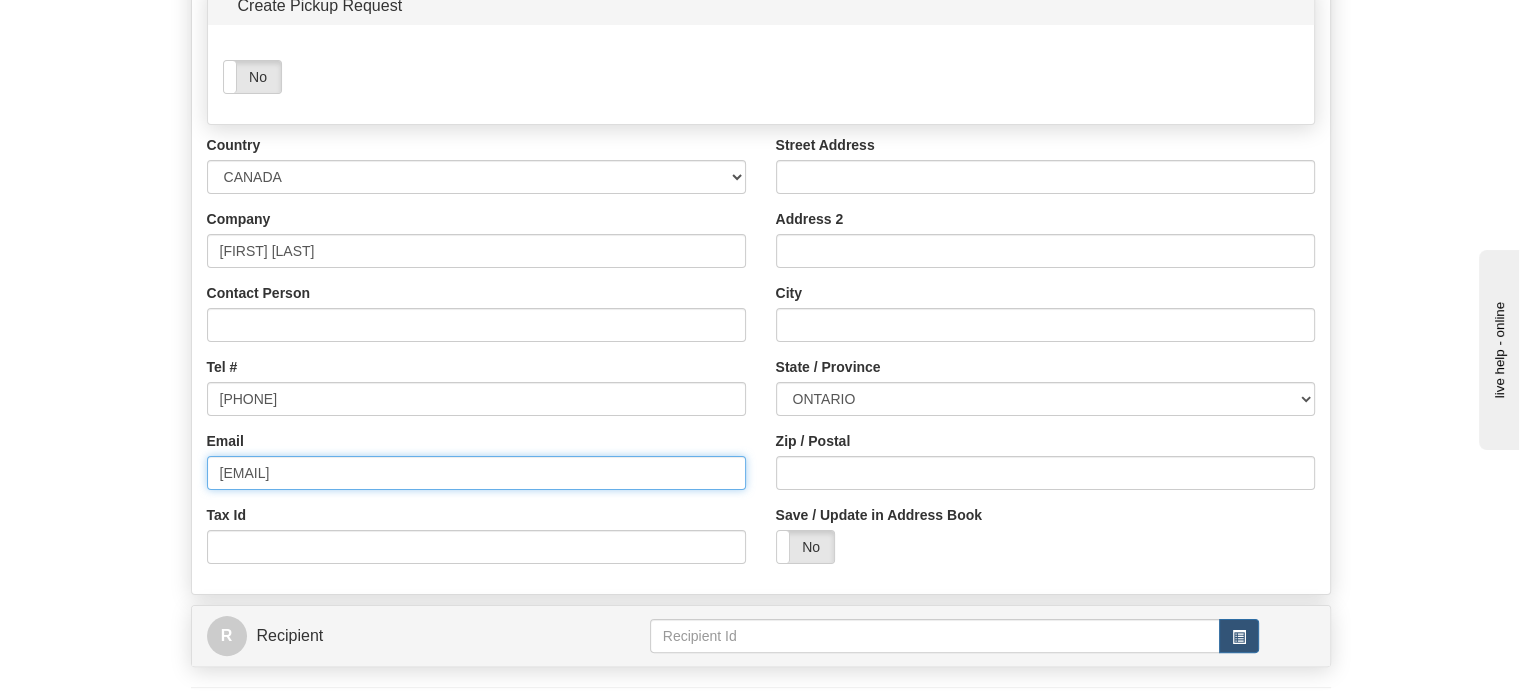type on "[EMAIL]" 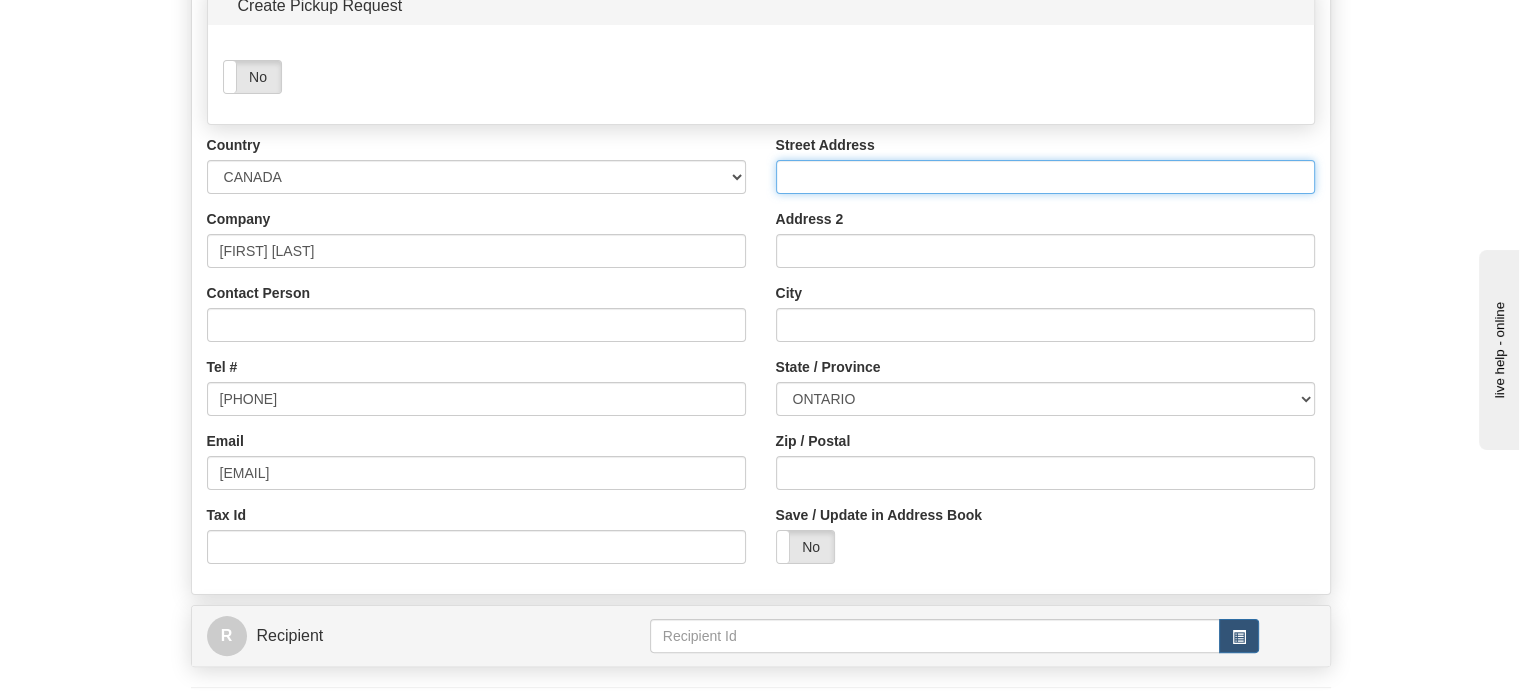 click on "Street Address" at bounding box center (1045, 177) 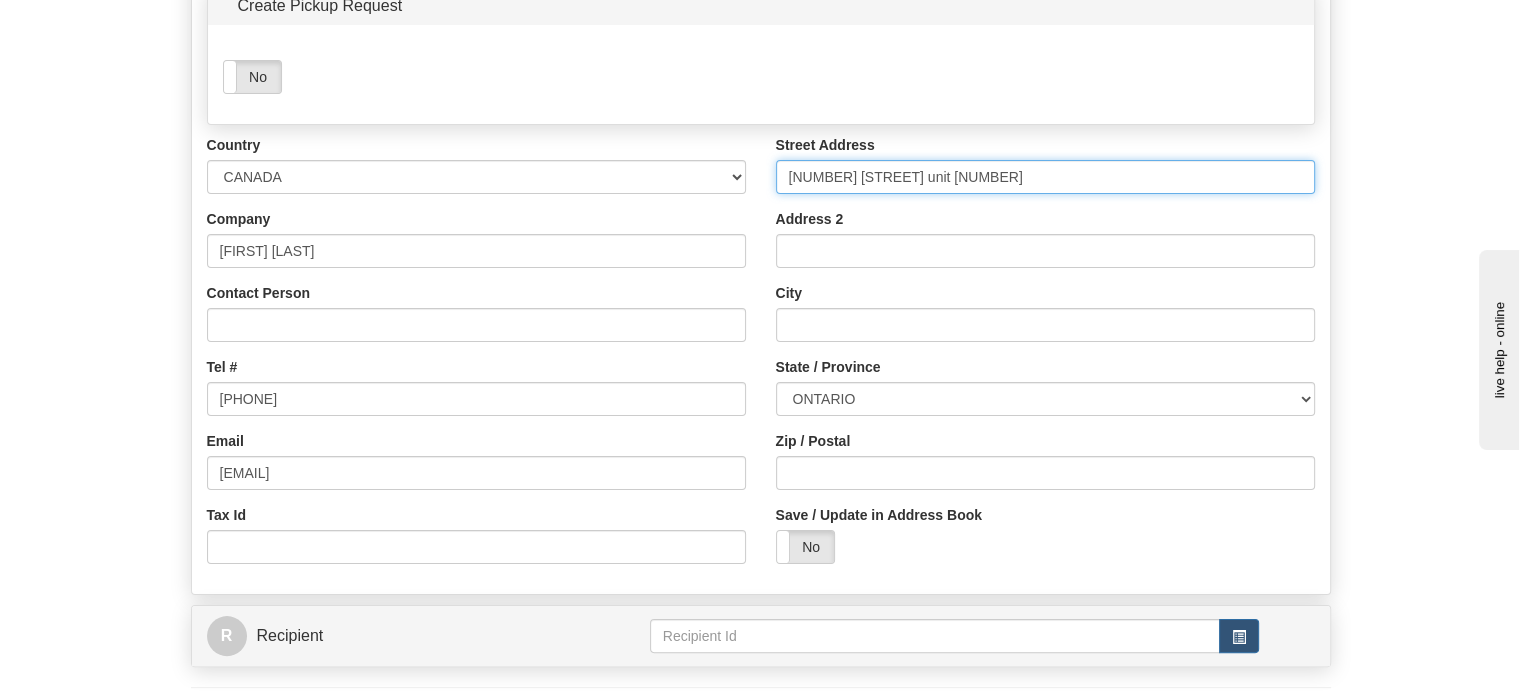 type on "[NUMBER] [STREET] unit [NUMBER]" 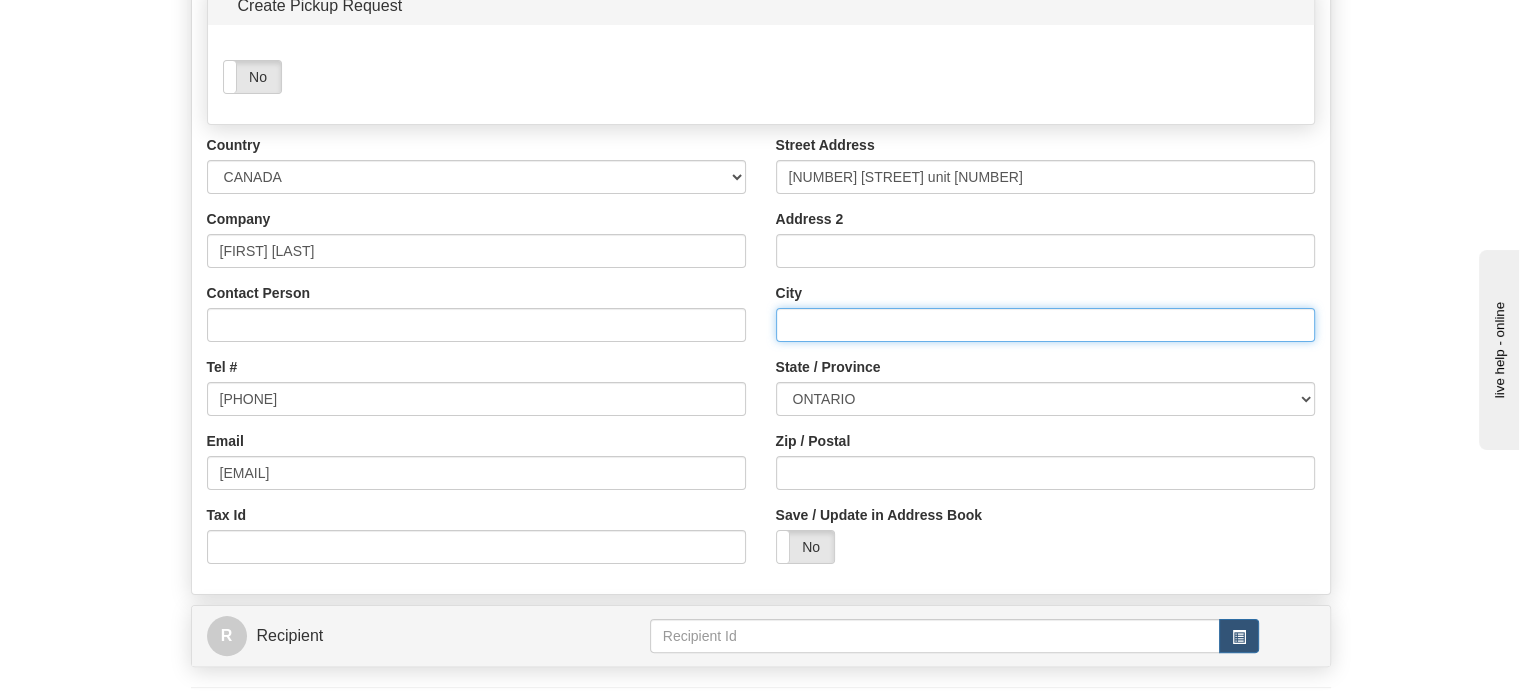 click on "City" at bounding box center [1045, 325] 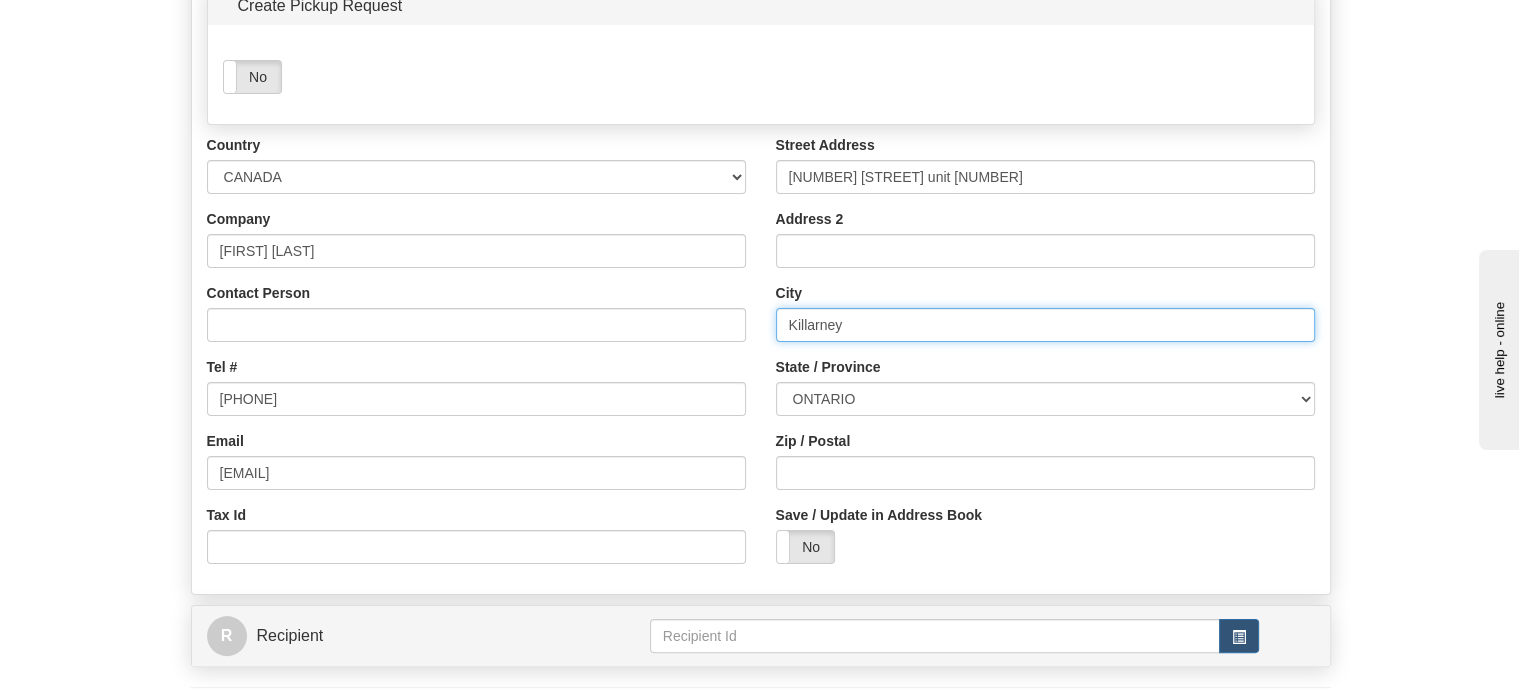 type on "Killarney" 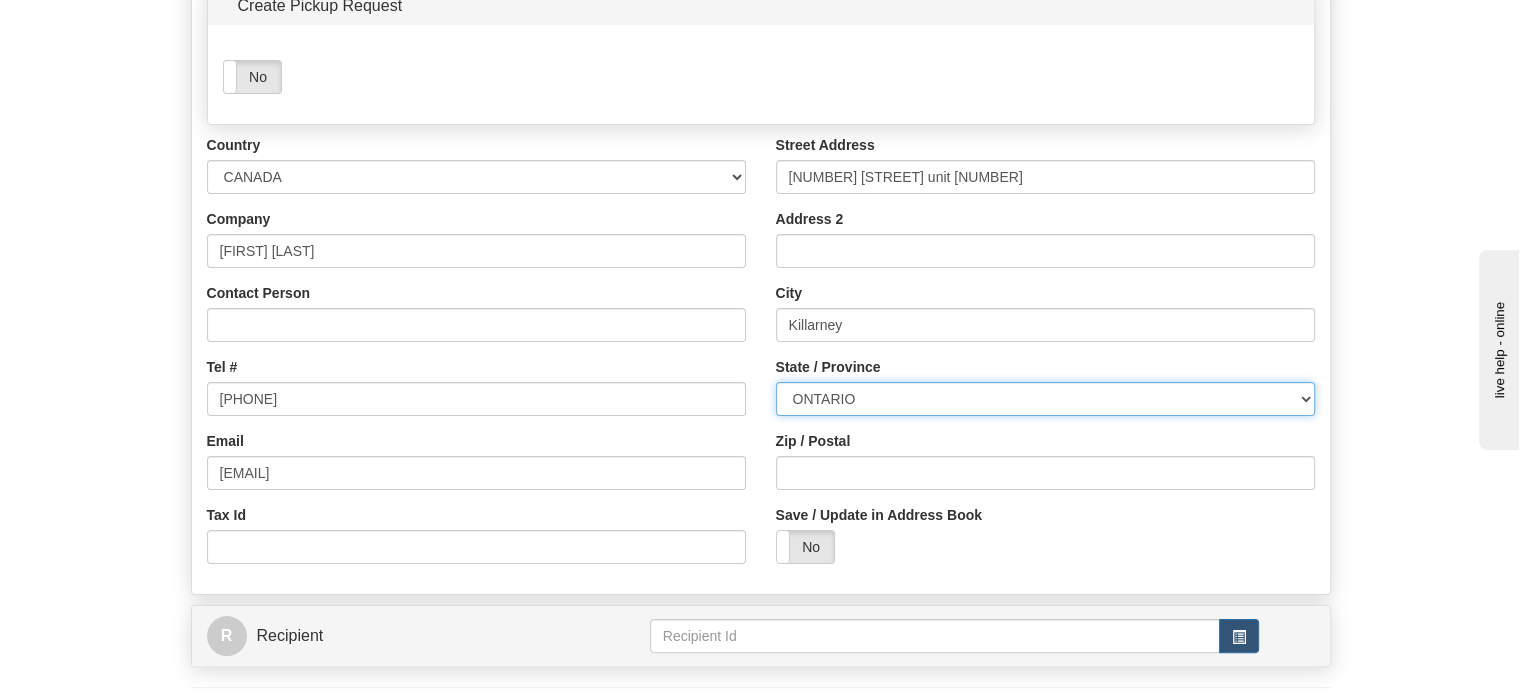 click on "ALBERTA BRITISH COLUMBIA MANITOBA NEW BRUNSWICK NEWFOUNDLAND NOVA SCOTIA NUNAVUT NW TERRITORIES ONTARIO PRINCE EDWARD ISLAND QUEBEC SASKATCHEWAN YUKON TERRITORY" at bounding box center (1045, 399) 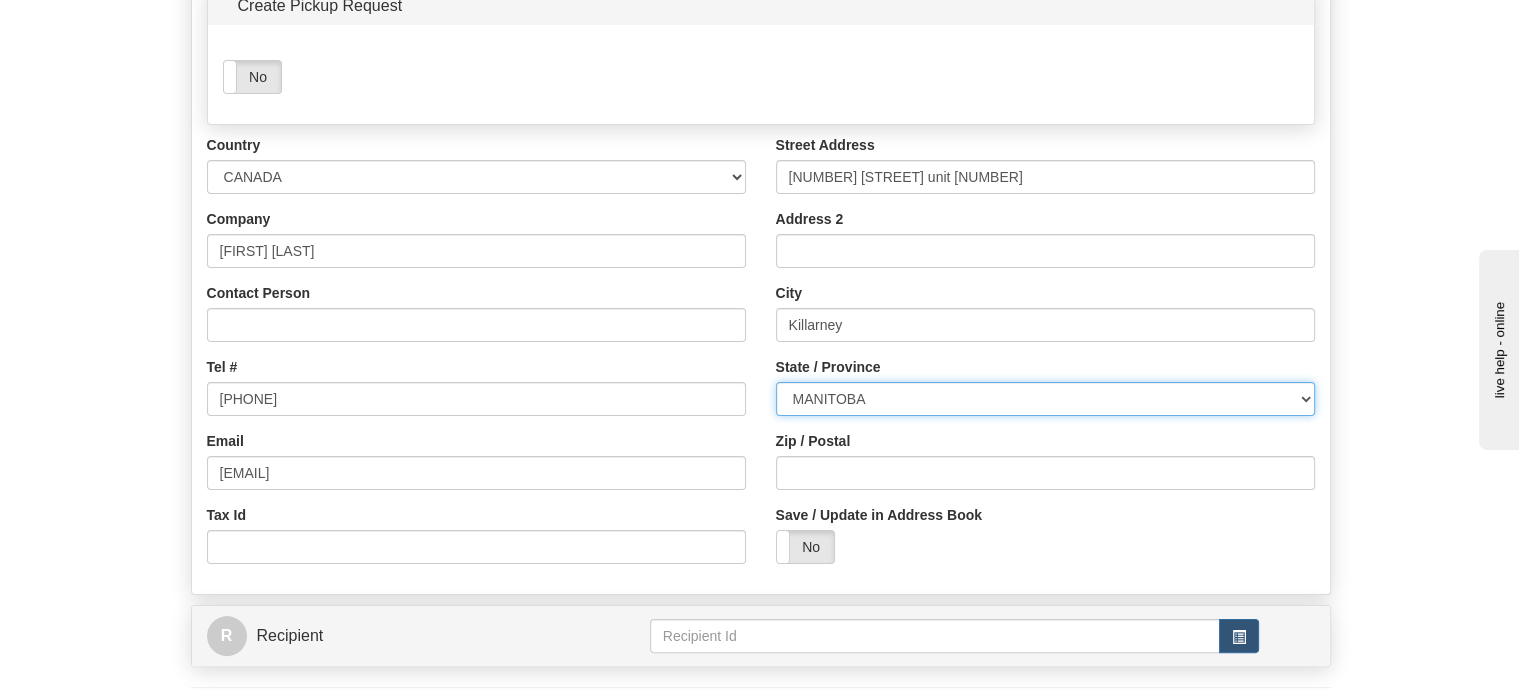 click on "ALBERTA BRITISH COLUMBIA MANITOBA NEW BRUNSWICK NEWFOUNDLAND NOVA SCOTIA NUNAVUT NW TERRITORIES ONTARIO PRINCE EDWARD ISLAND QUEBEC SASKATCHEWAN YUKON TERRITORY" at bounding box center (1045, 399) 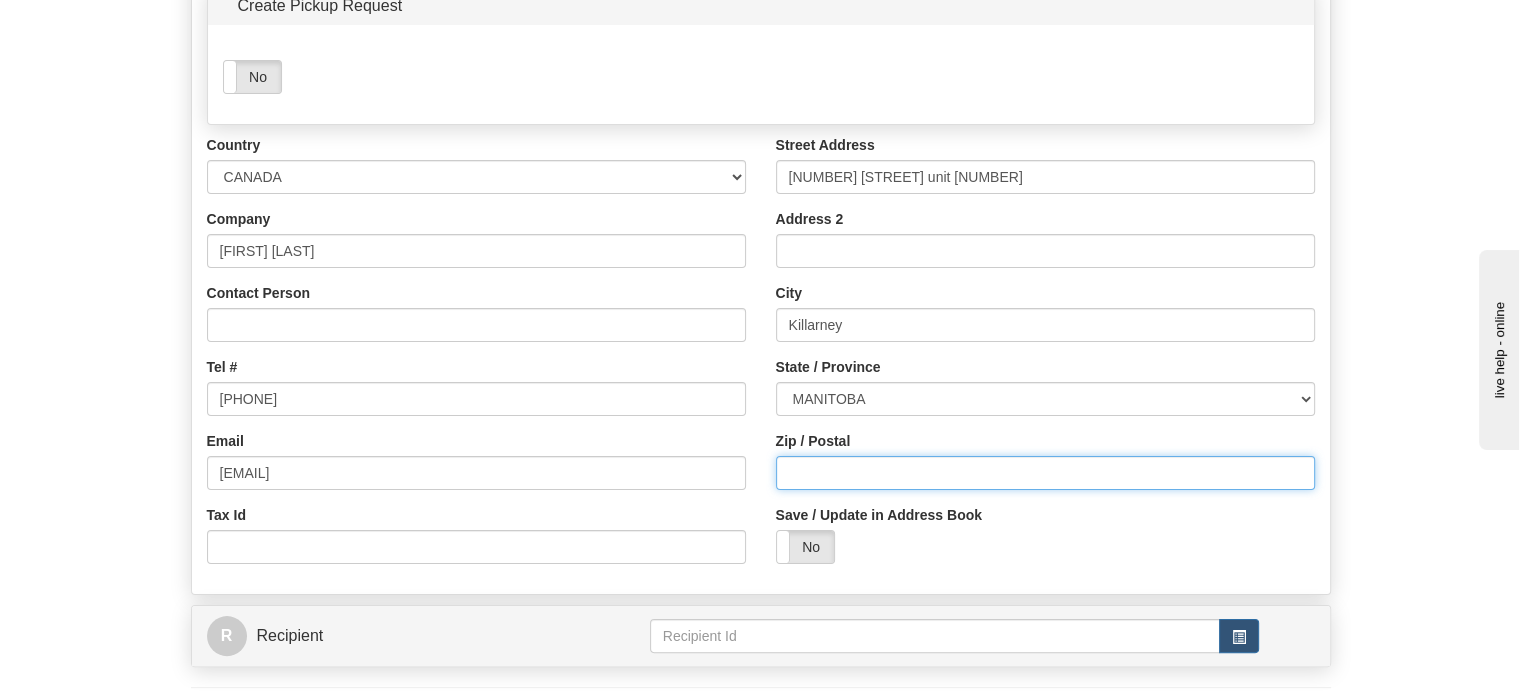 click on "Zip / Postal" at bounding box center [1045, 473] 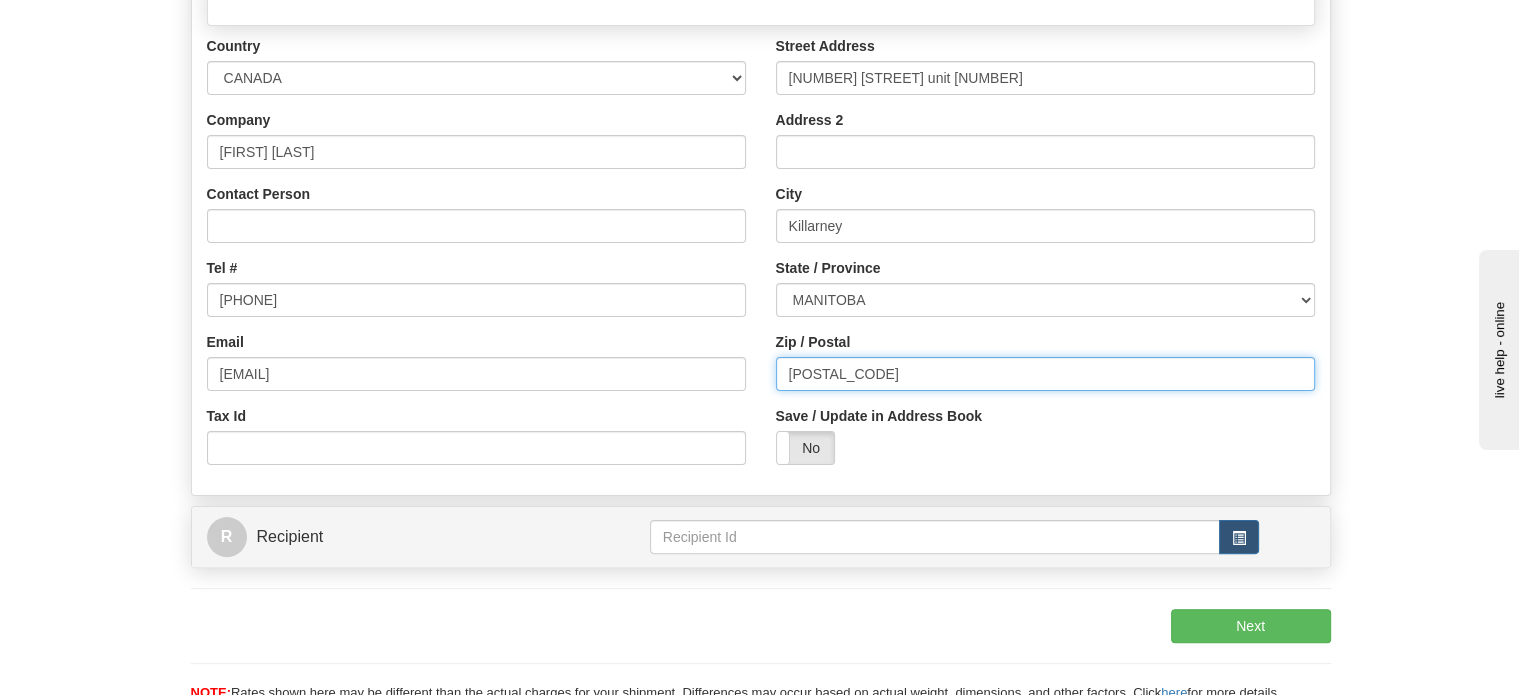 scroll, scrollTop: 500, scrollLeft: 0, axis: vertical 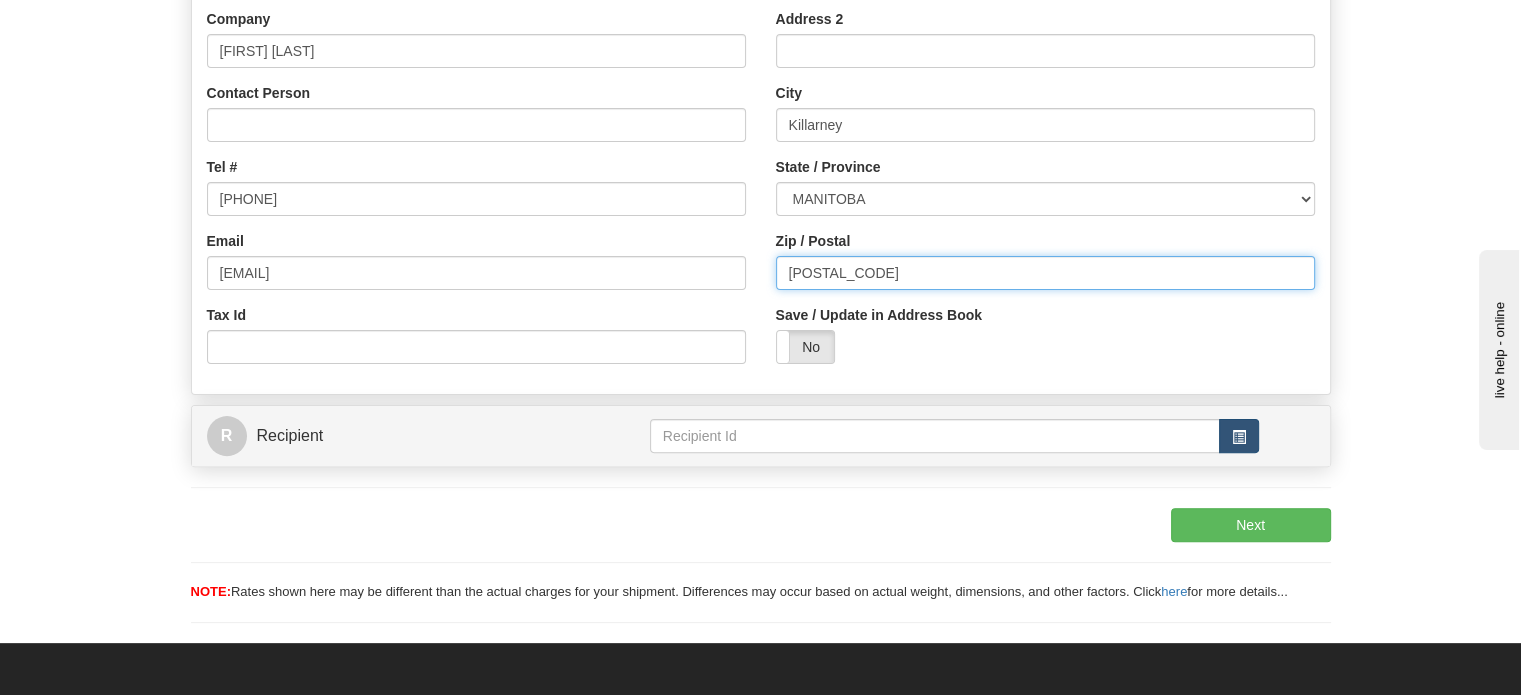 type on "[POSTAL_CODE]" 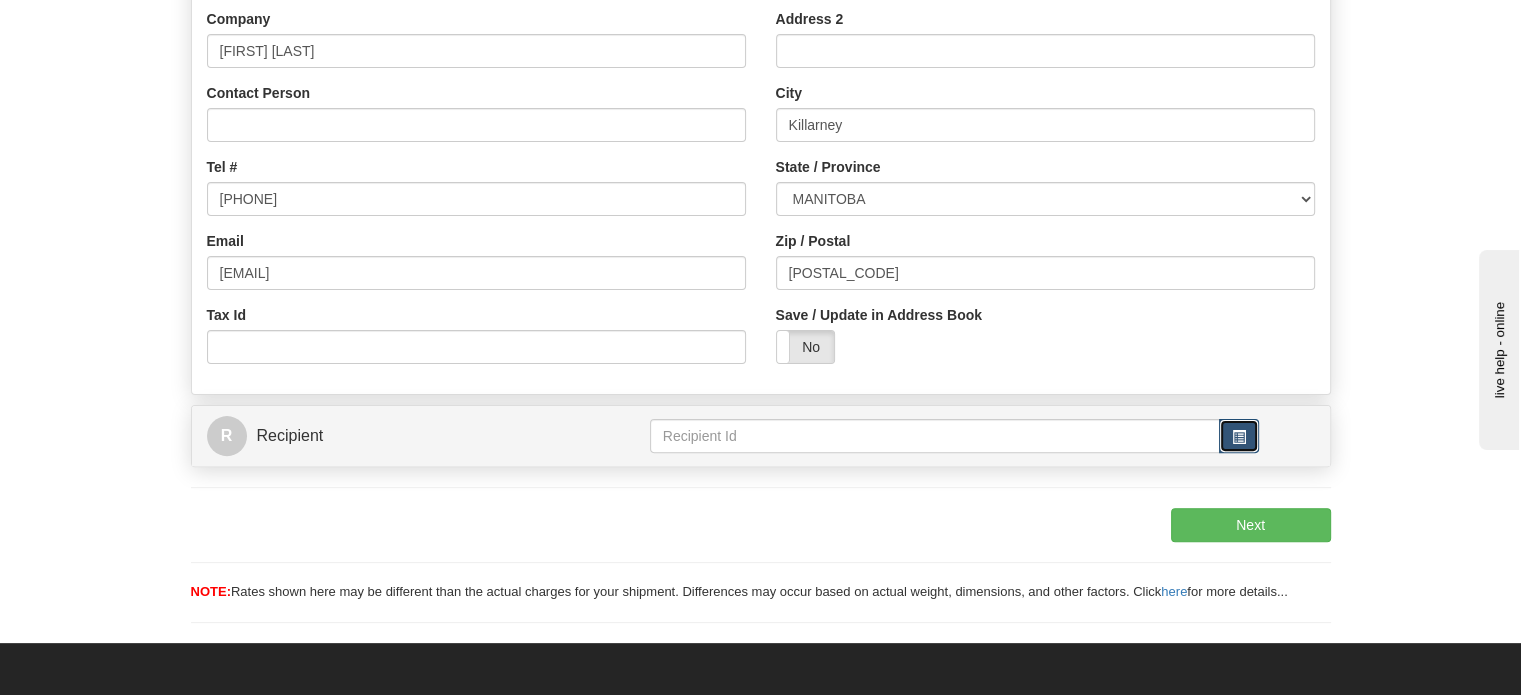 click at bounding box center (1239, 436) 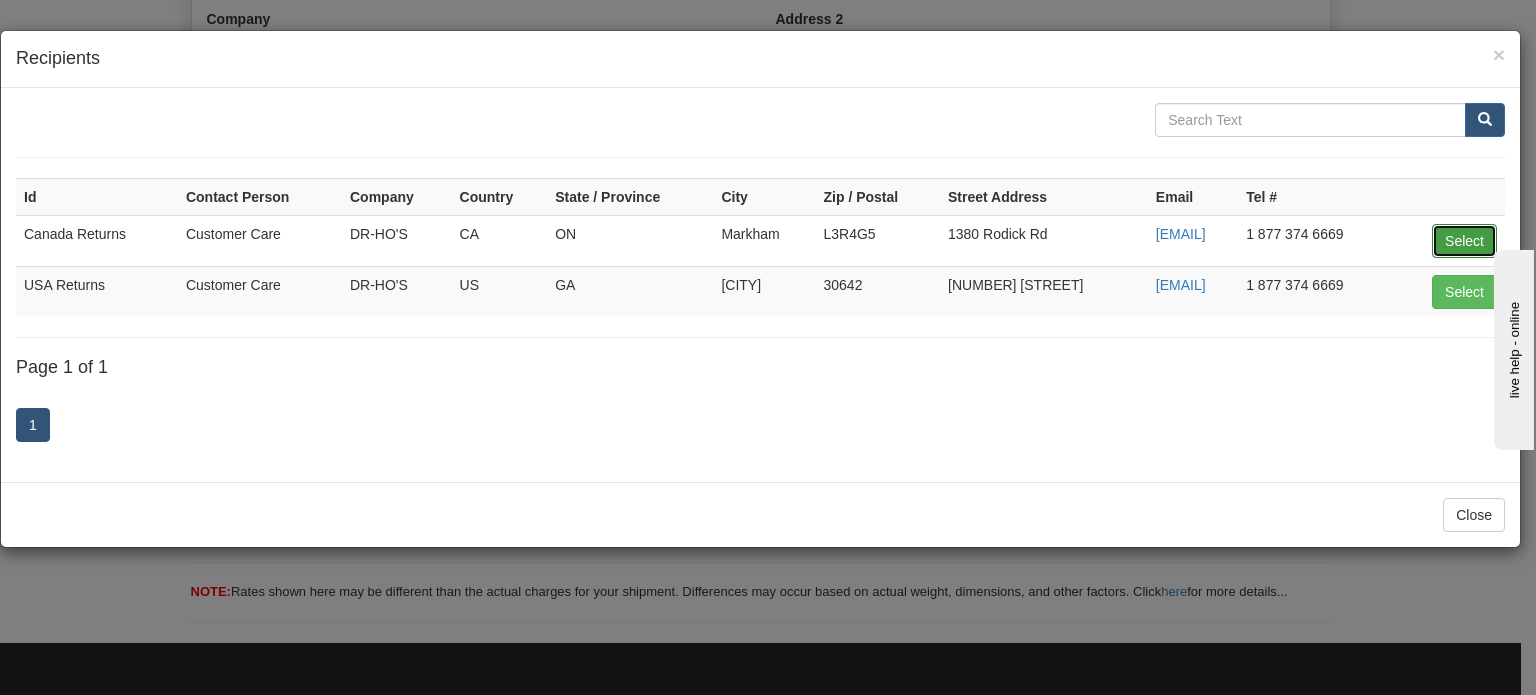 click on "Select" at bounding box center [1464, 241] 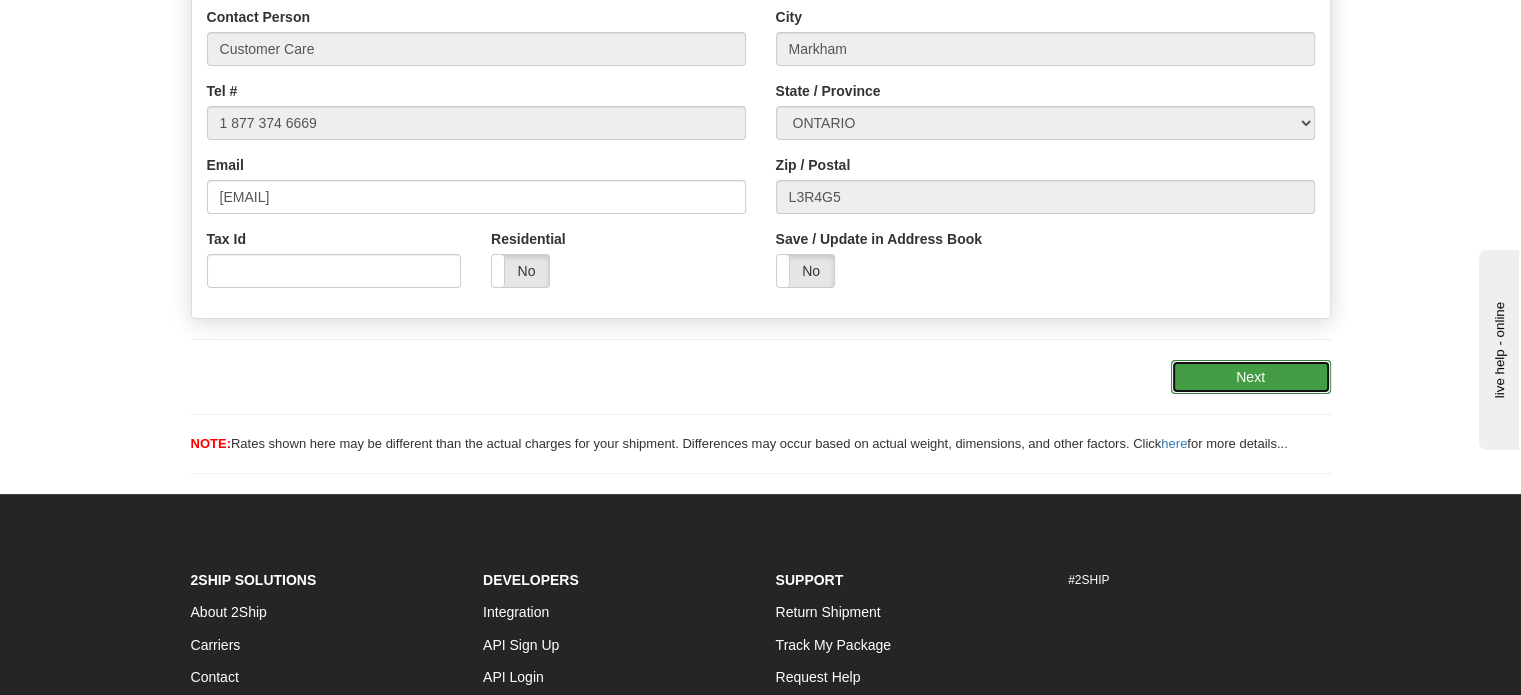 click on "Next" at bounding box center [1251, 377] 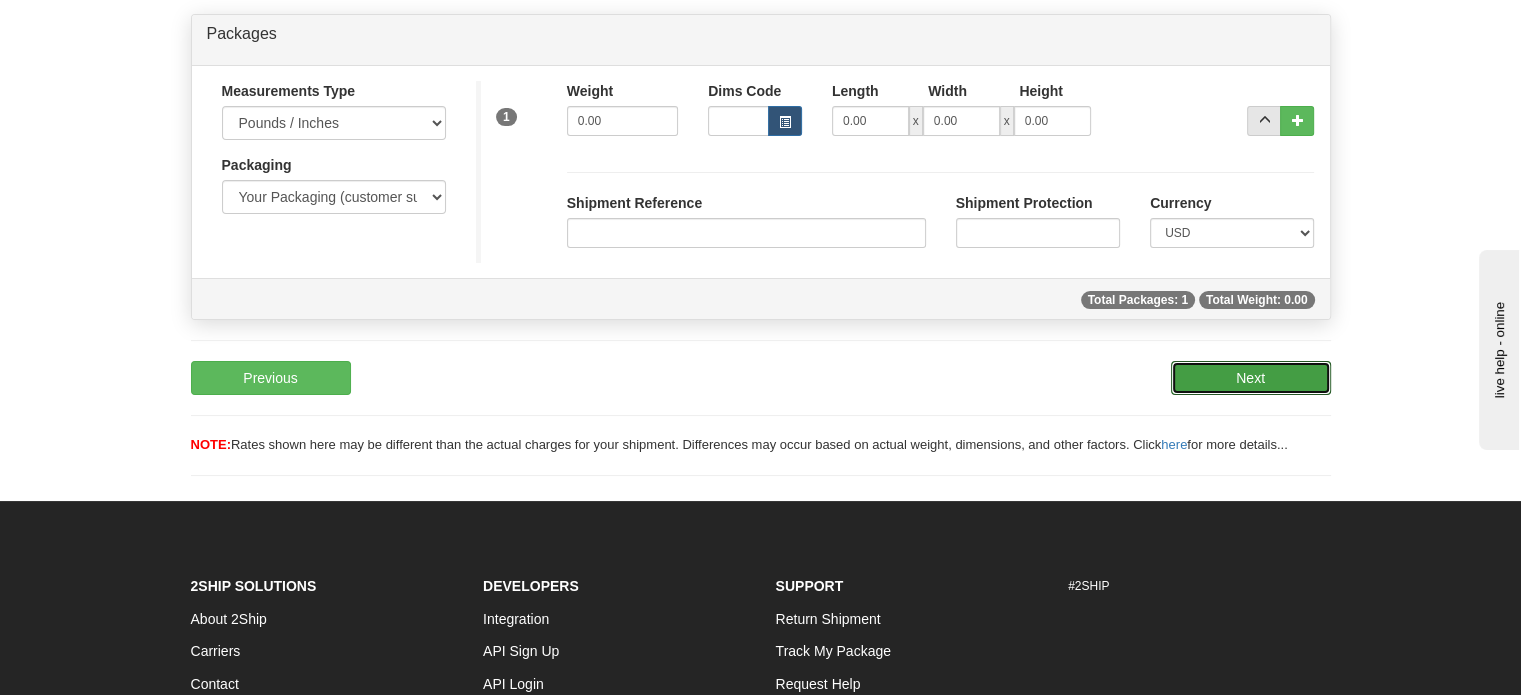 type 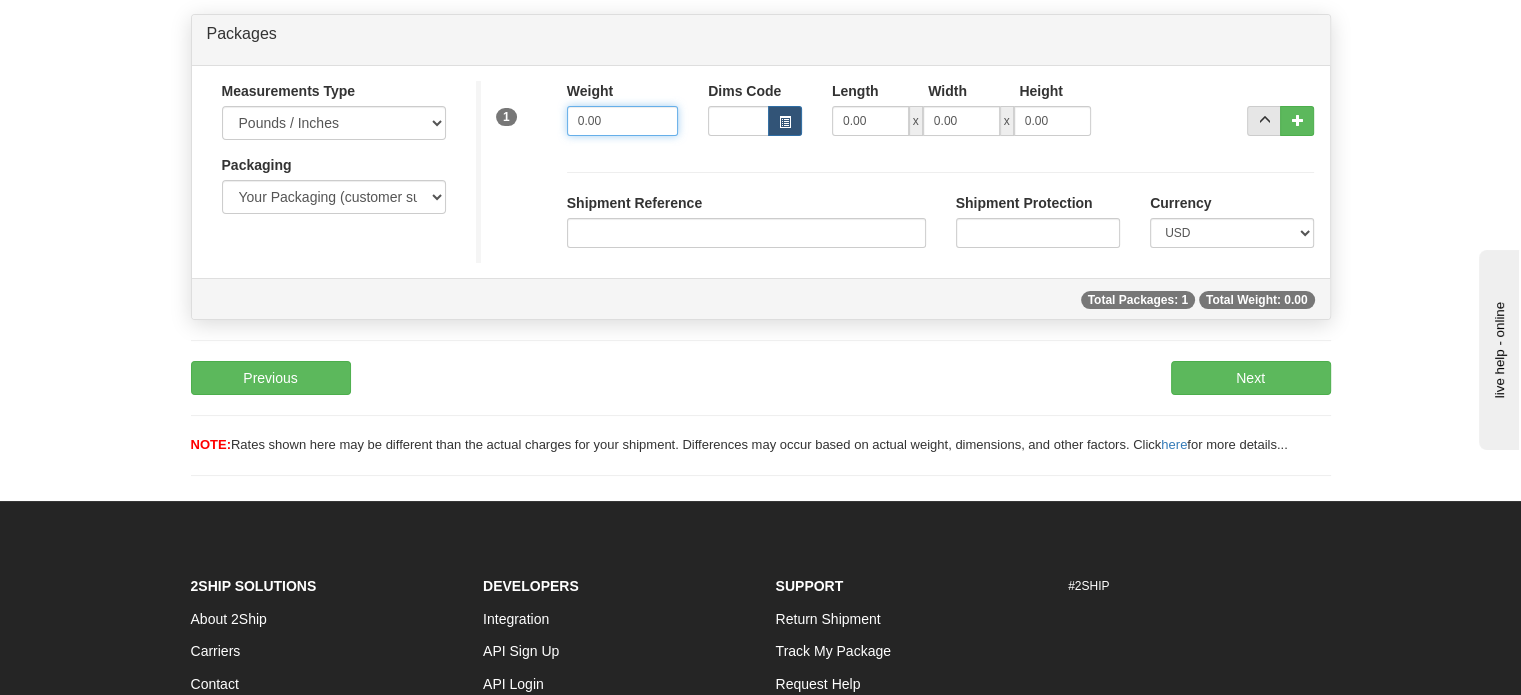 drag, startPoint x: 622, startPoint y: 169, endPoint x: 344, endPoint y: 139, distance: 279.614 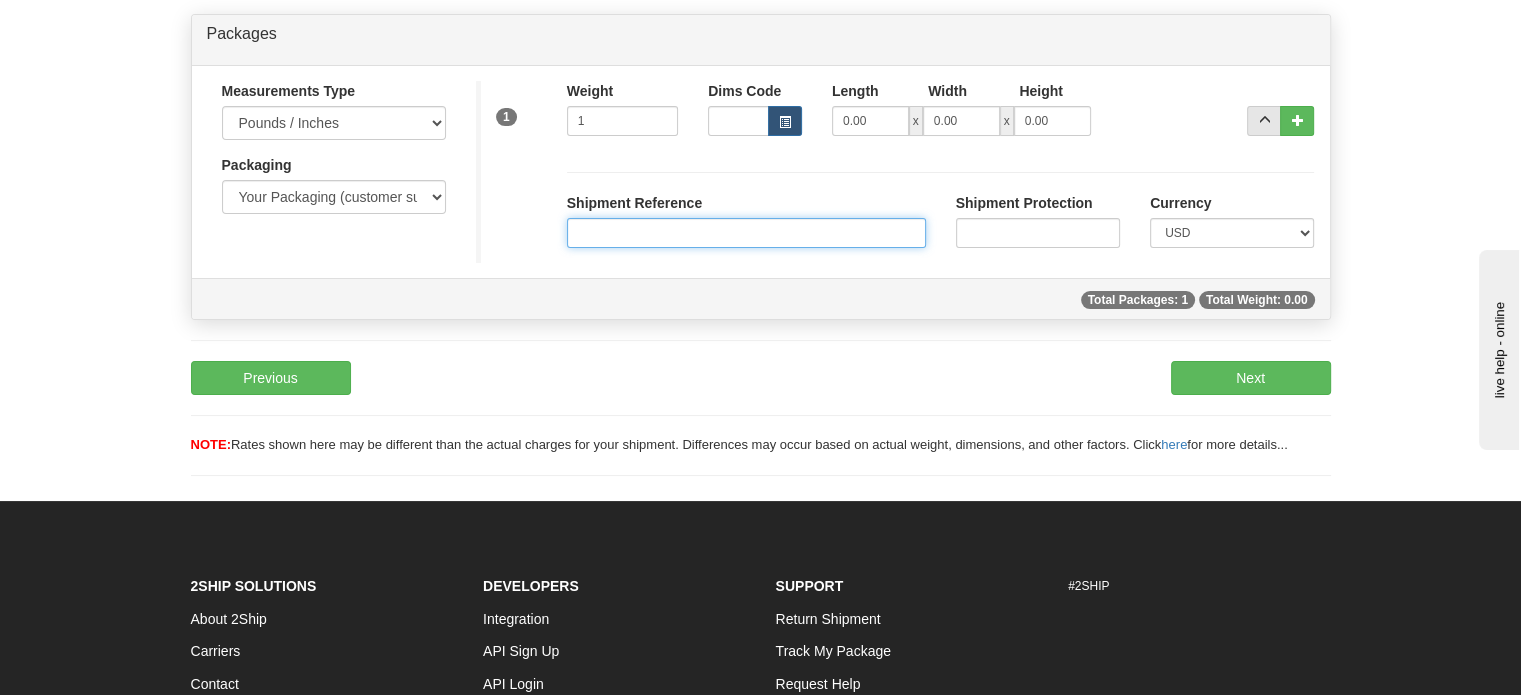 type on "1.00" 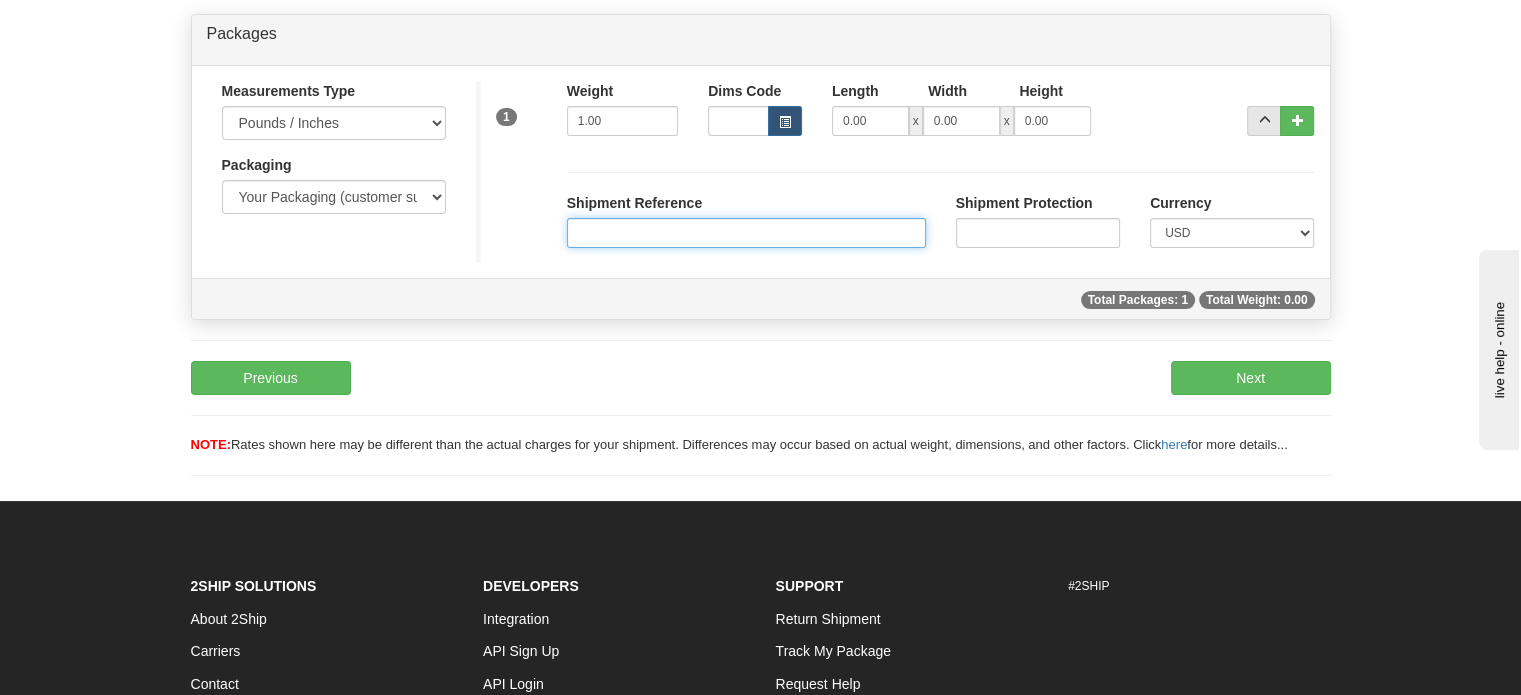 click on "Shipment Reference" at bounding box center [746, 233] 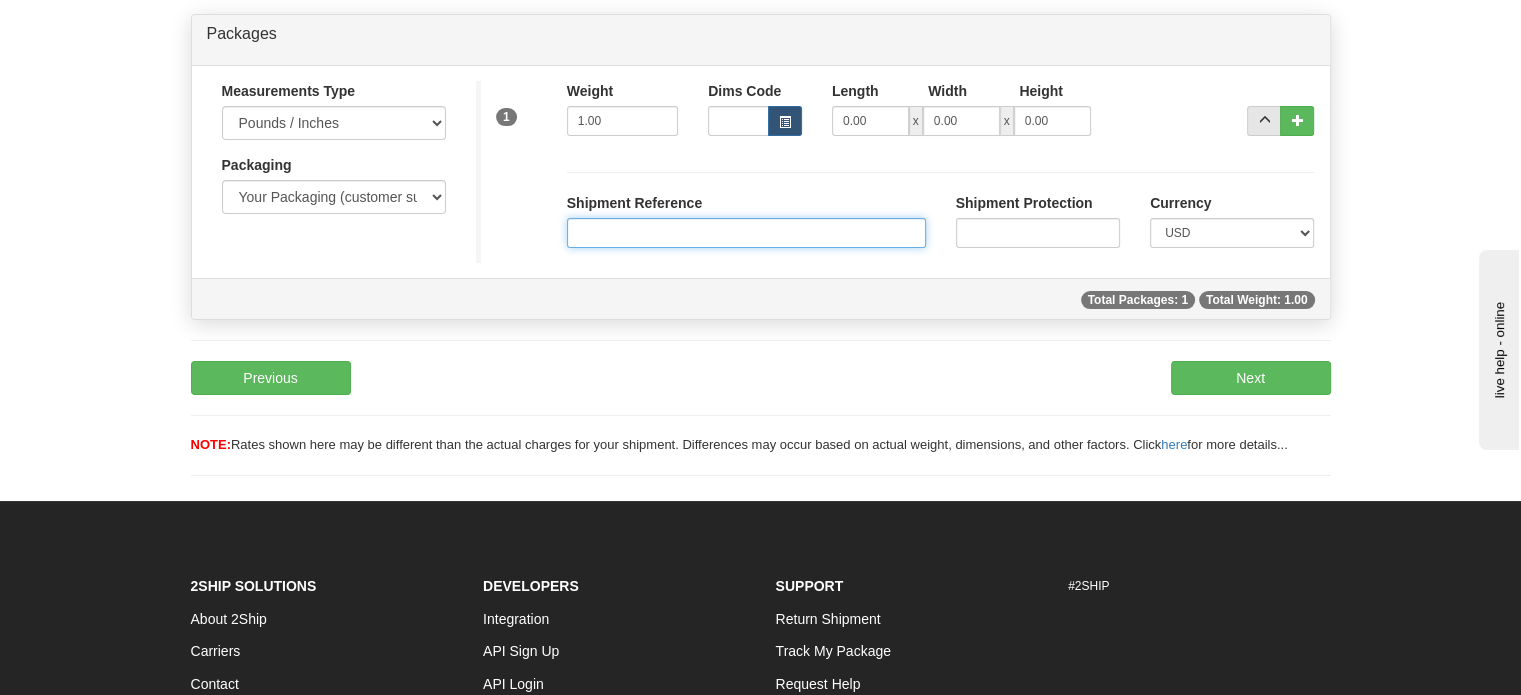 paste on "[NUMBER]" 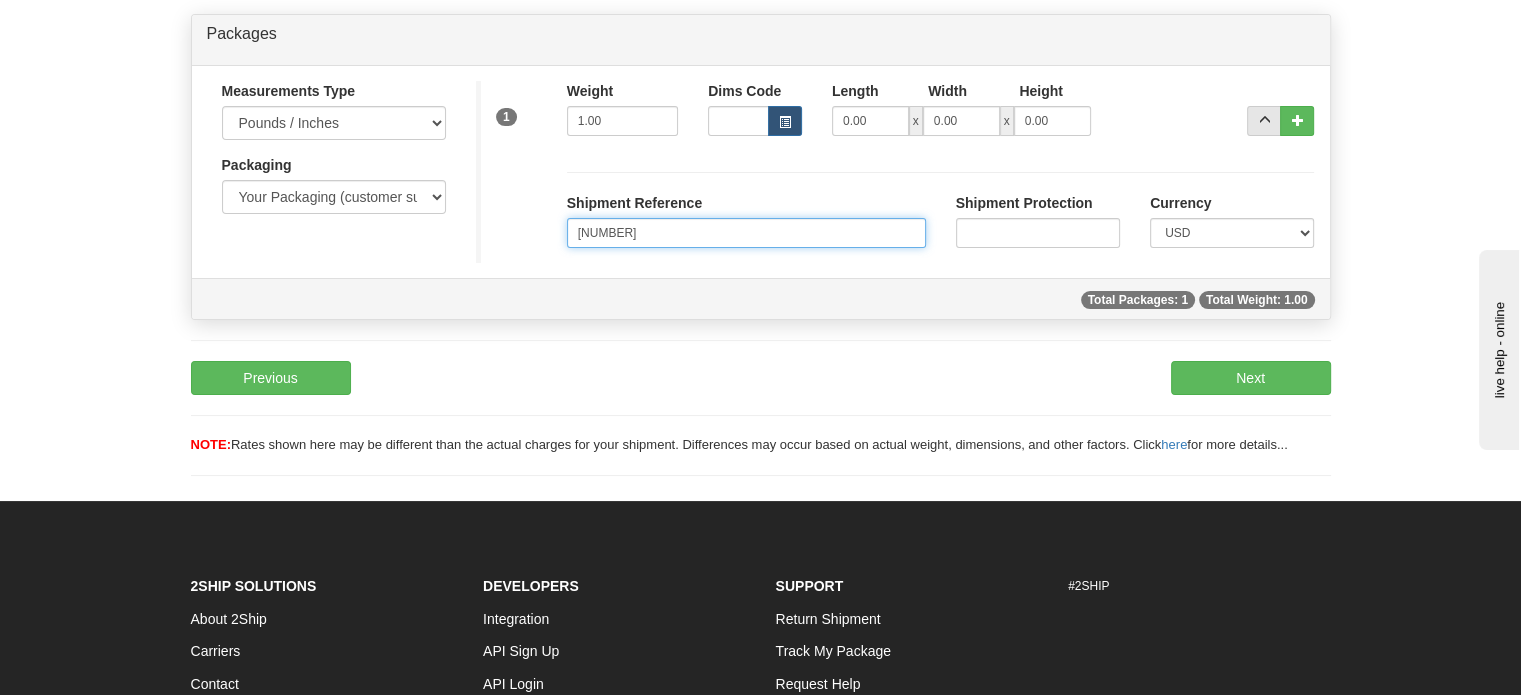 type on "[NUMBER]" 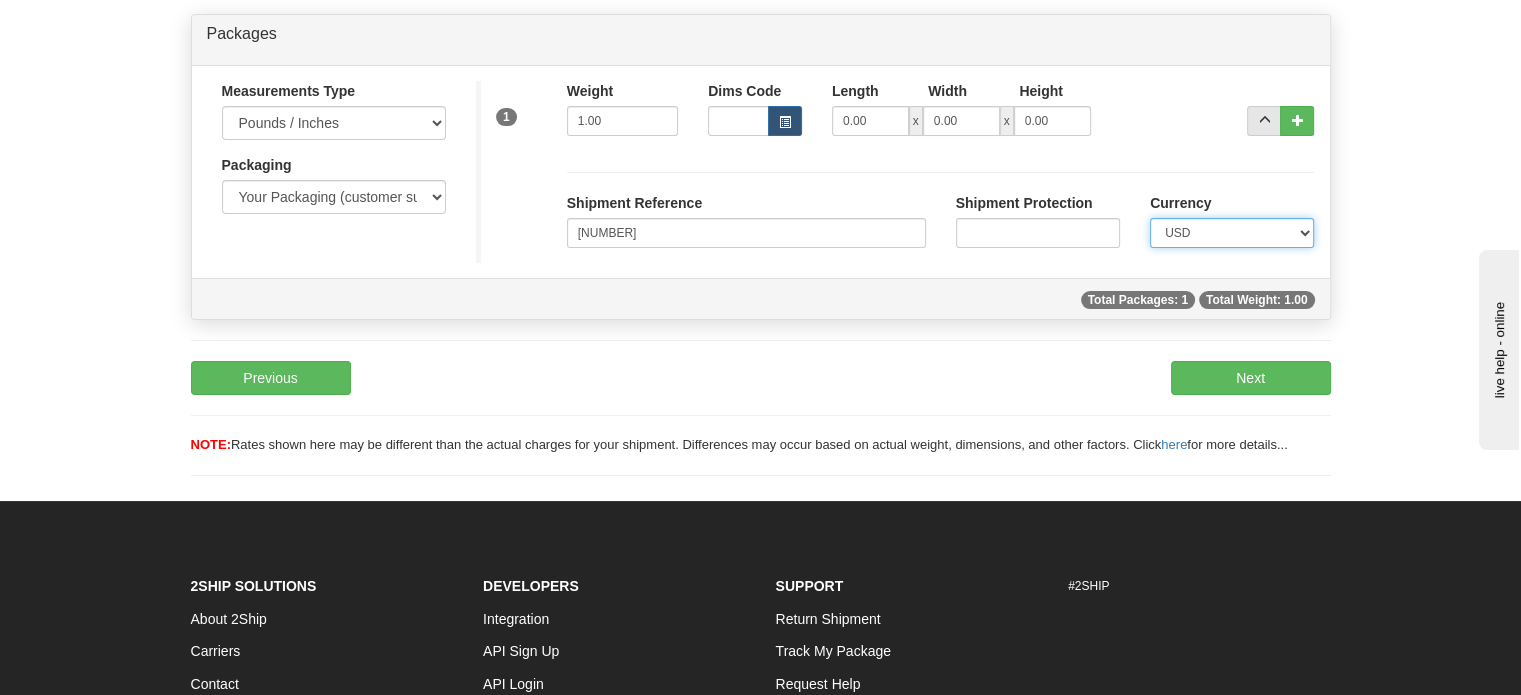 click on "CAD
USD
EUR
ZAR
RON
ANG
ARN
AUD
AUS
AWG
BBD
BFR
BGN
BHD
BMD
BND
BRC
BRL
CHP
CKZ
CNY
CYL
DFL
DHS
DKK
DMK
DRA
ECD
EGP
ESC
FFR
FIM
GBP
GTQ
HKD
INR
IRL
IRR
JAD
JYE
KPW
KUD
LFR
LIT
MOP
MYR
NMP
NOK
NTD
NZD
PHP
PLN
PTS
RDD
SAR
SEK
SFR
SID
THB
TRL
TTD
UKL
UYP
VEB
WON
CHF
ISK
AED
CZK
IDR
SGD" at bounding box center [1232, 233] 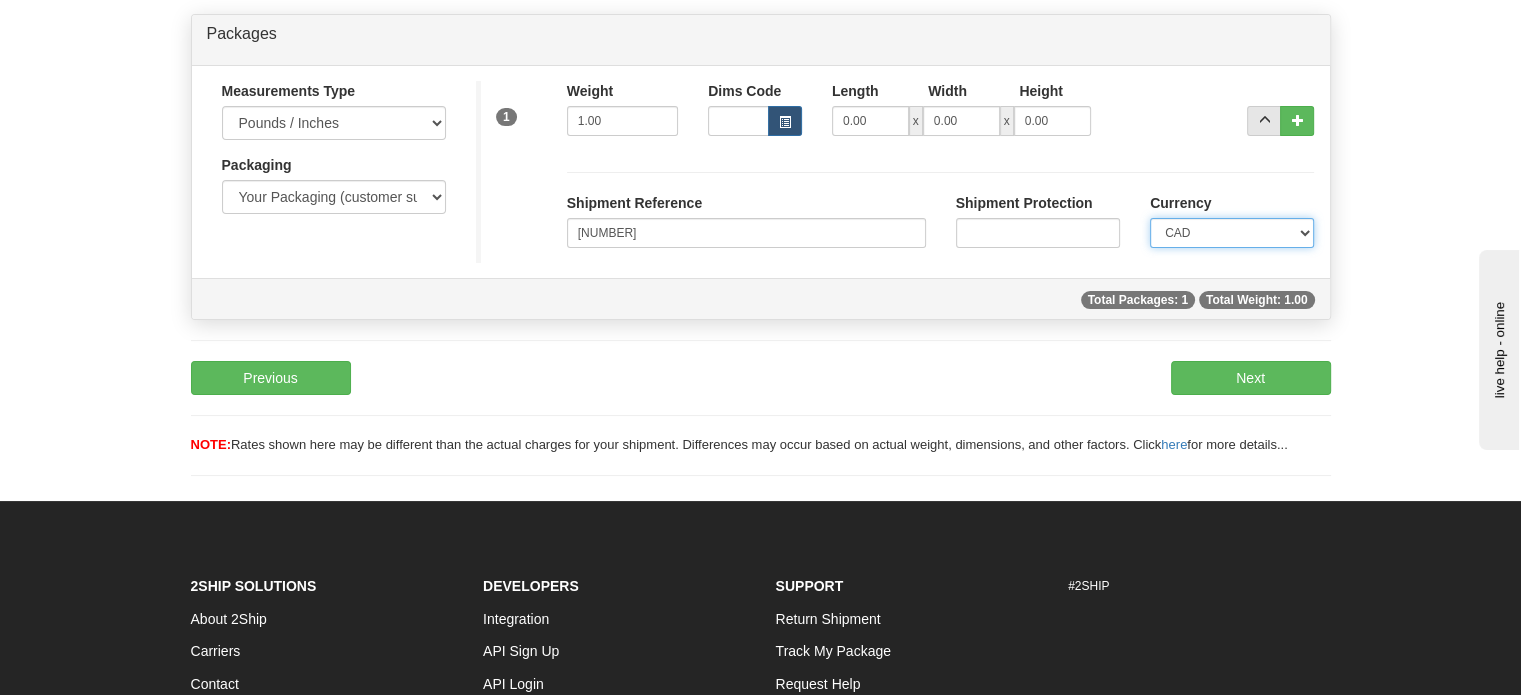 click on "CAD
USD
EUR
ZAR
RON
ANG
ARN
AUD
AUS
AWG
BBD
BFR
BGN
BHD
BMD
BND
BRC
BRL
CHP
CKZ
CNY
CYL
DFL
DHS
DKK
DMK
DRA
ECD
EGP
ESC
FFR
FIM
GBP
GTQ
HKD
INR
IRL
IRR
JAD
JYE
KPW
KUD
LFR
LIT
MOP
MYR
NMP
NOK
NTD
NZD
PHP
PLN
PTS
RDD
SAR
SEK
SFR
SID
THB
TRL
TTD
UKL
UYP
VEB
WON
CHF
ISK
AED
CZK
IDR
SGD" at bounding box center [1232, 233] 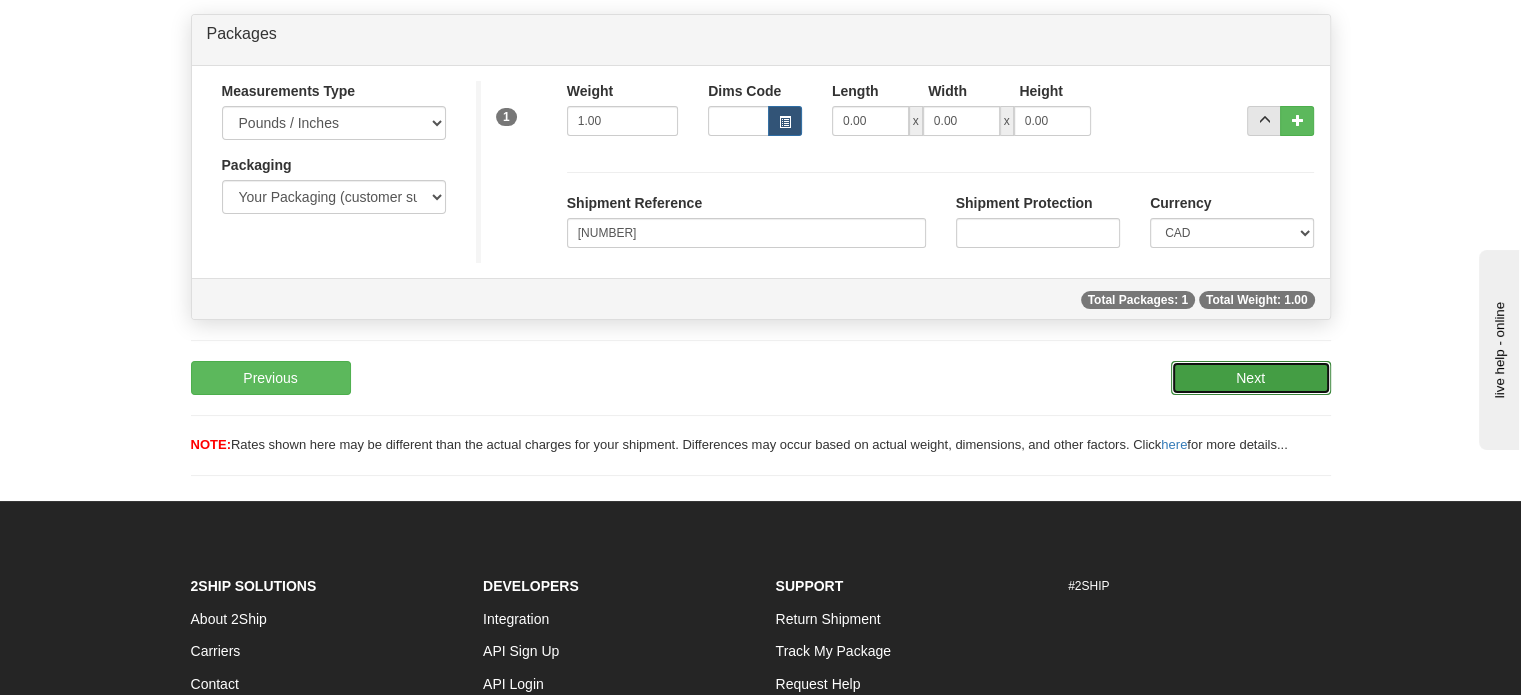 click on "Next" at bounding box center [1251, 378] 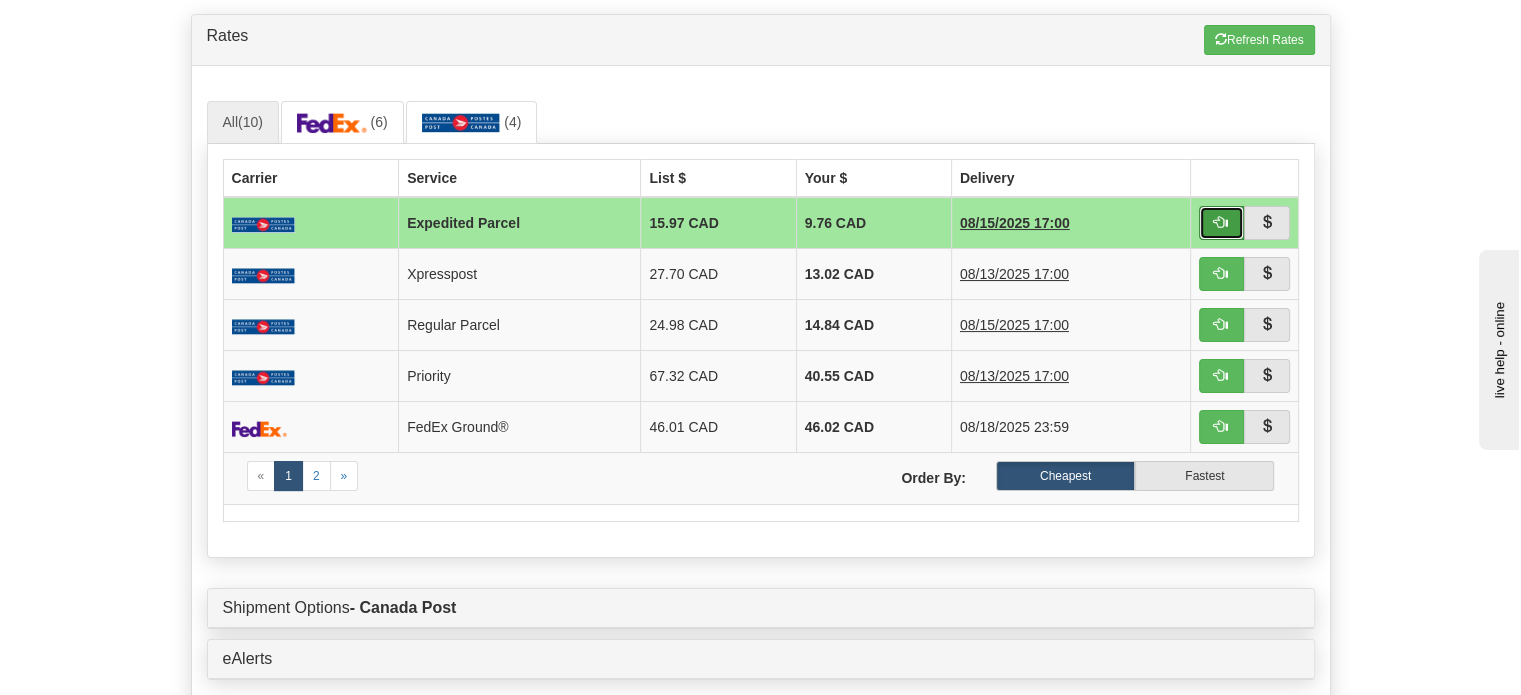 click at bounding box center (1222, 223) 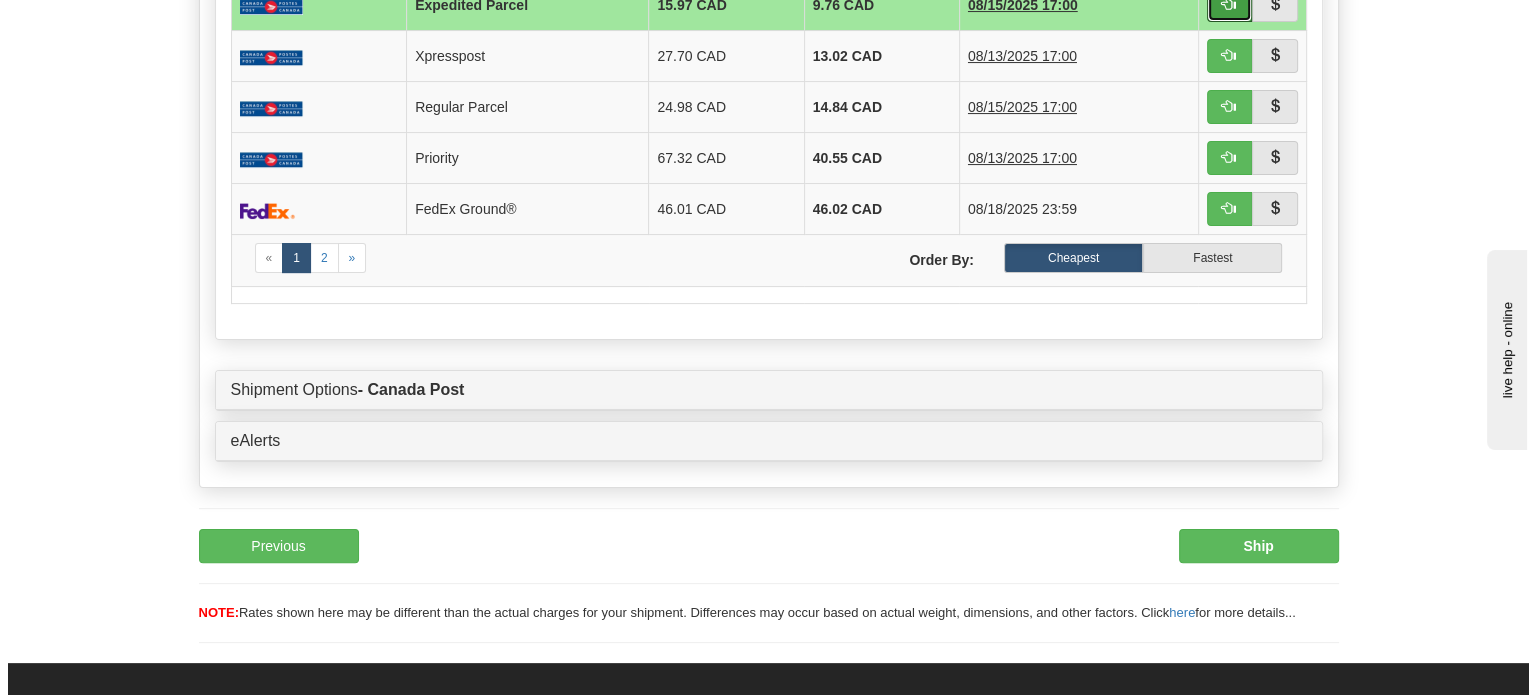 scroll, scrollTop: 494, scrollLeft: 0, axis: vertical 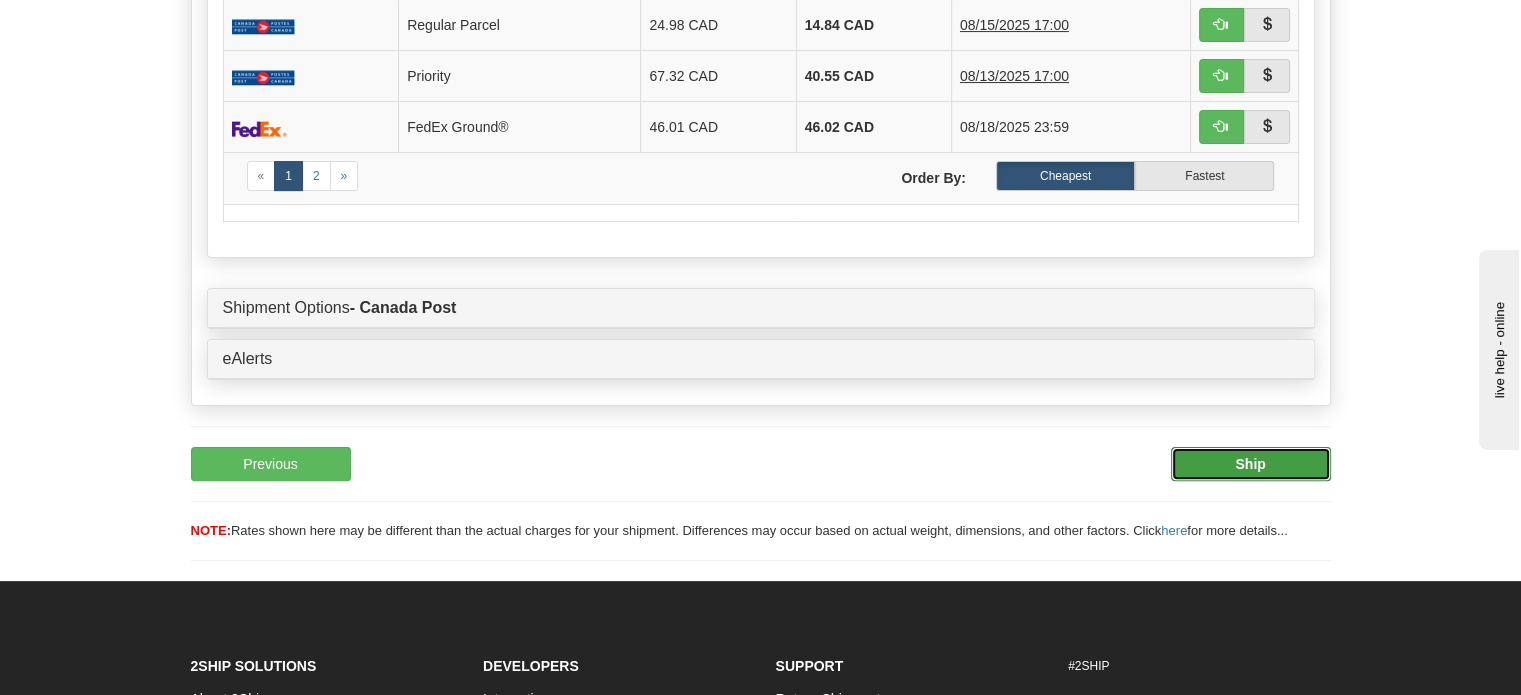 click on "Ship" at bounding box center (1251, 464) 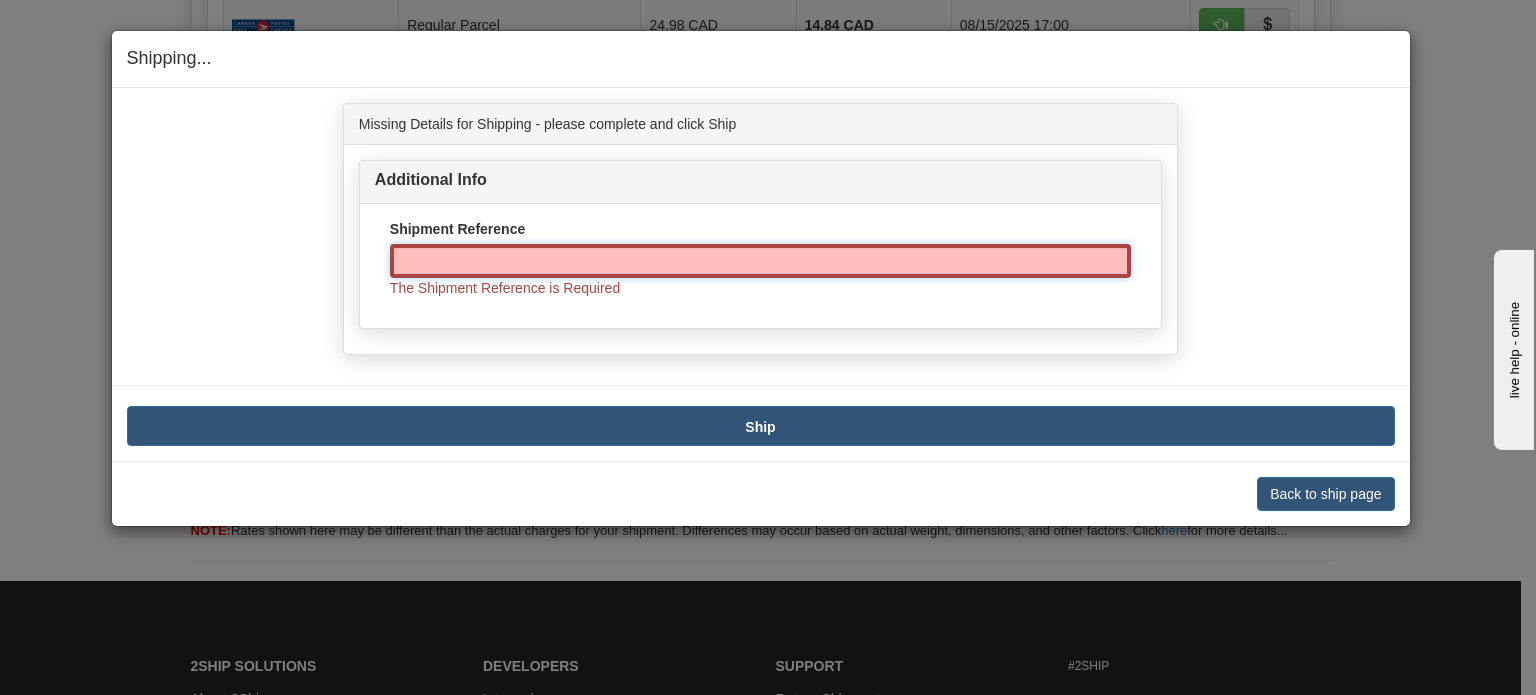 click on "Shipment Reference" at bounding box center [760, 261] 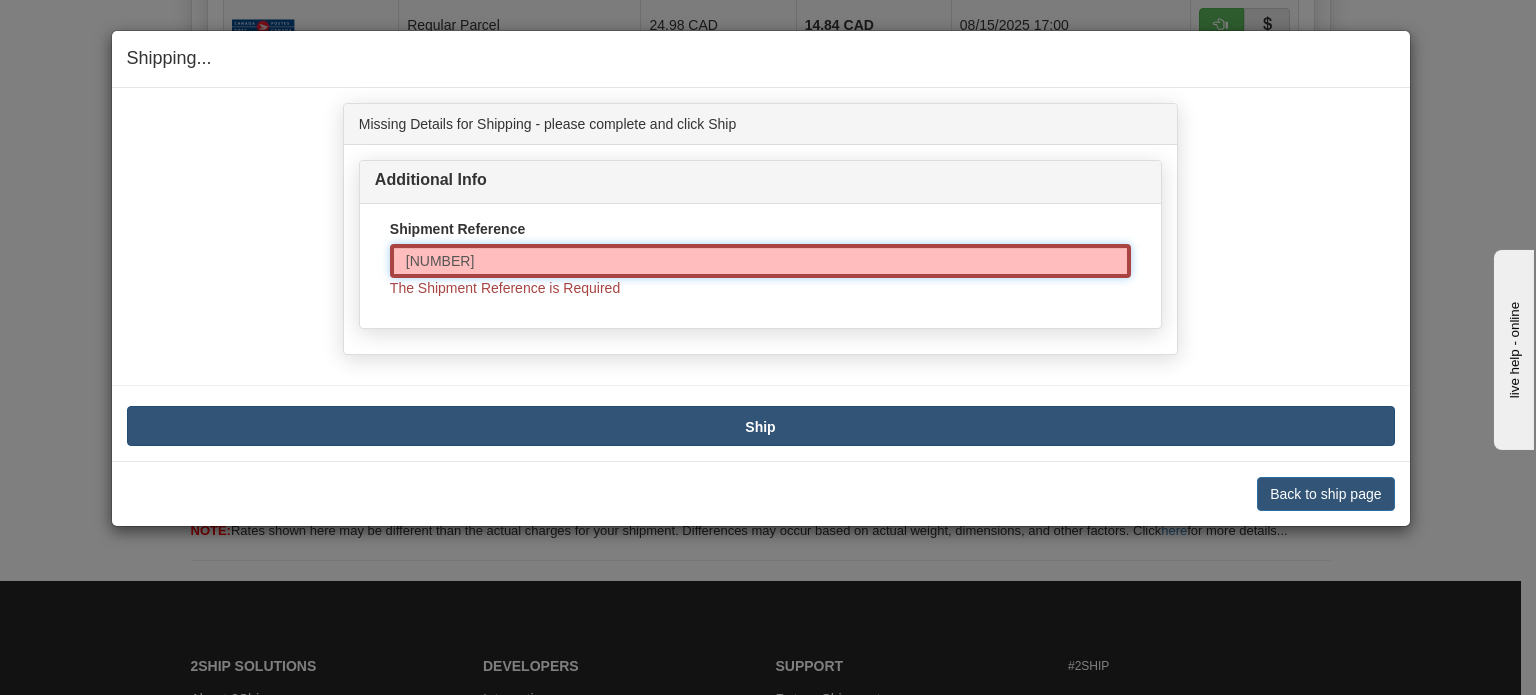 type on "[NUMBER]" 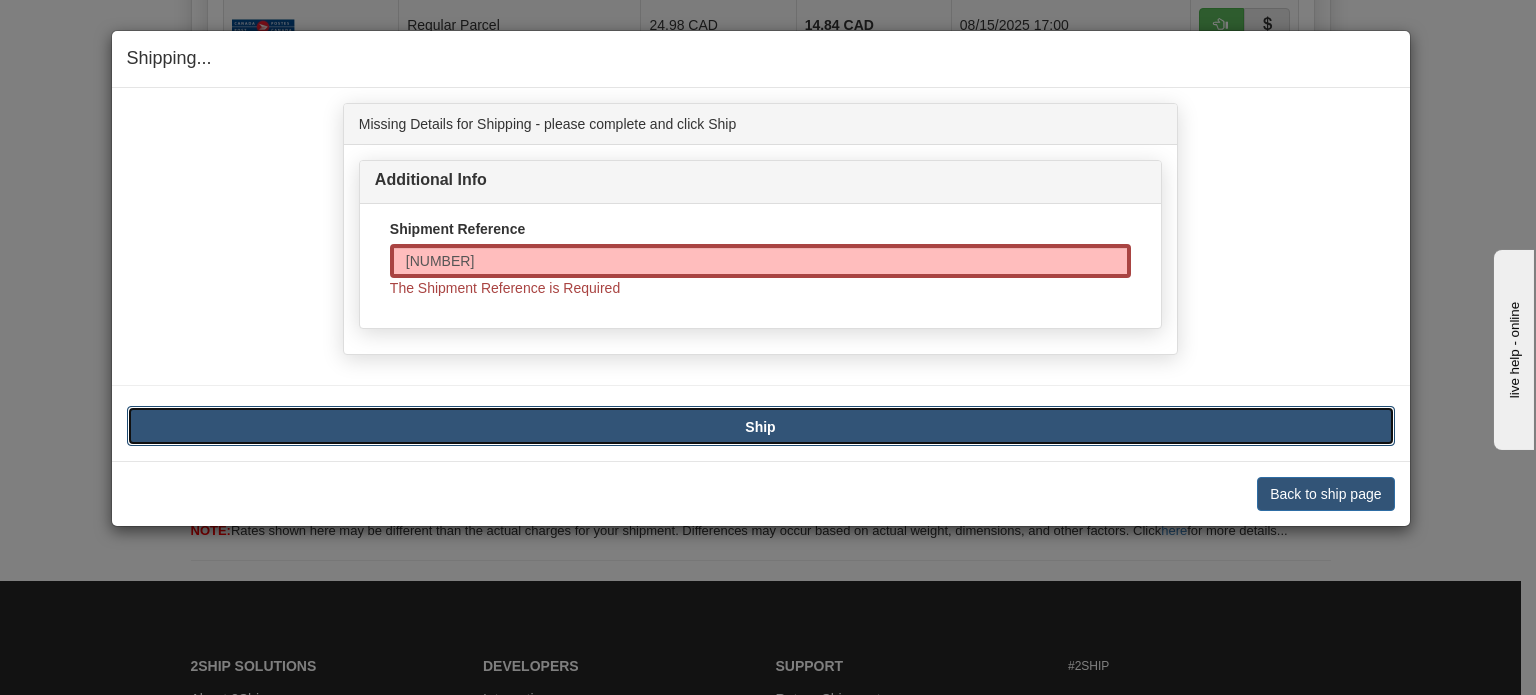 click on "Ship" at bounding box center [761, 426] 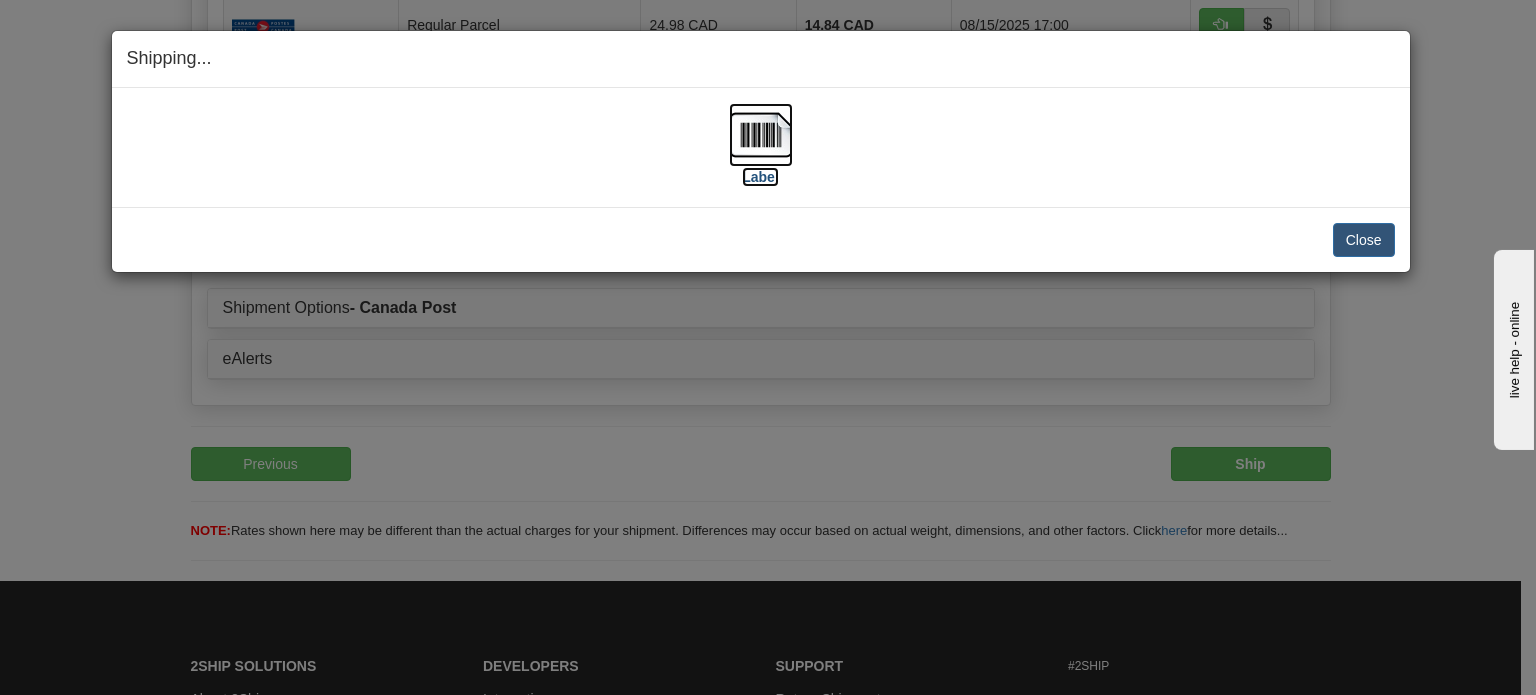 click at bounding box center [761, 135] 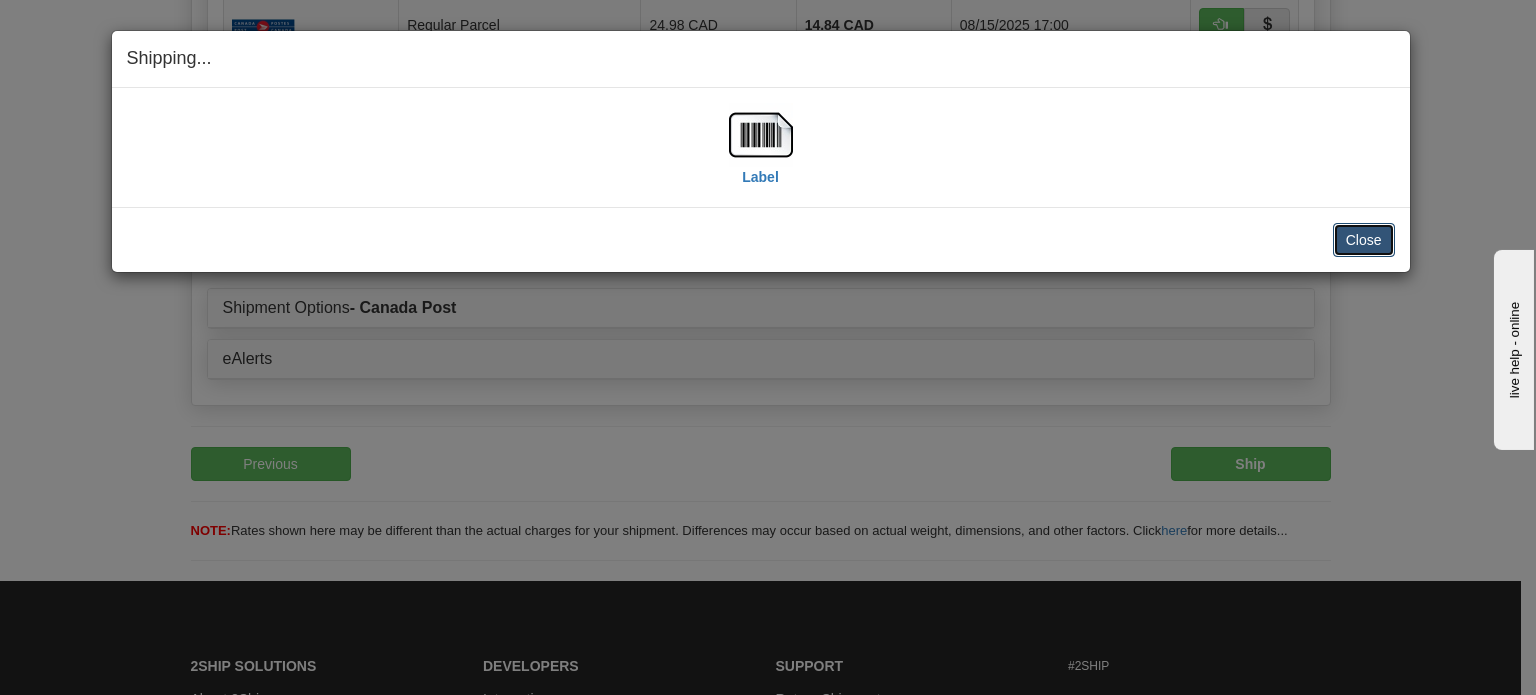 click on "Close" at bounding box center [1364, 240] 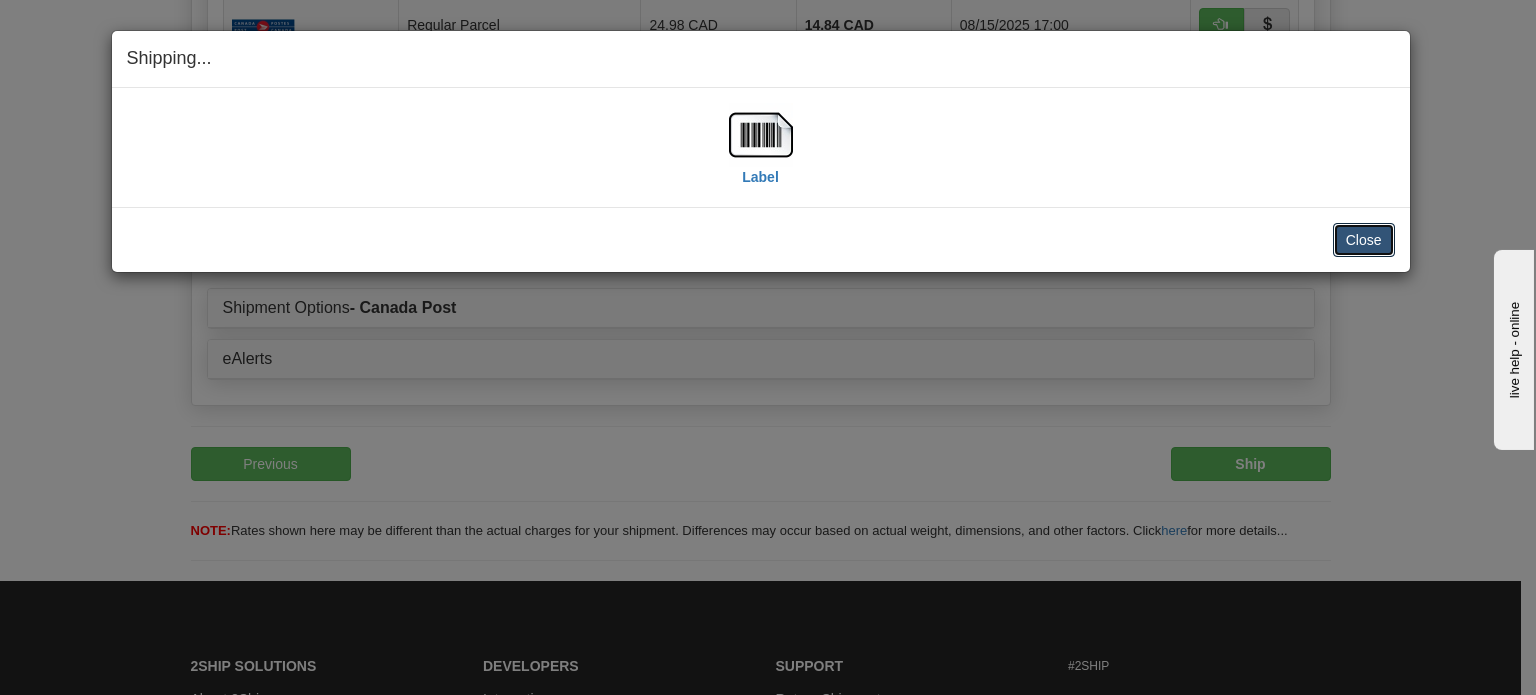 type 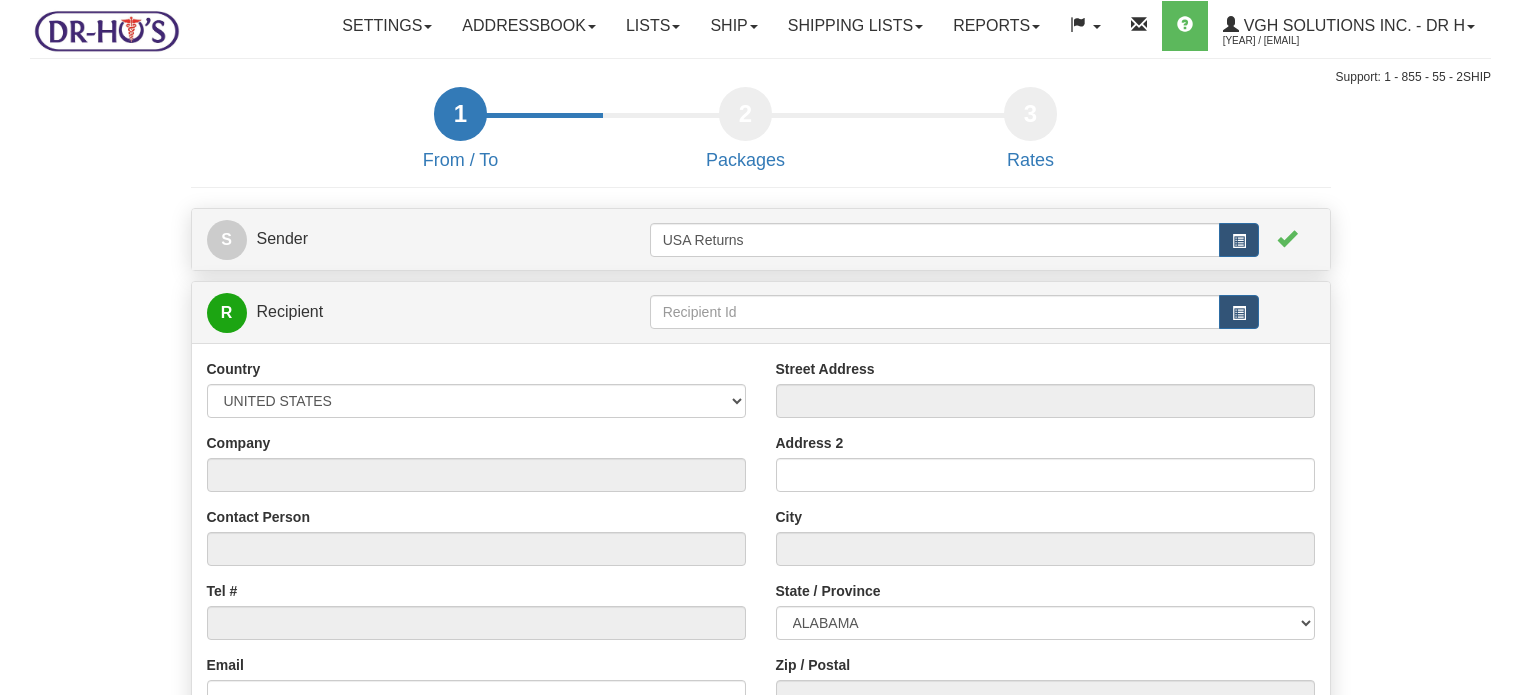 scroll, scrollTop: 0, scrollLeft: 0, axis: both 